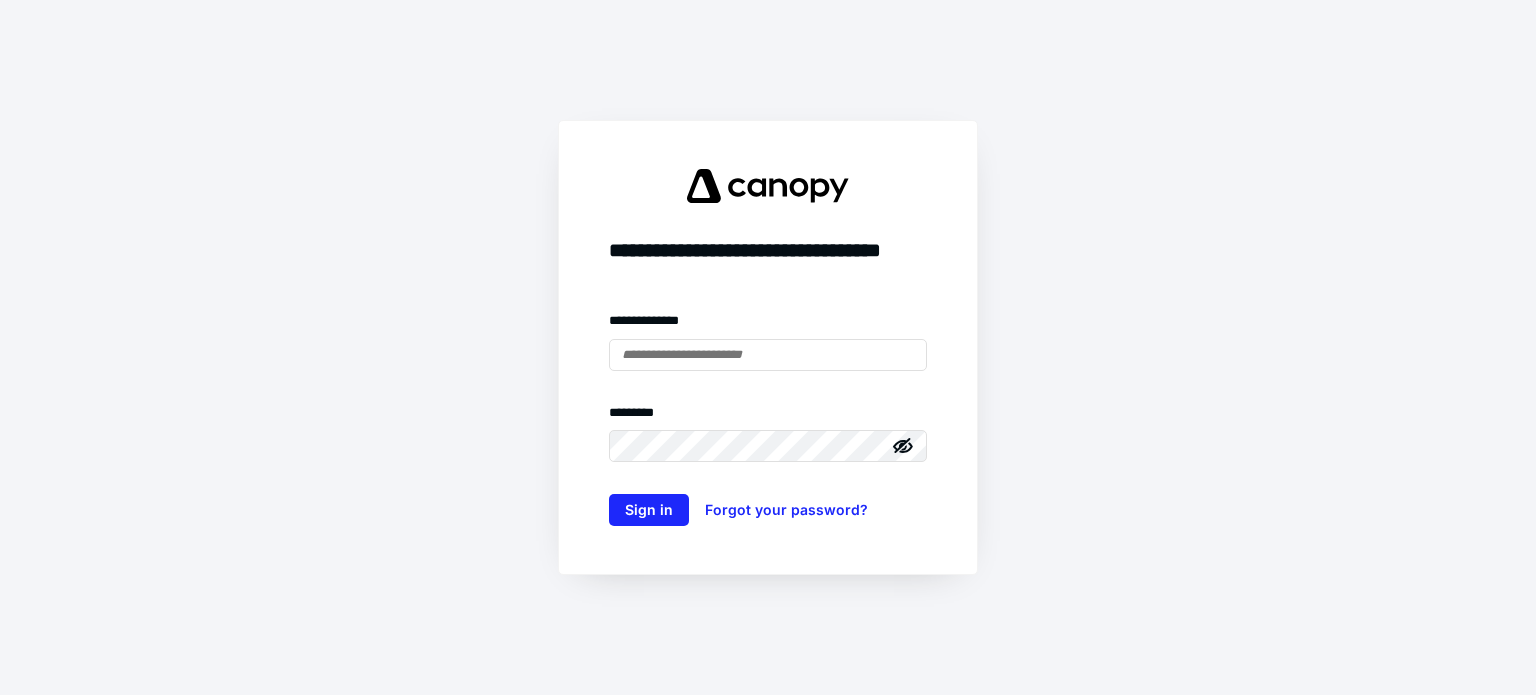 scroll, scrollTop: 0, scrollLeft: 0, axis: both 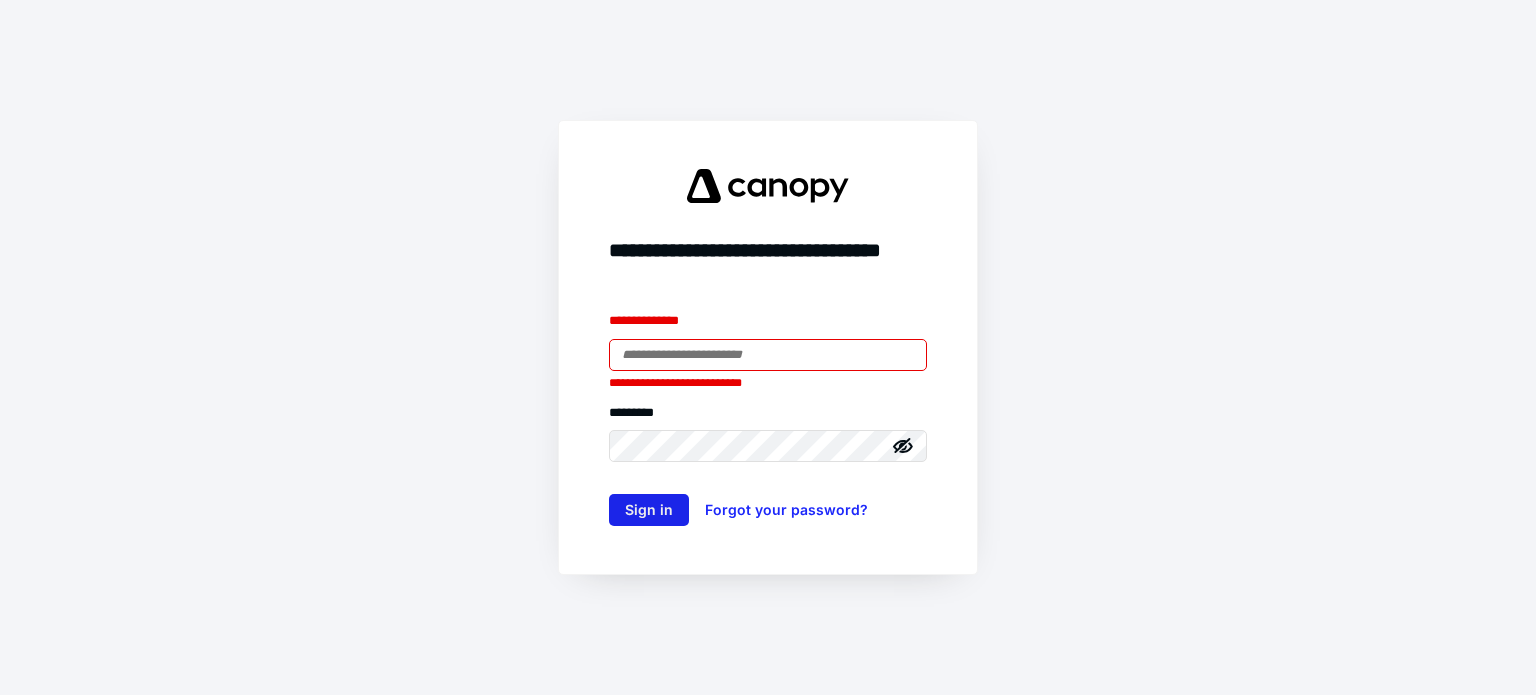 type on "**********" 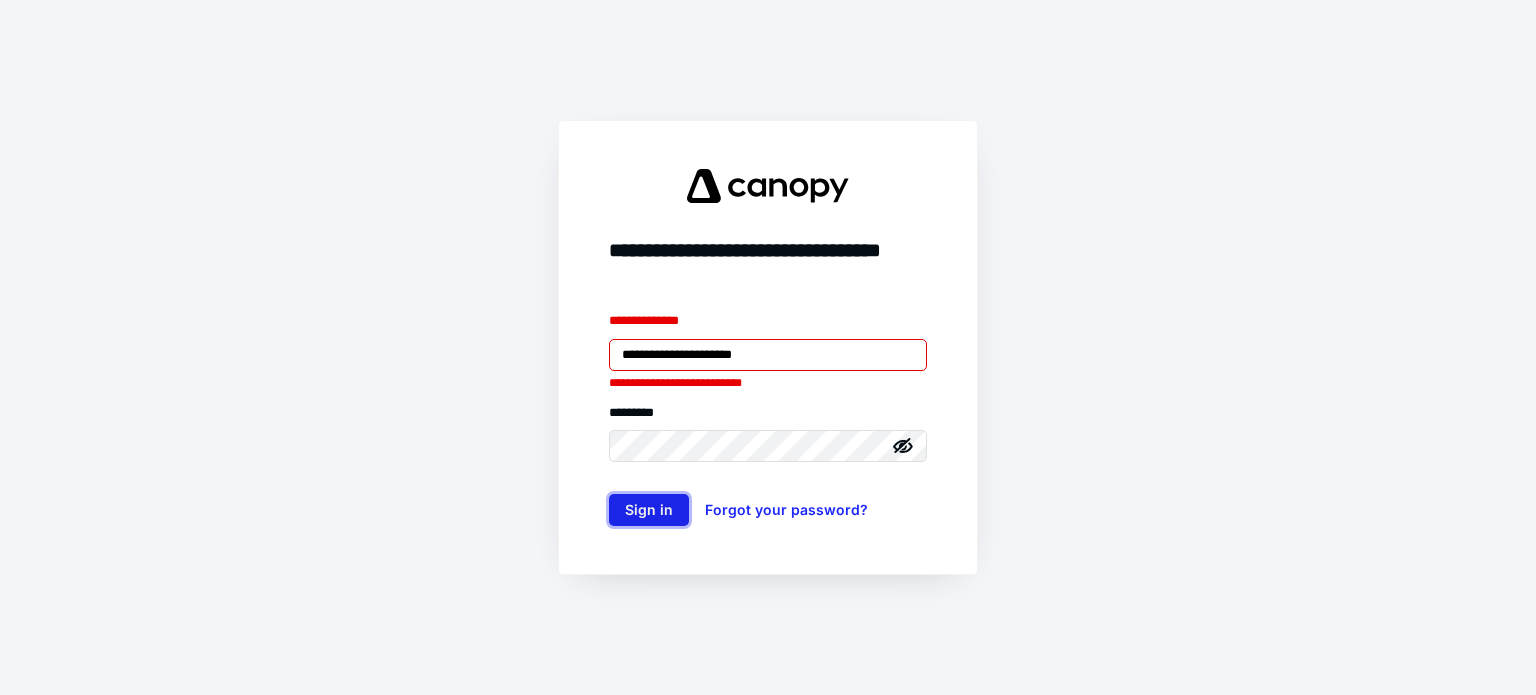click on "Sign in" at bounding box center [649, 510] 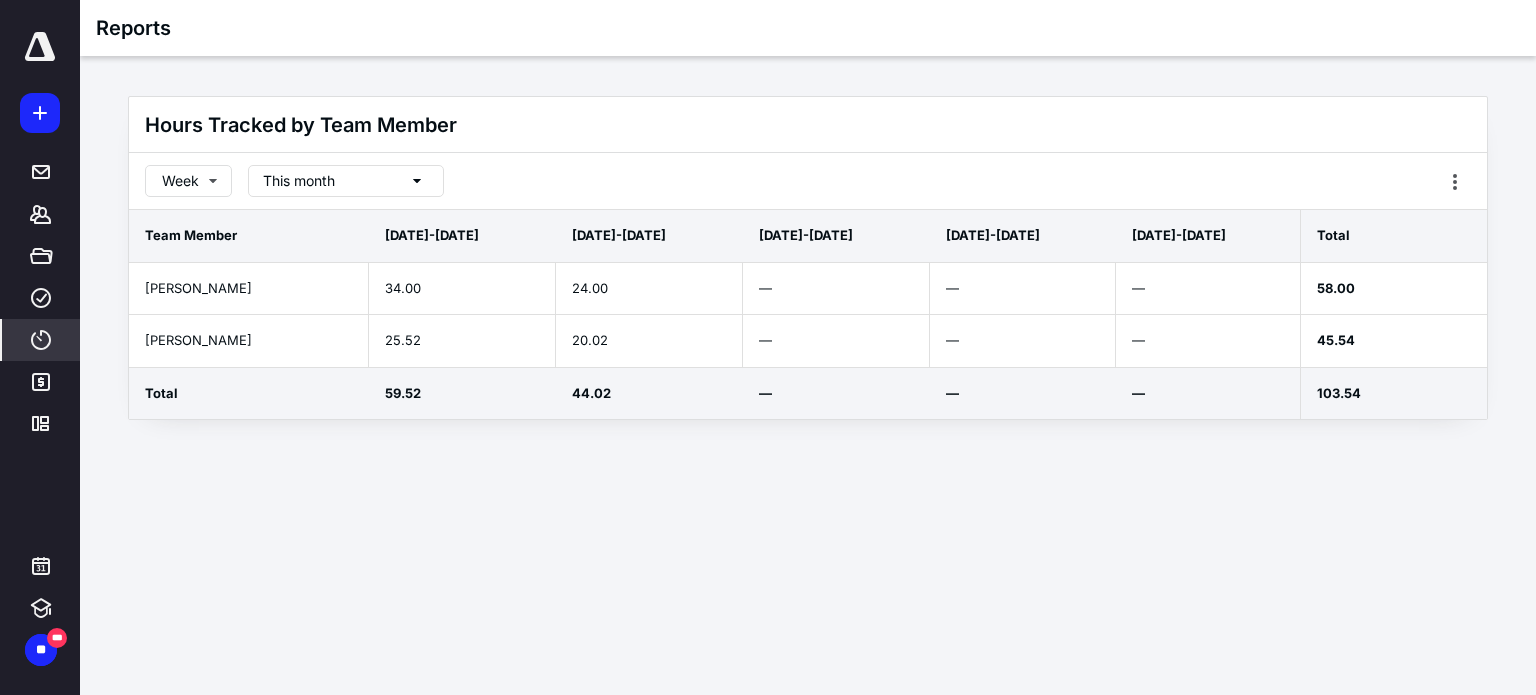 scroll, scrollTop: 0, scrollLeft: 0, axis: both 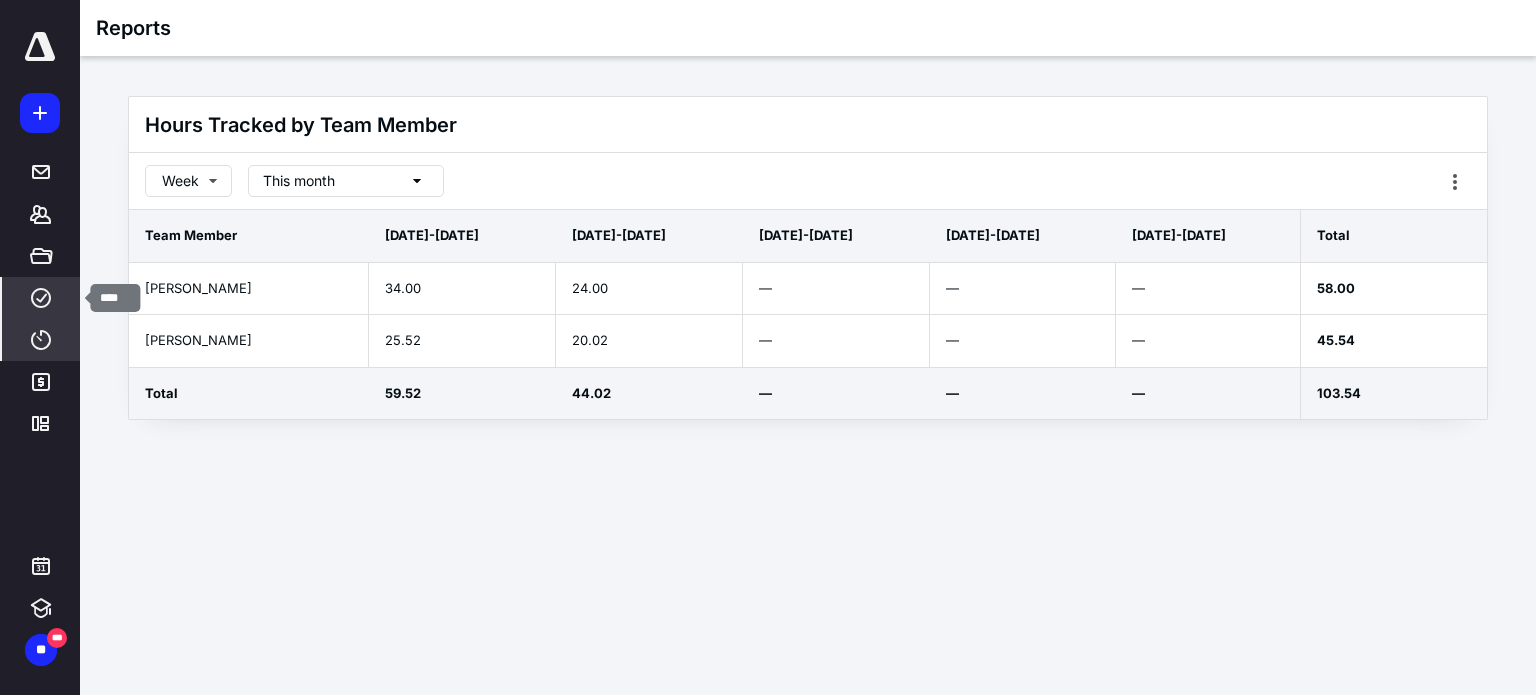 click on "****" at bounding box center (41, 298) 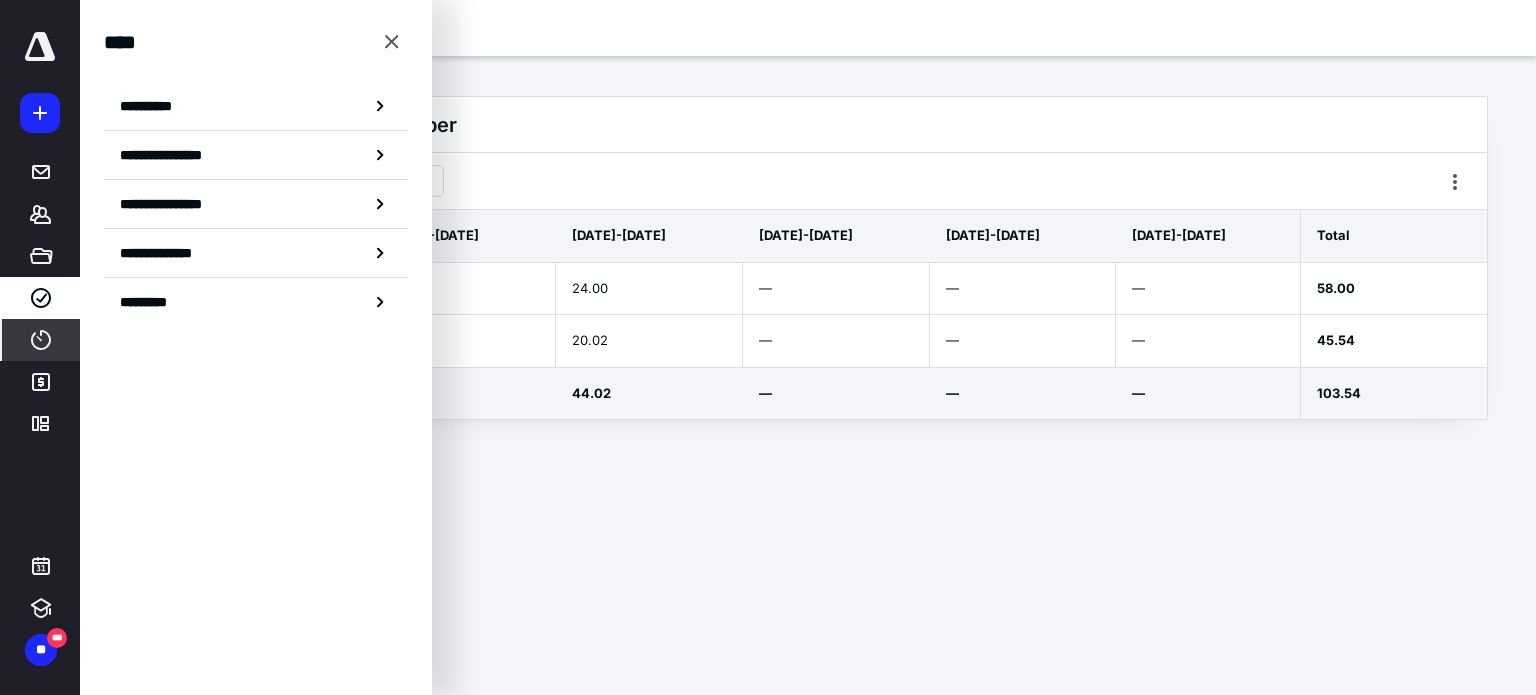 click 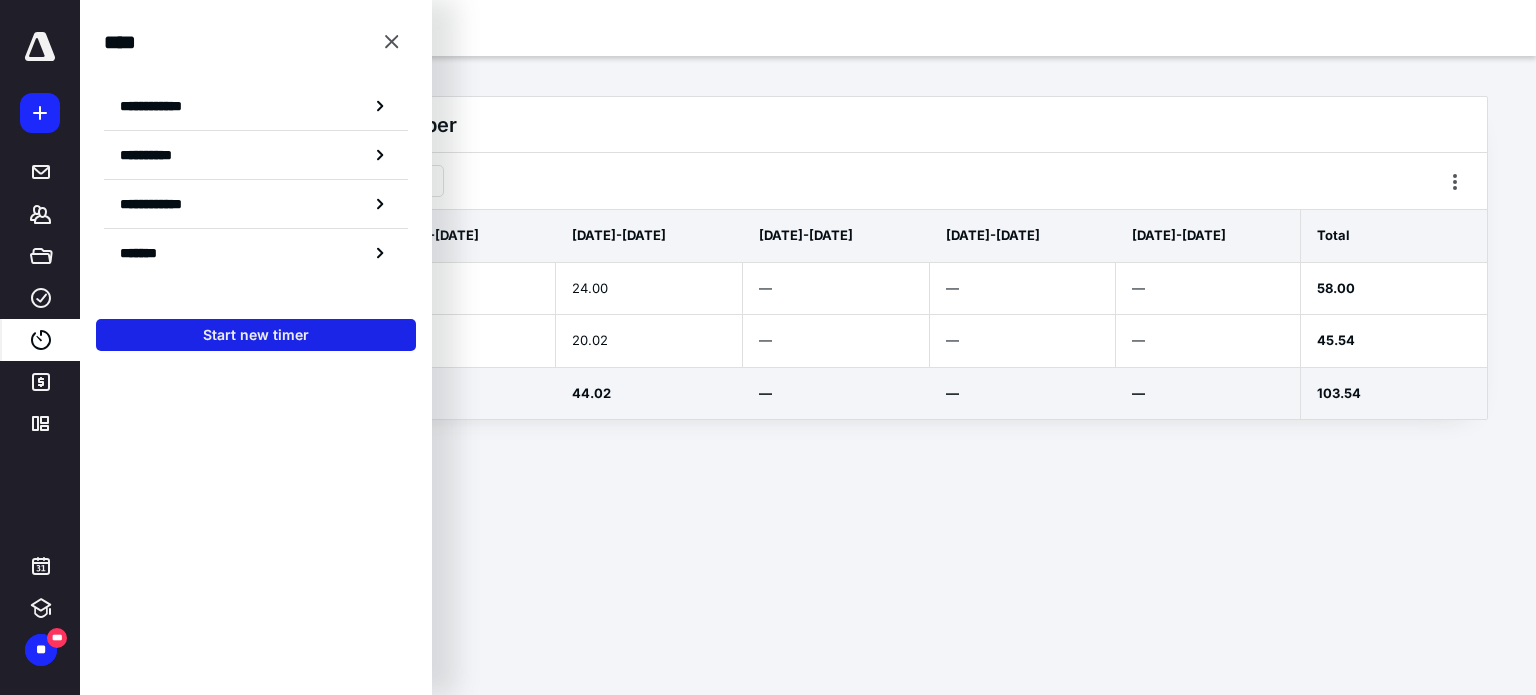 click on "Start new timer" at bounding box center (256, 335) 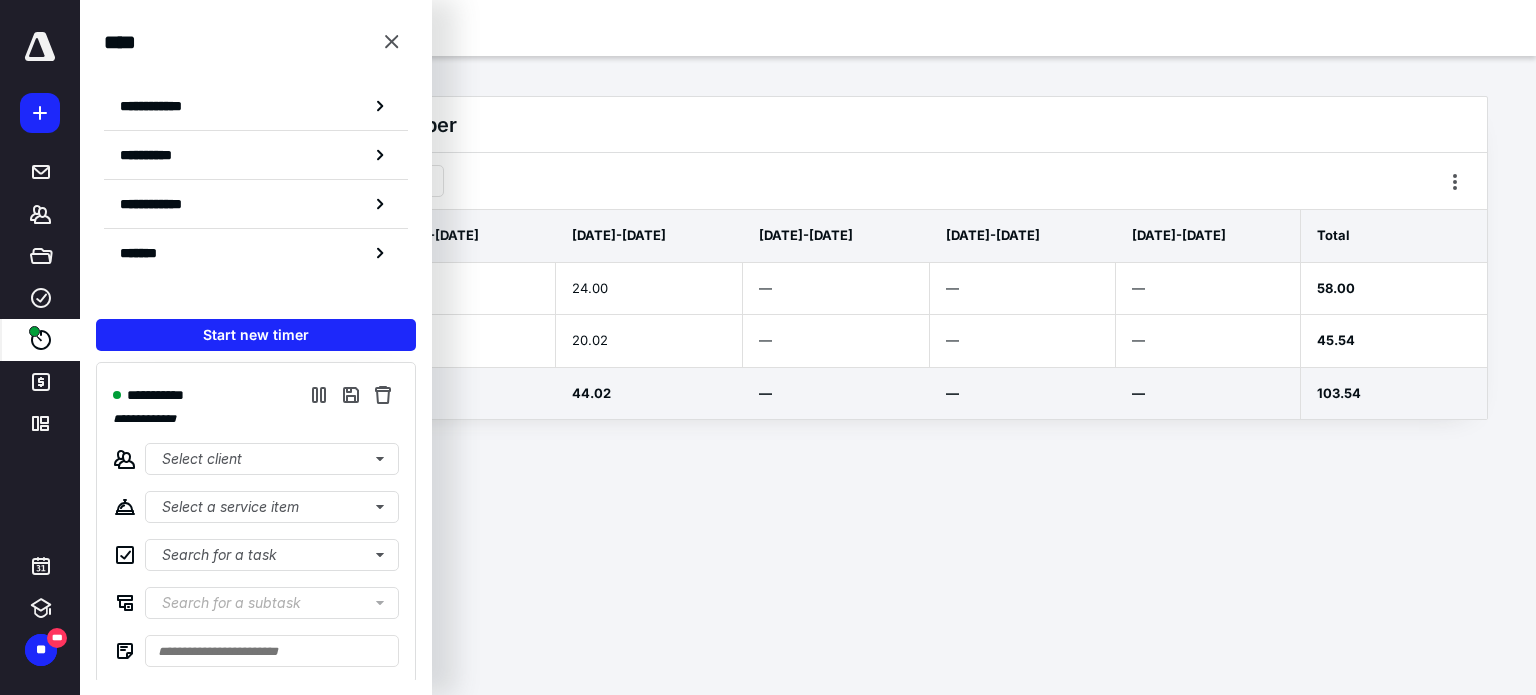 scroll, scrollTop: 8, scrollLeft: 0, axis: vertical 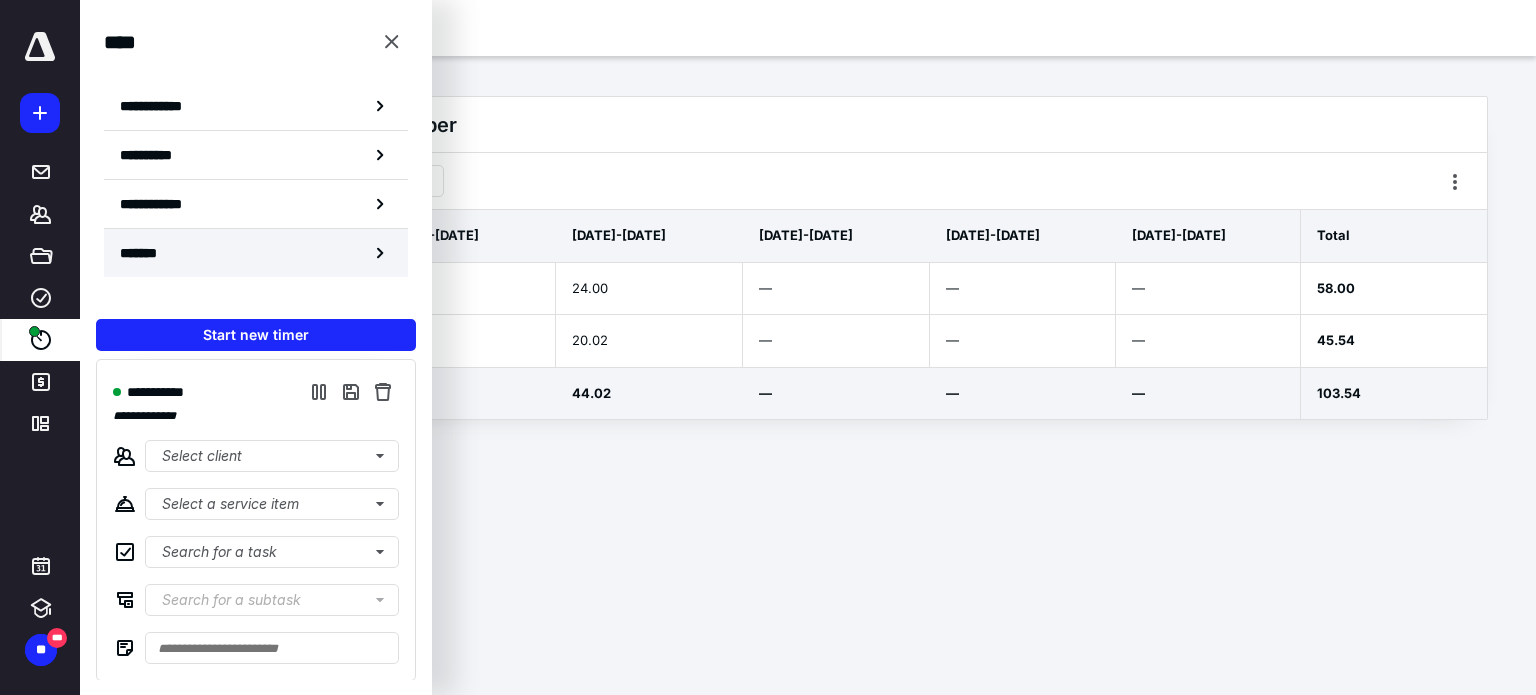 click on "*******" at bounding box center [146, 253] 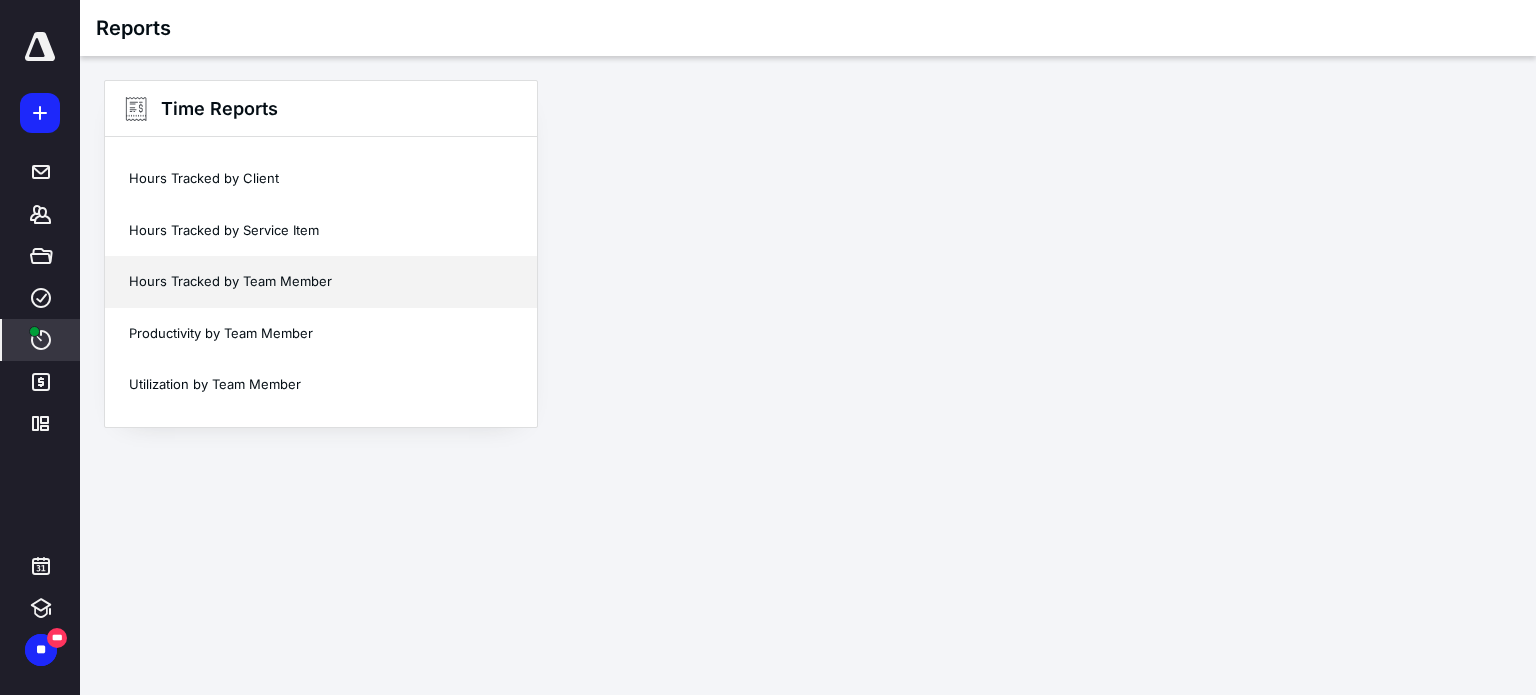click on "Hours Tracked by Team Member" at bounding box center [321, 282] 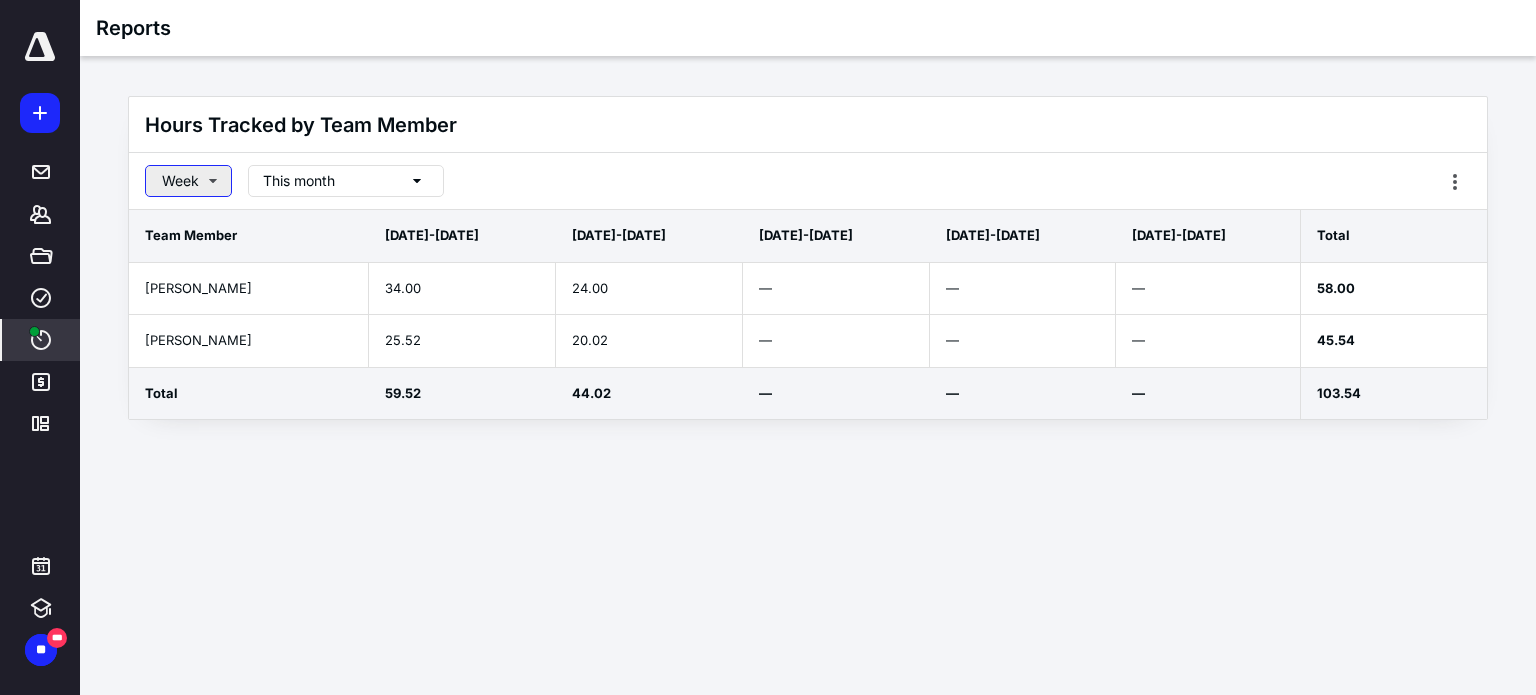 click on "Week" at bounding box center [188, 181] 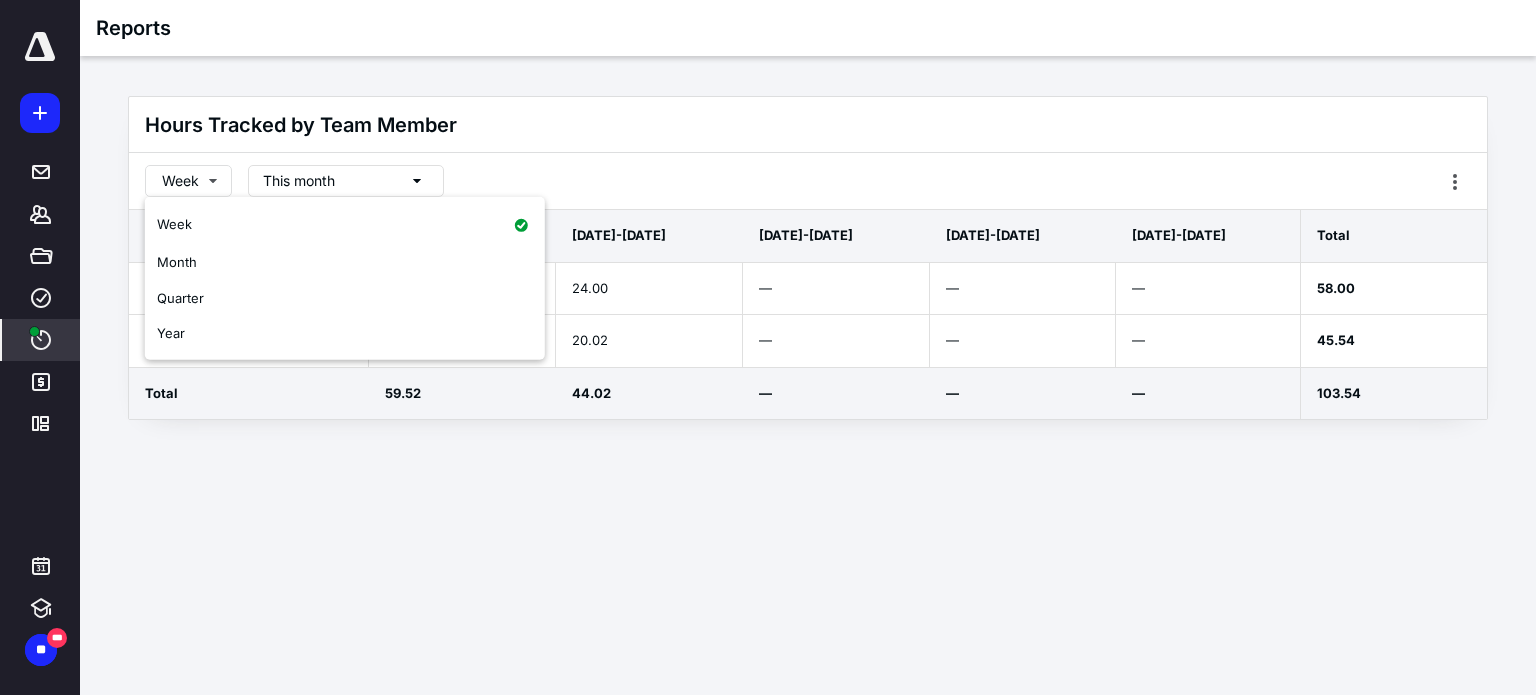 click on "This month" at bounding box center [299, 181] 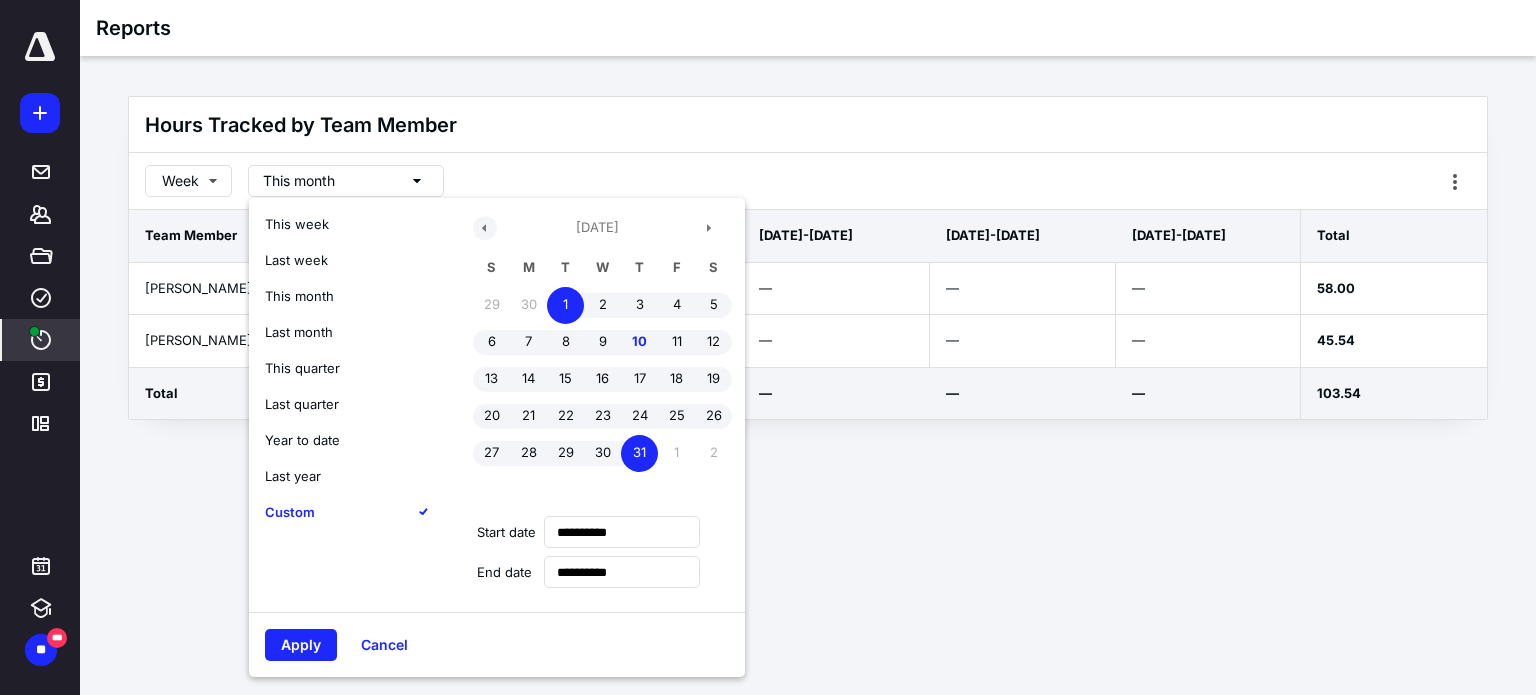 click at bounding box center [485, 228] 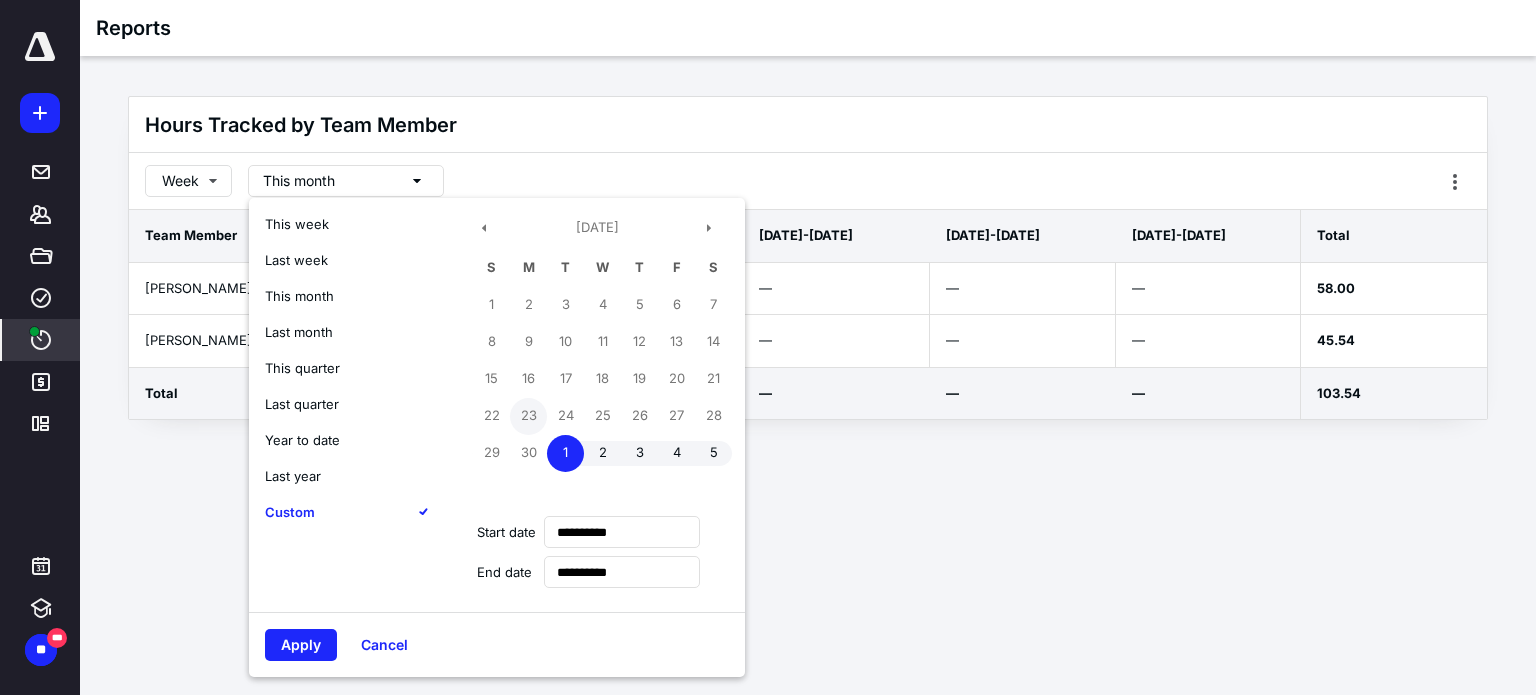 click on "23" at bounding box center [528, 416] 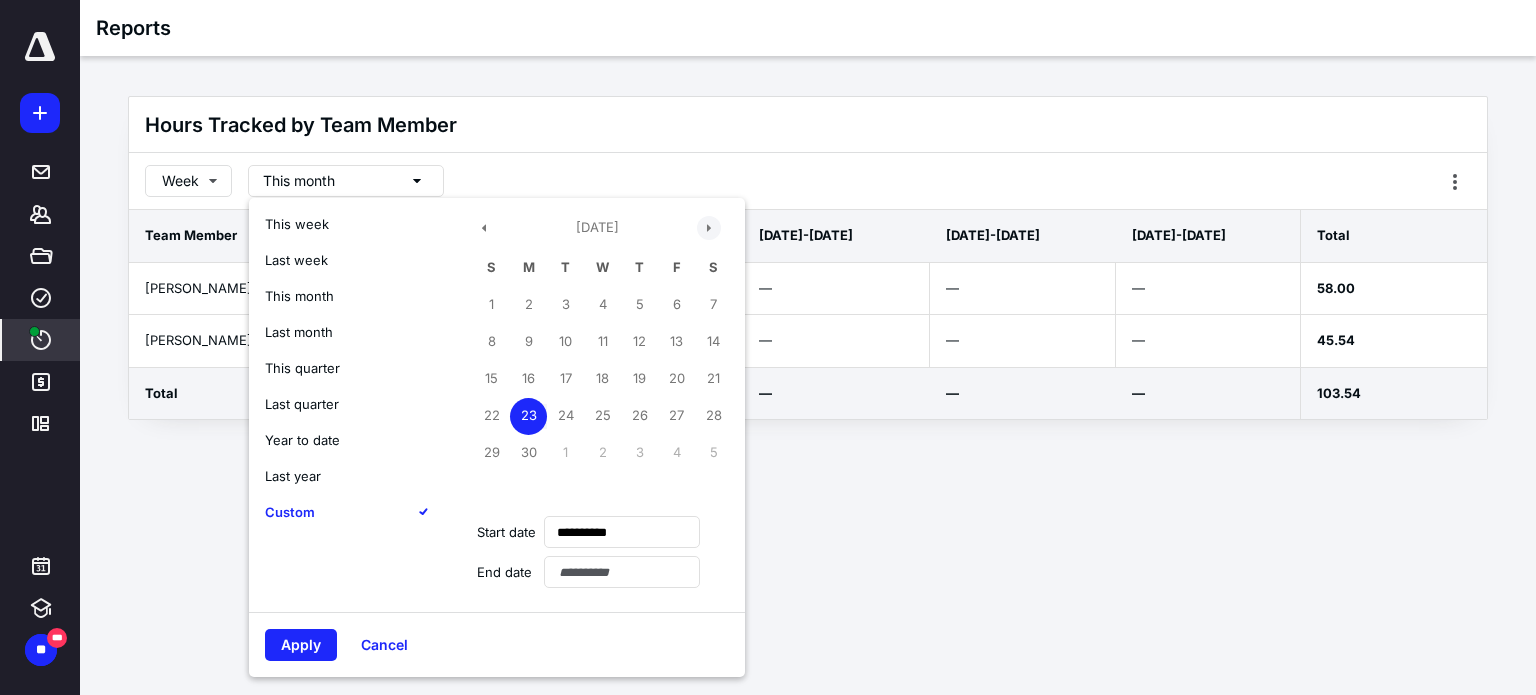 click at bounding box center (709, 228) 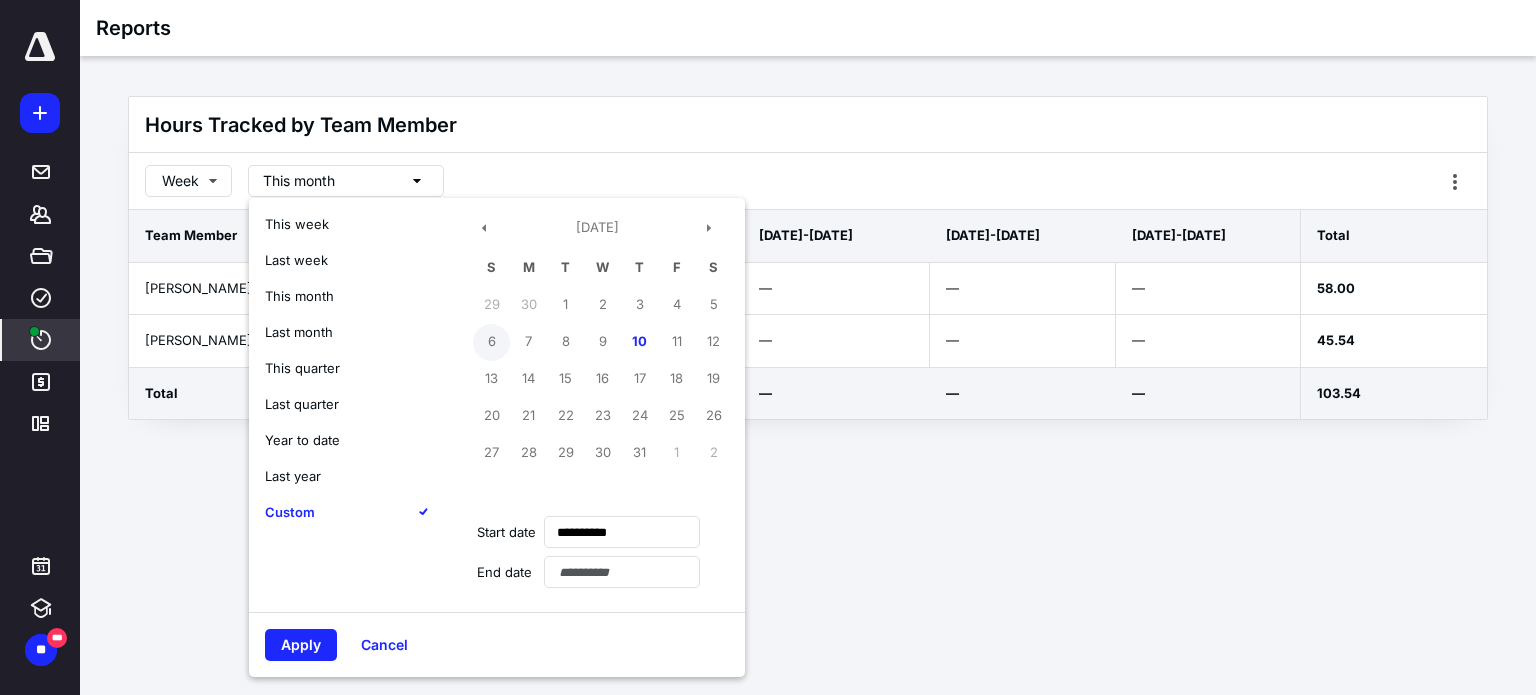click on "6" at bounding box center (491, 342) 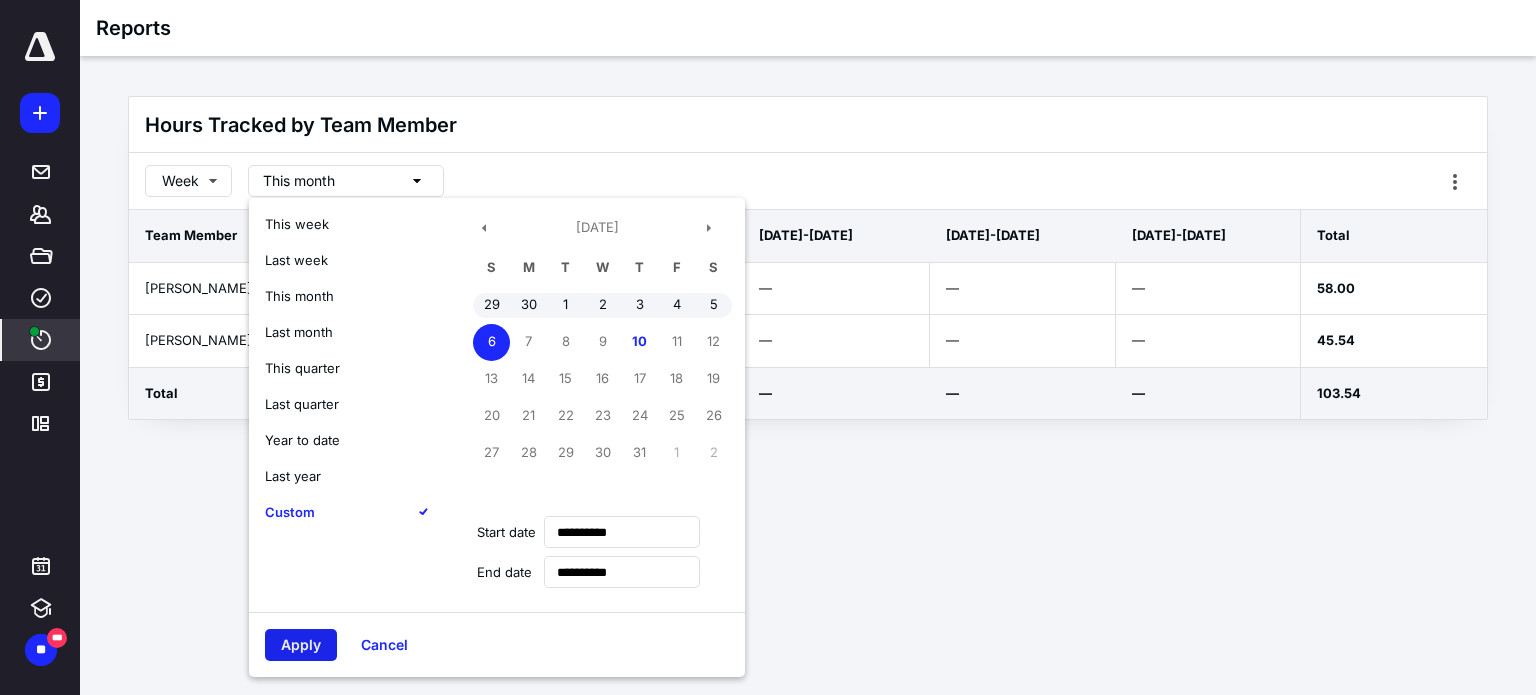 click on "Apply" at bounding box center [301, 645] 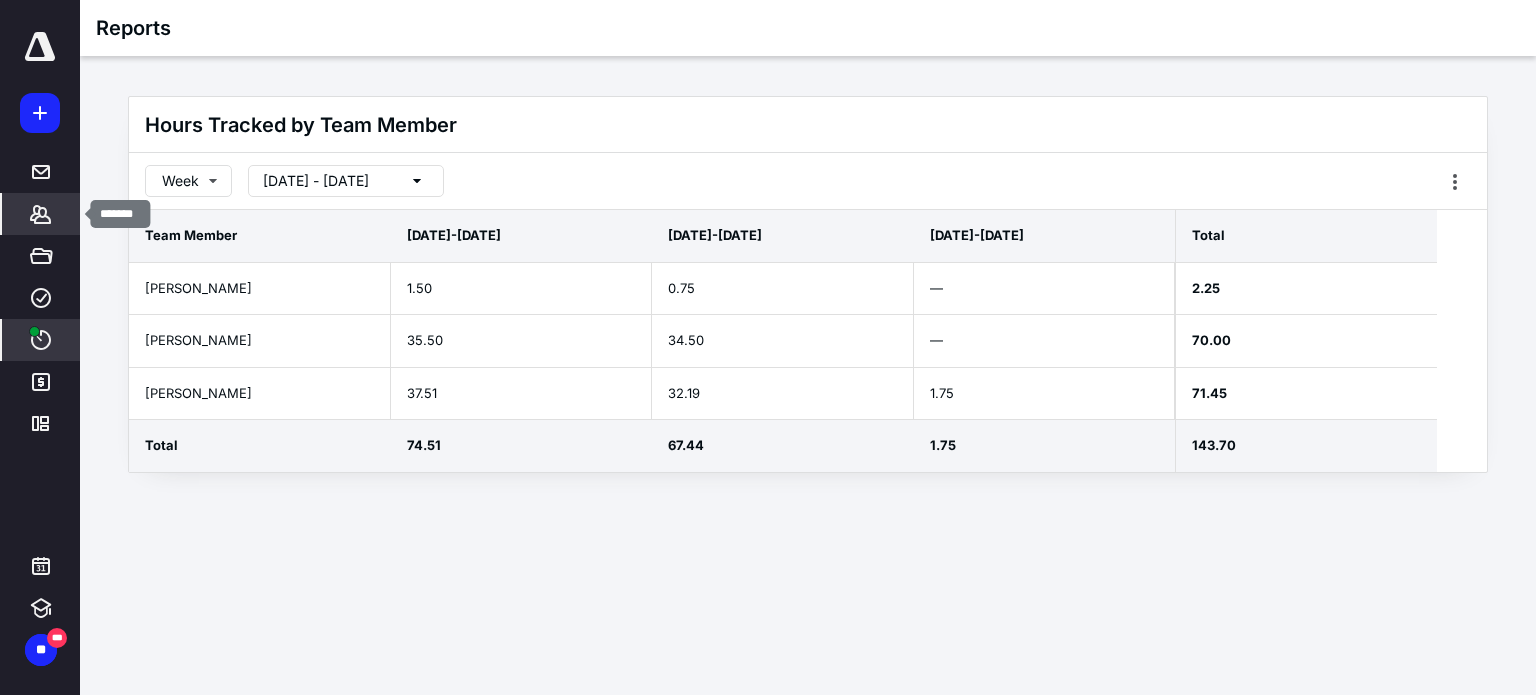 click on "*******" at bounding box center (41, 214) 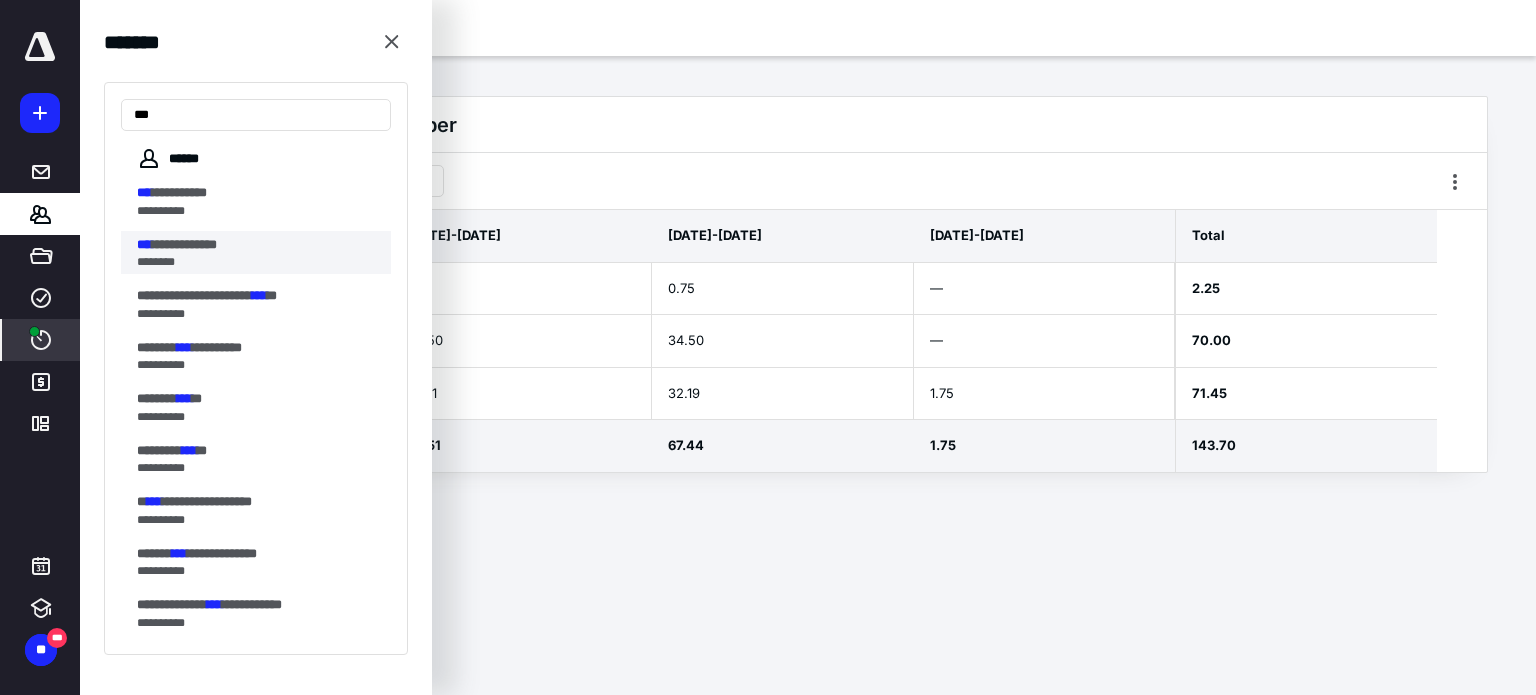 type on "***" 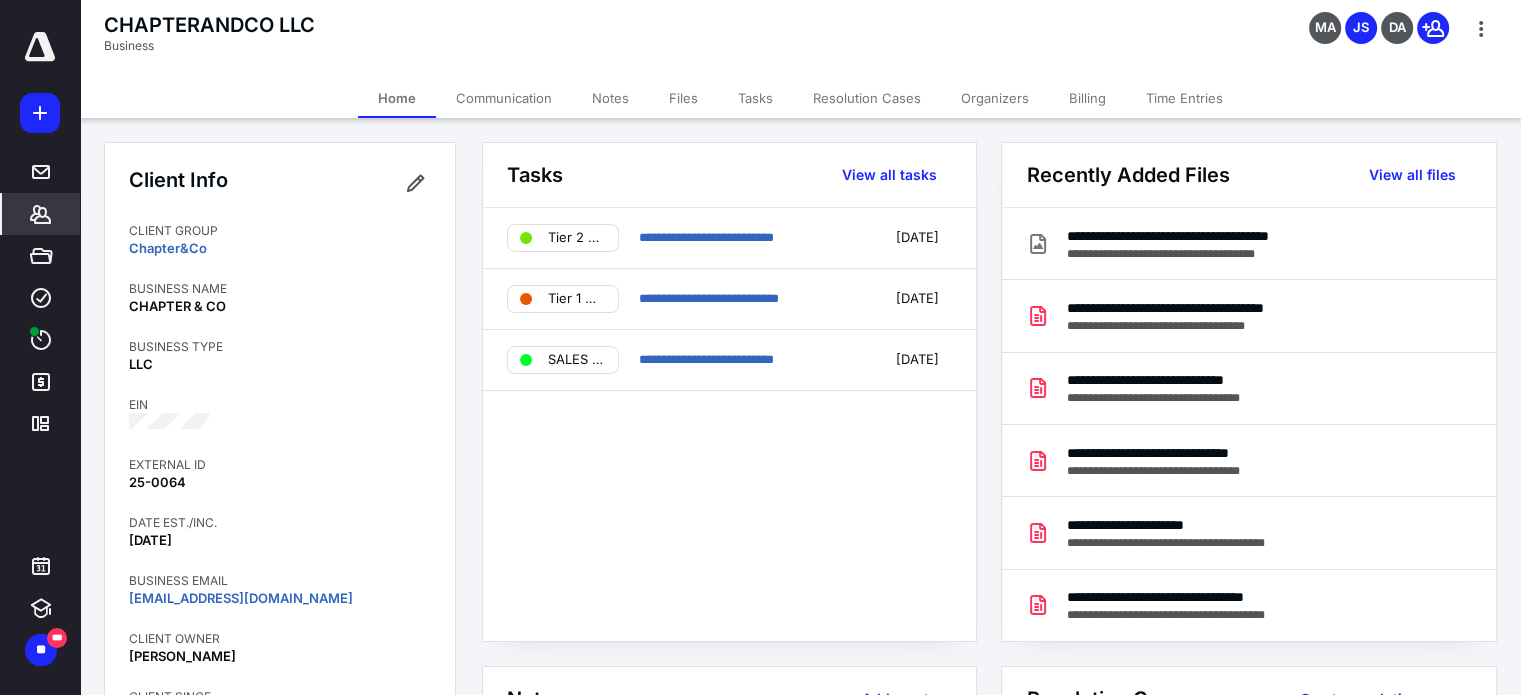 click on "Notes" at bounding box center (610, 98) 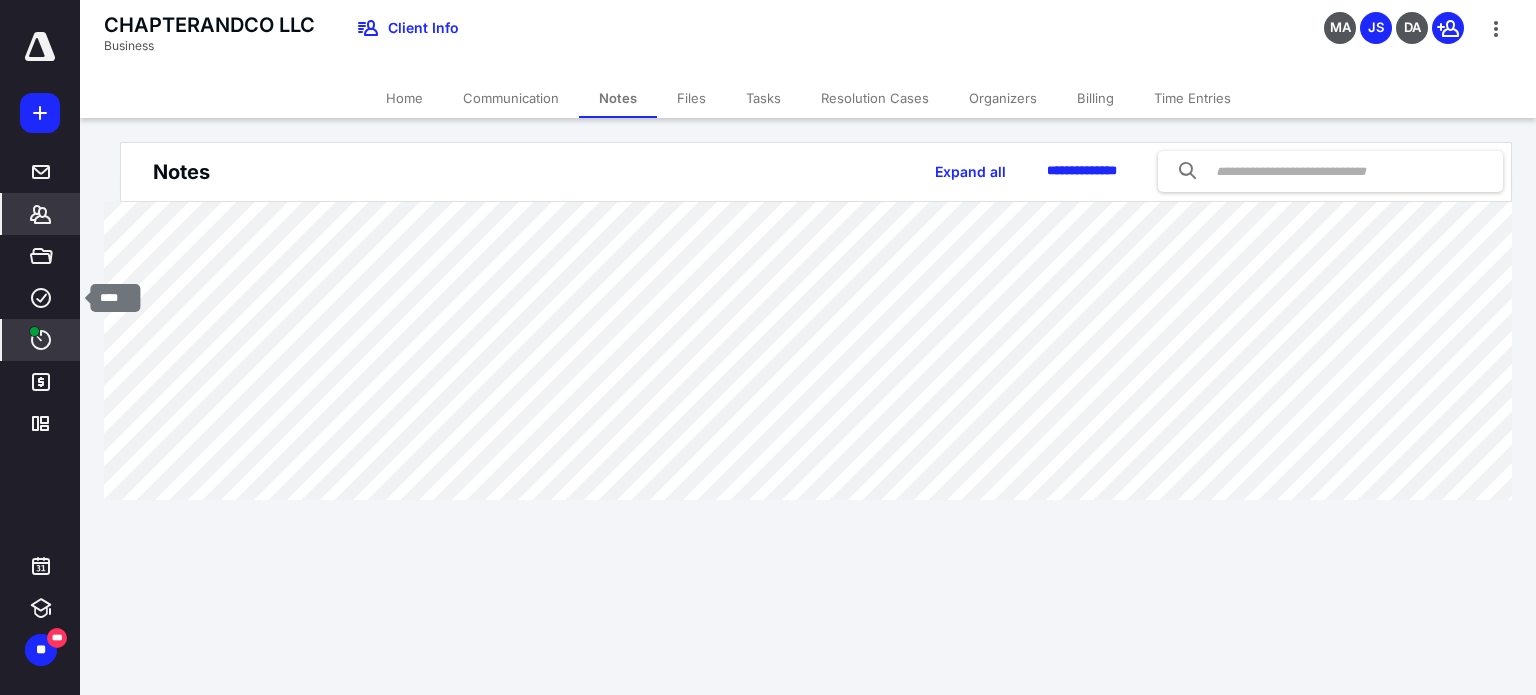 click at bounding box center (34, 331) 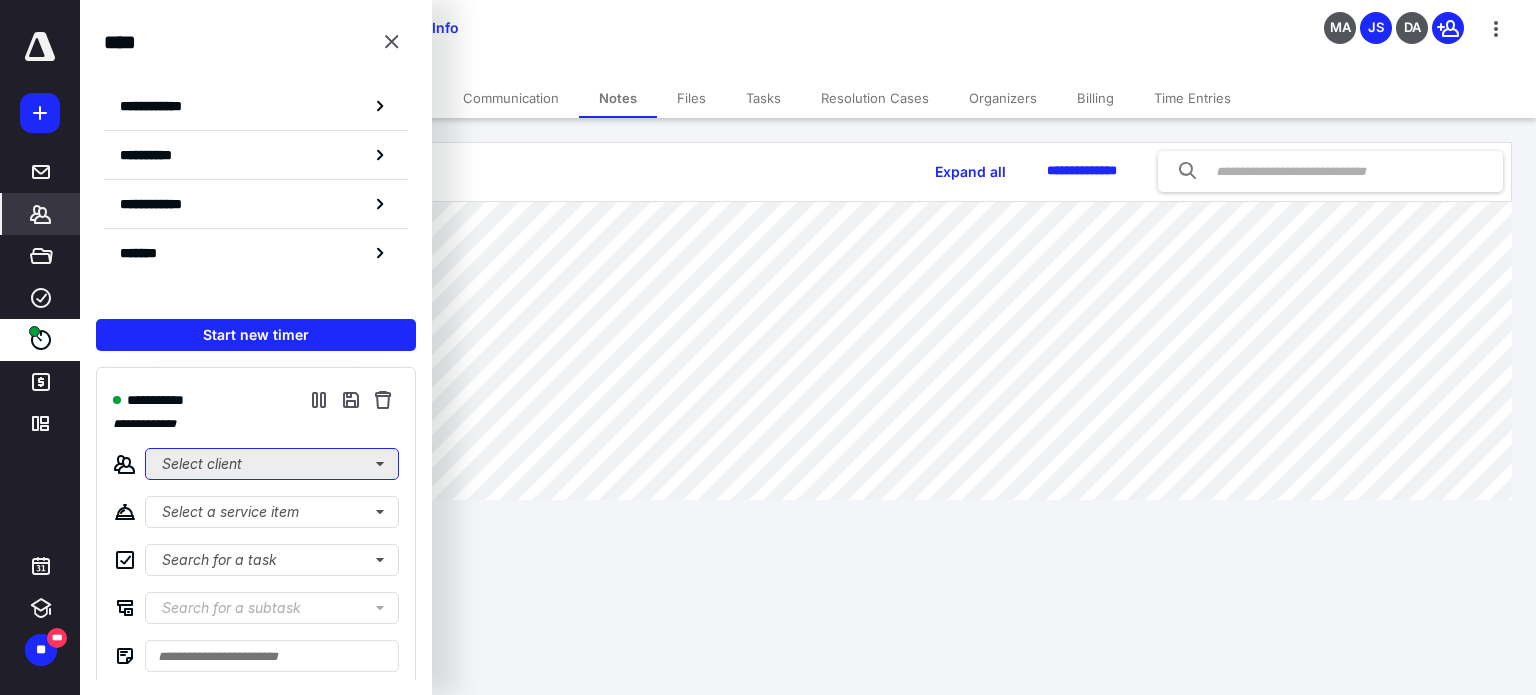 click on "Select client" at bounding box center (272, 464) 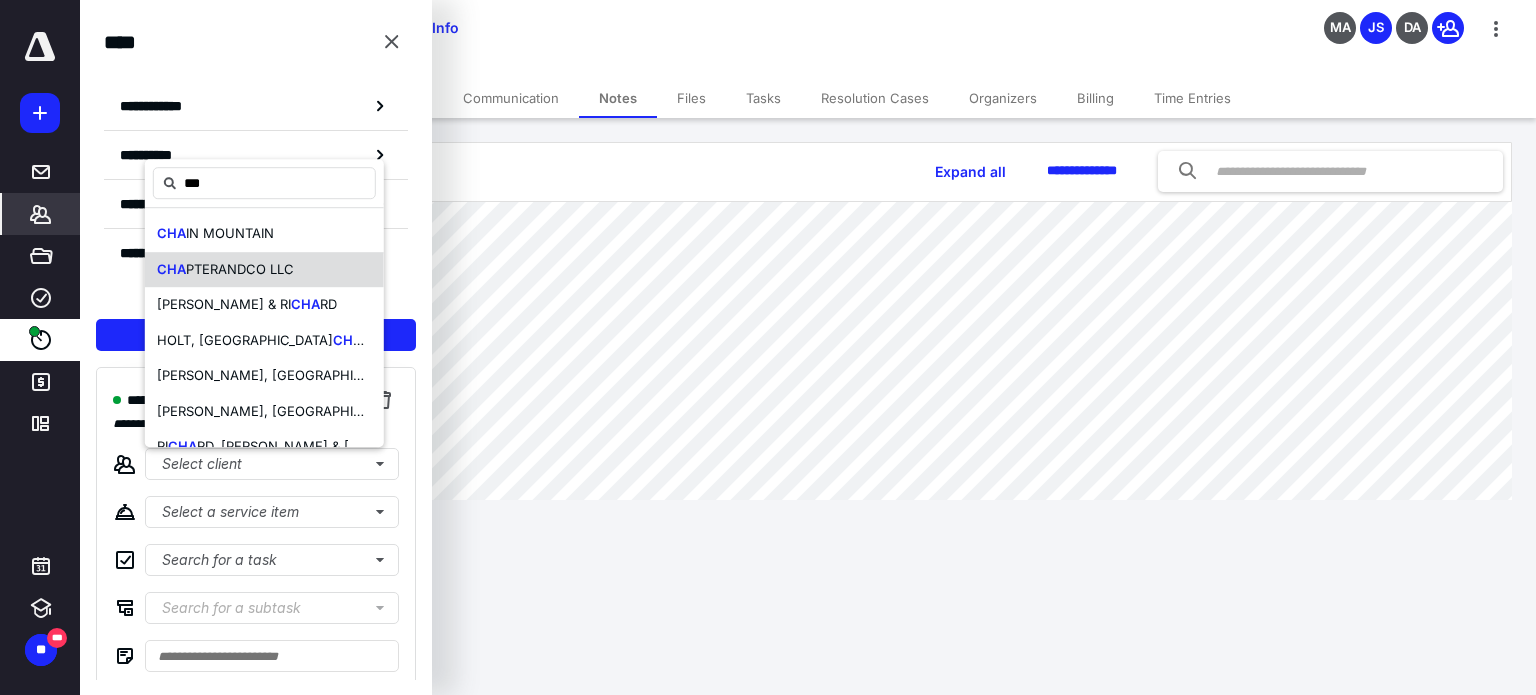 click on "PTERANDCO LLC" at bounding box center [240, 269] 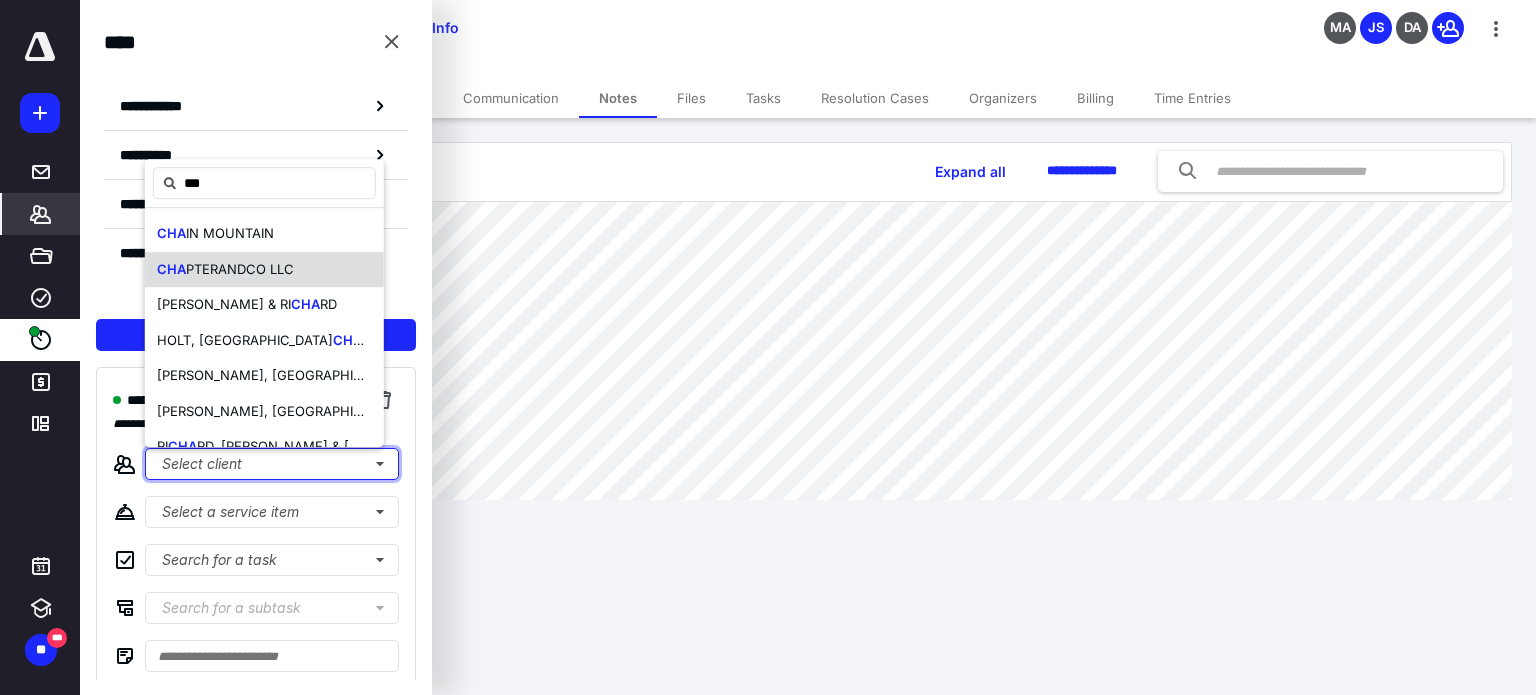 type 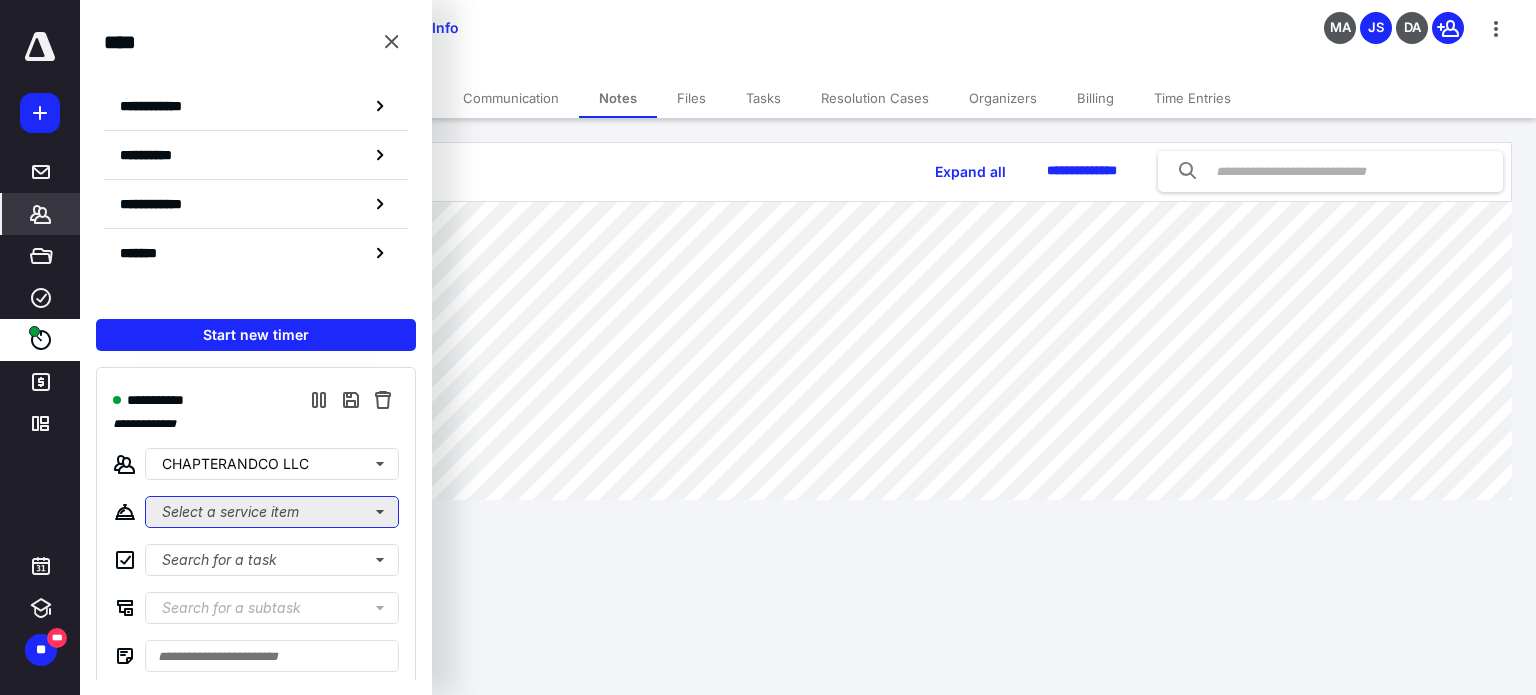 click on "Select a service item" at bounding box center [272, 512] 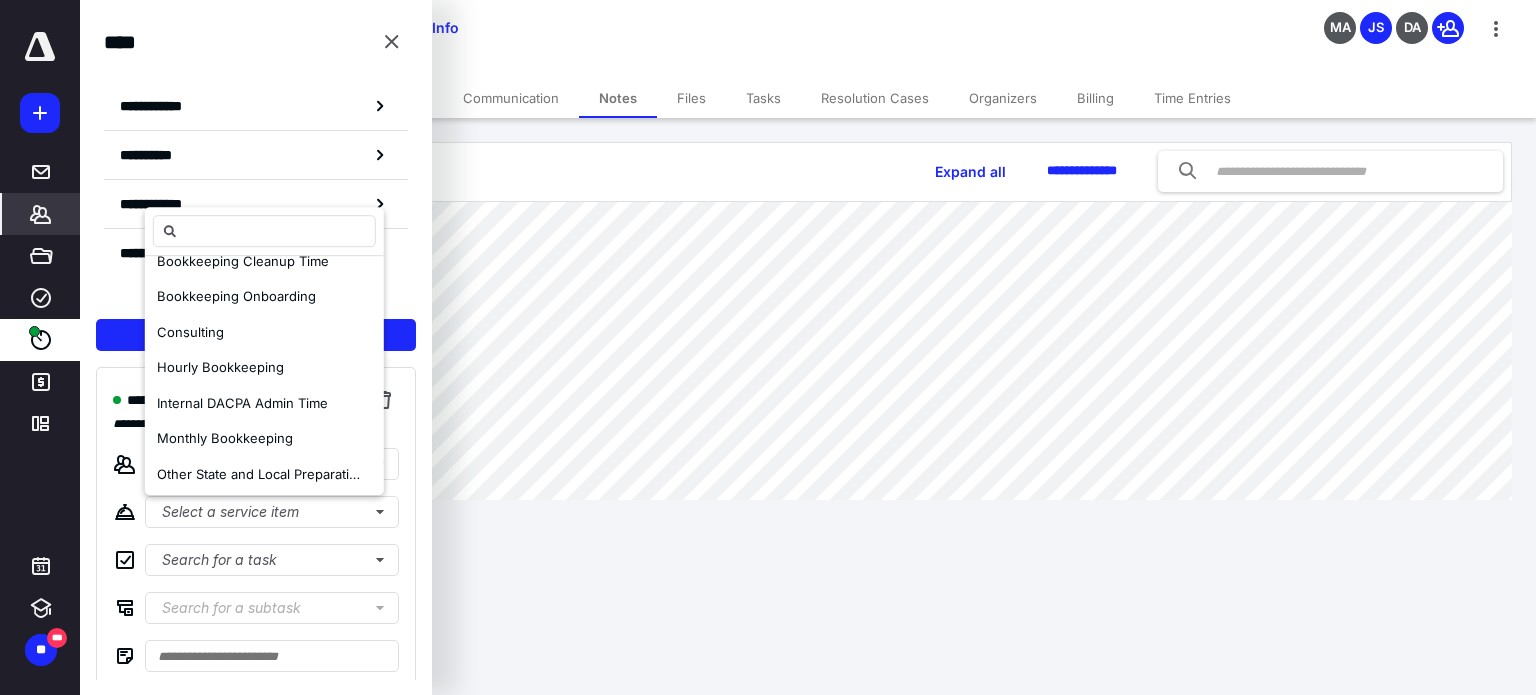 scroll, scrollTop: 200, scrollLeft: 0, axis: vertical 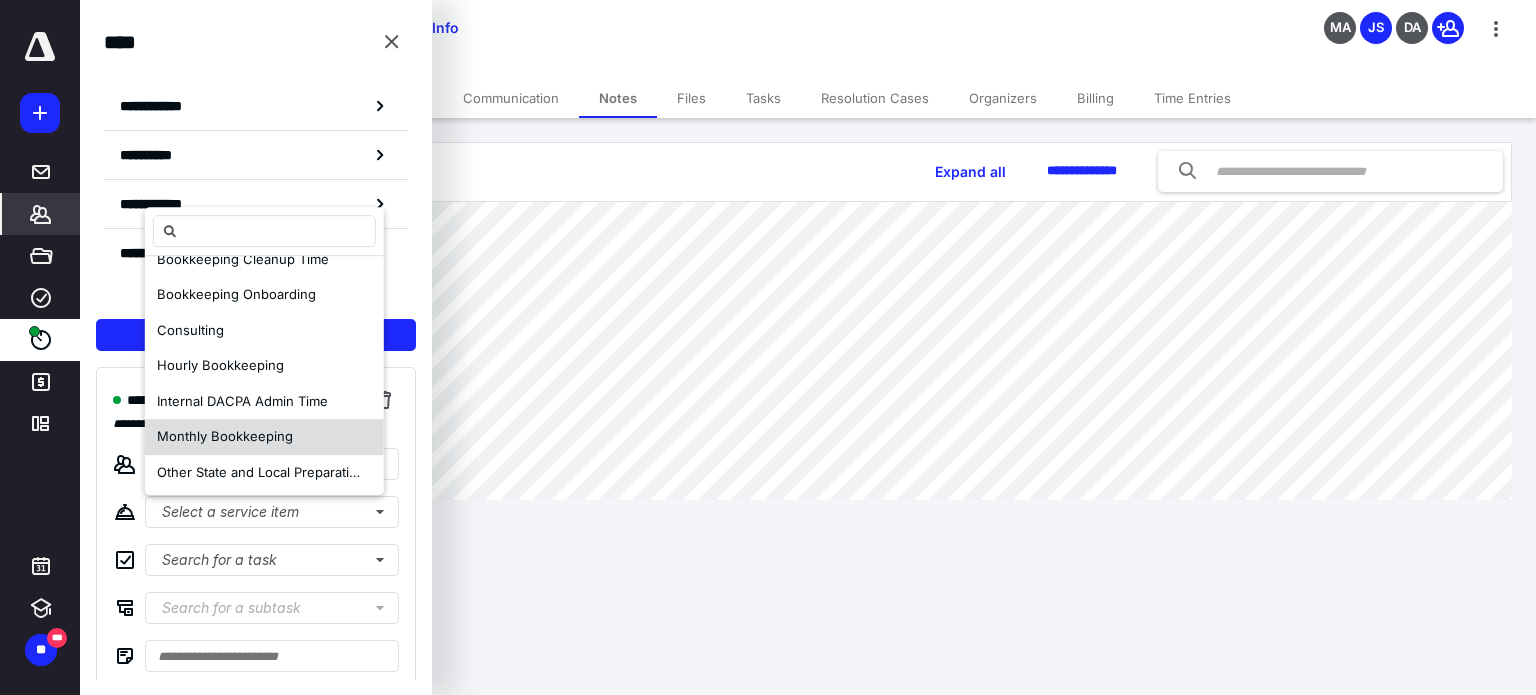 click on "Monthly Bookkeeping" at bounding box center [225, 436] 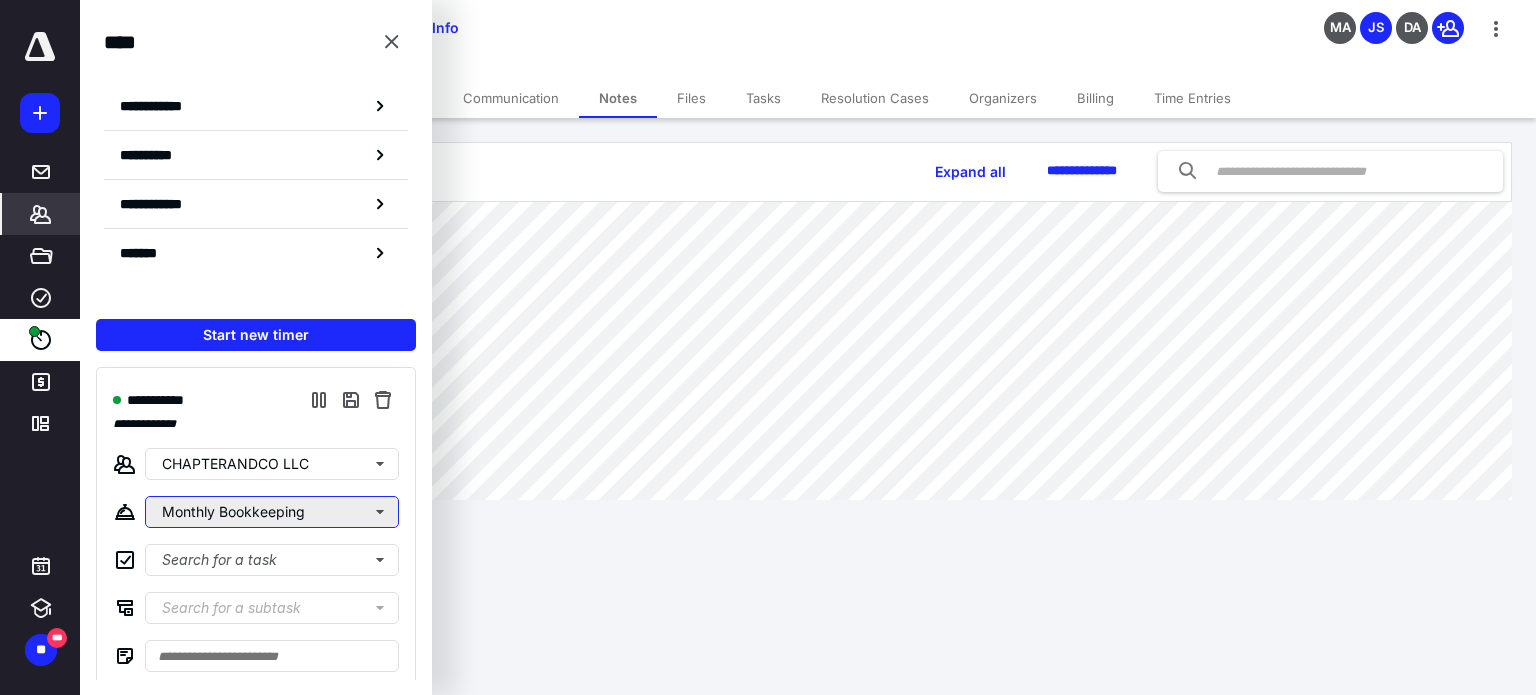 scroll, scrollTop: 0, scrollLeft: 0, axis: both 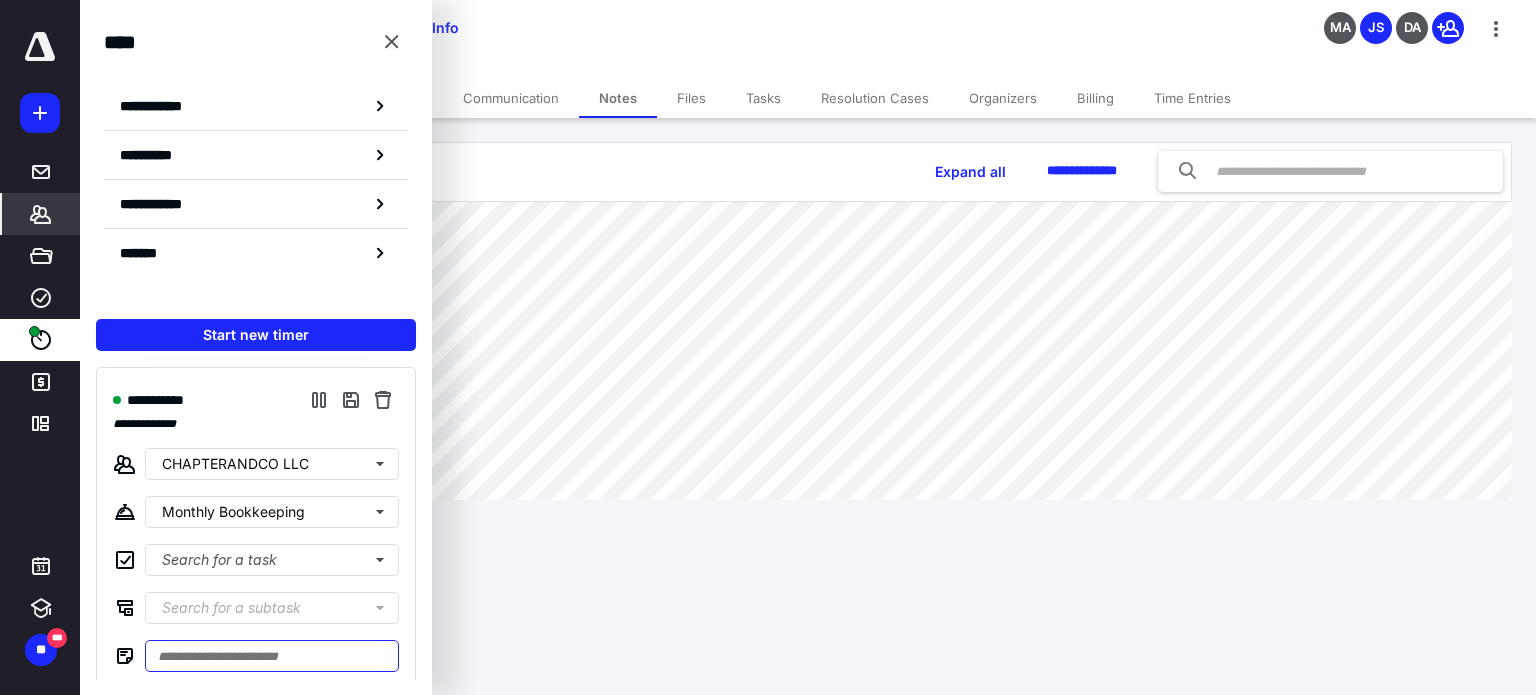 click at bounding box center (272, 656) 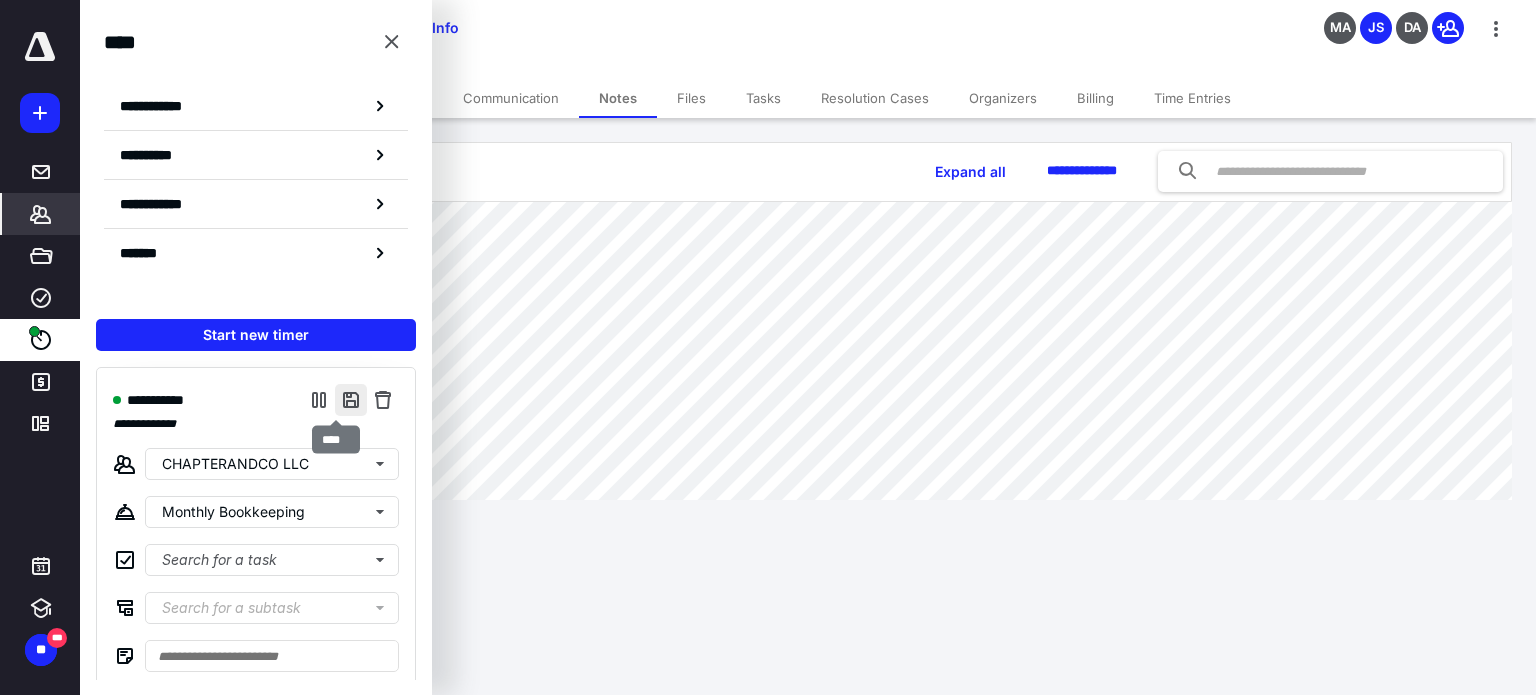 click at bounding box center (351, 400) 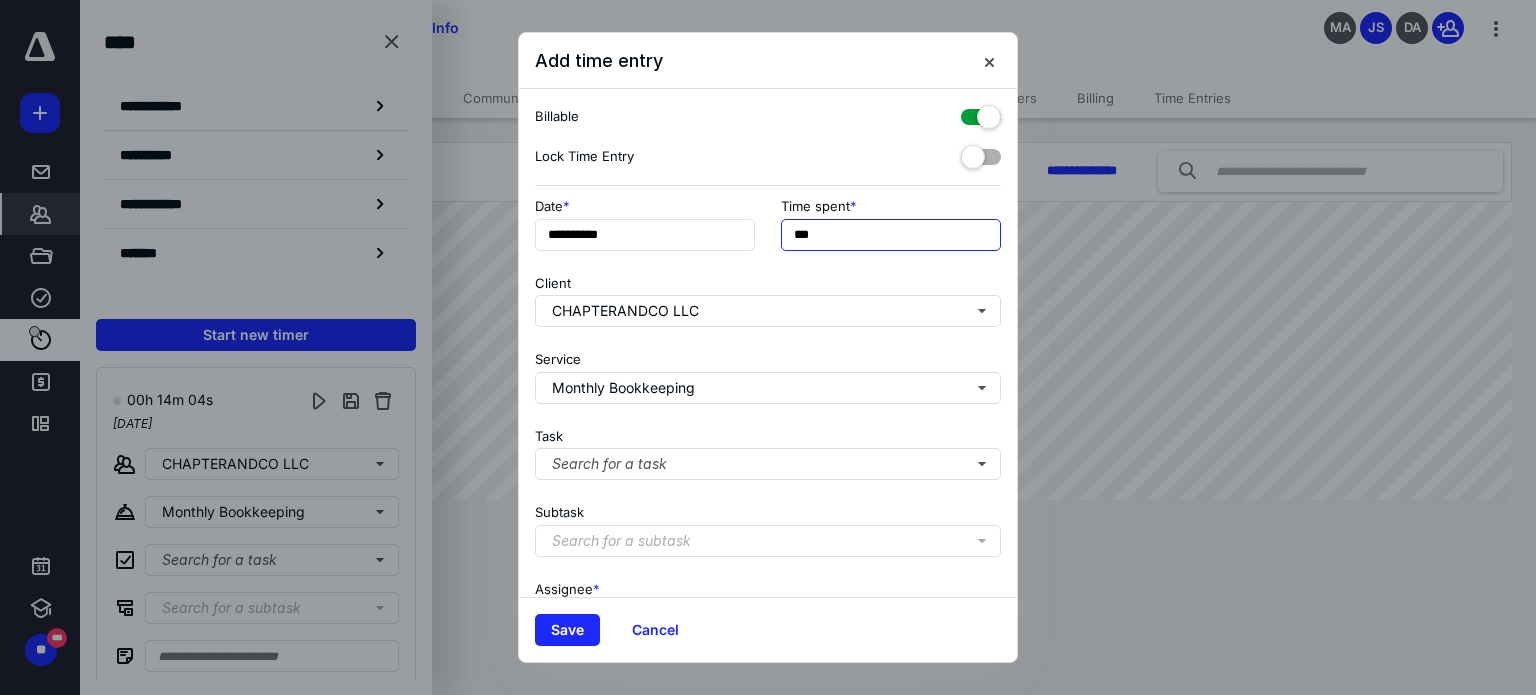 drag, startPoint x: 812, startPoint y: 231, endPoint x: 787, endPoint y: 228, distance: 25.179358 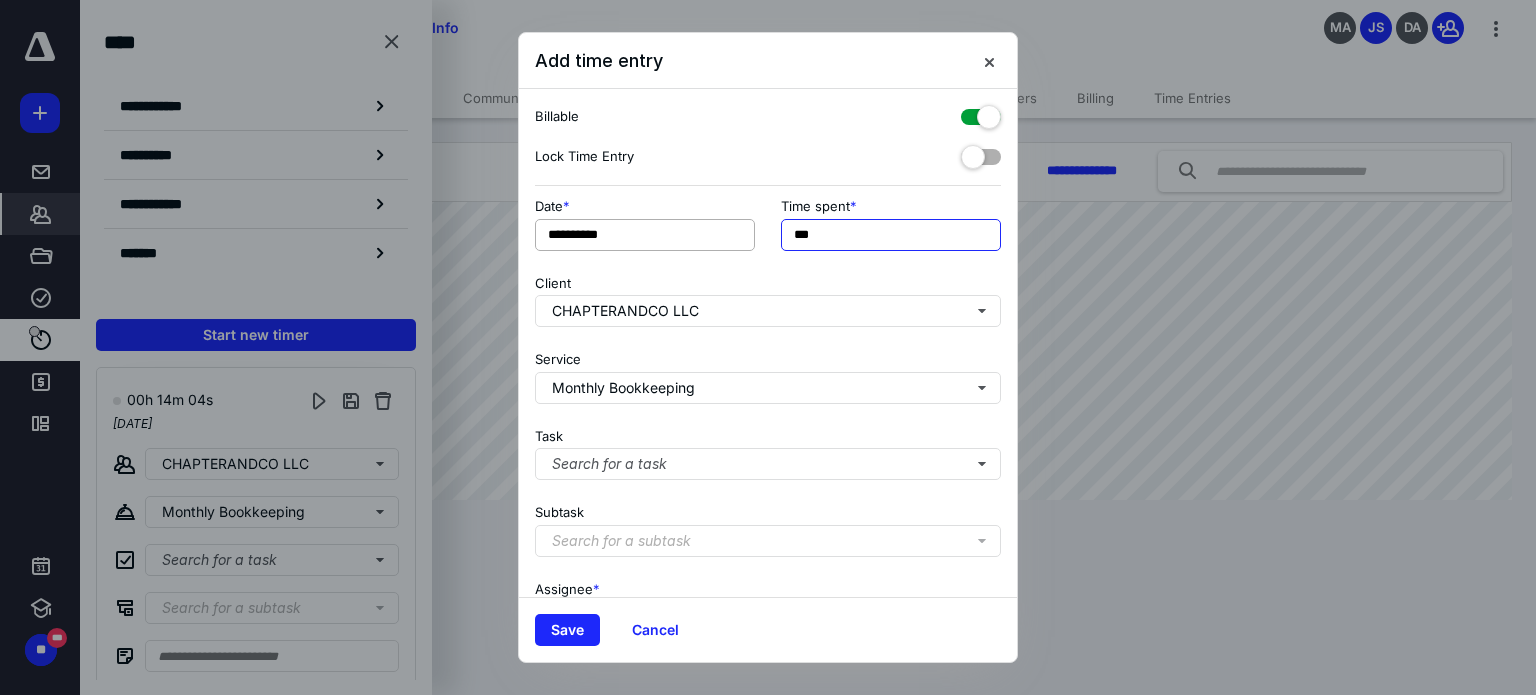 drag, startPoint x: 845, startPoint y: 240, endPoint x: 749, endPoint y: 235, distance: 96.13012 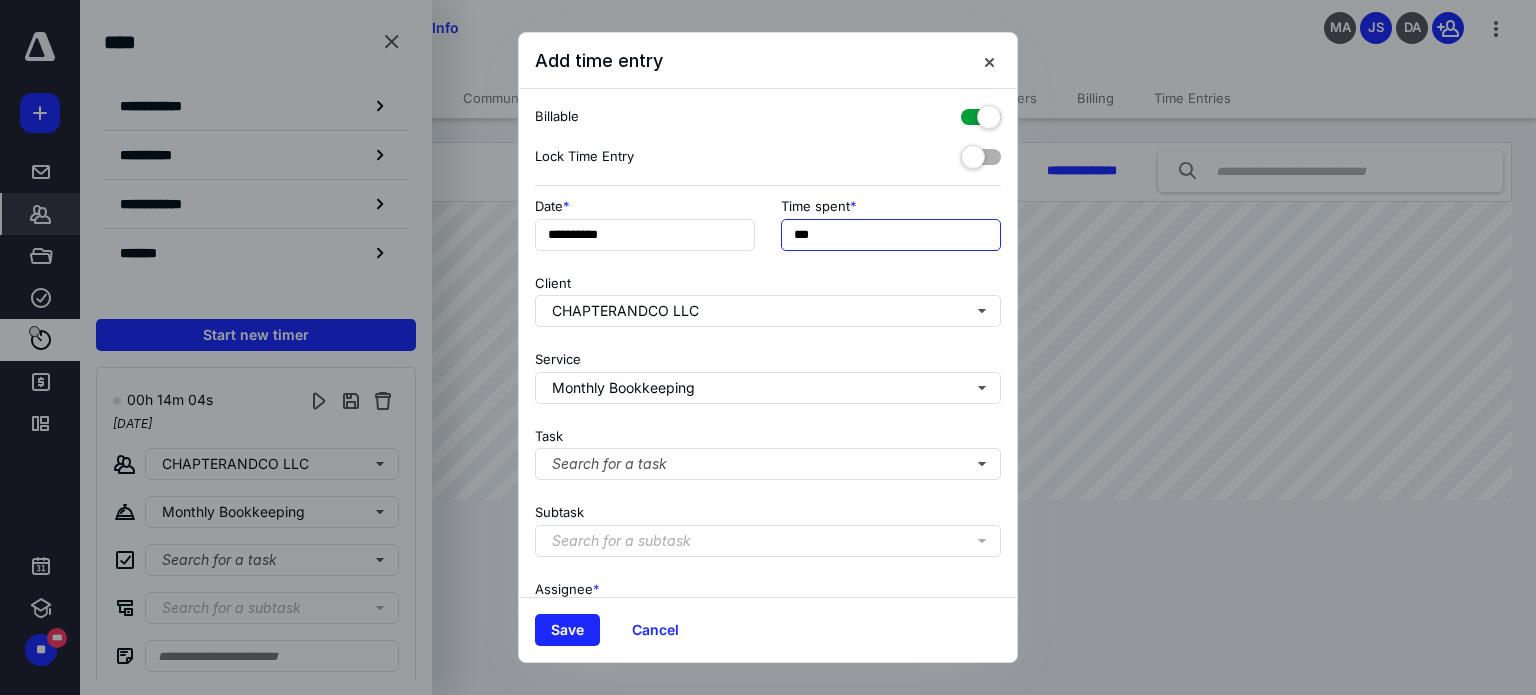 type on "***" 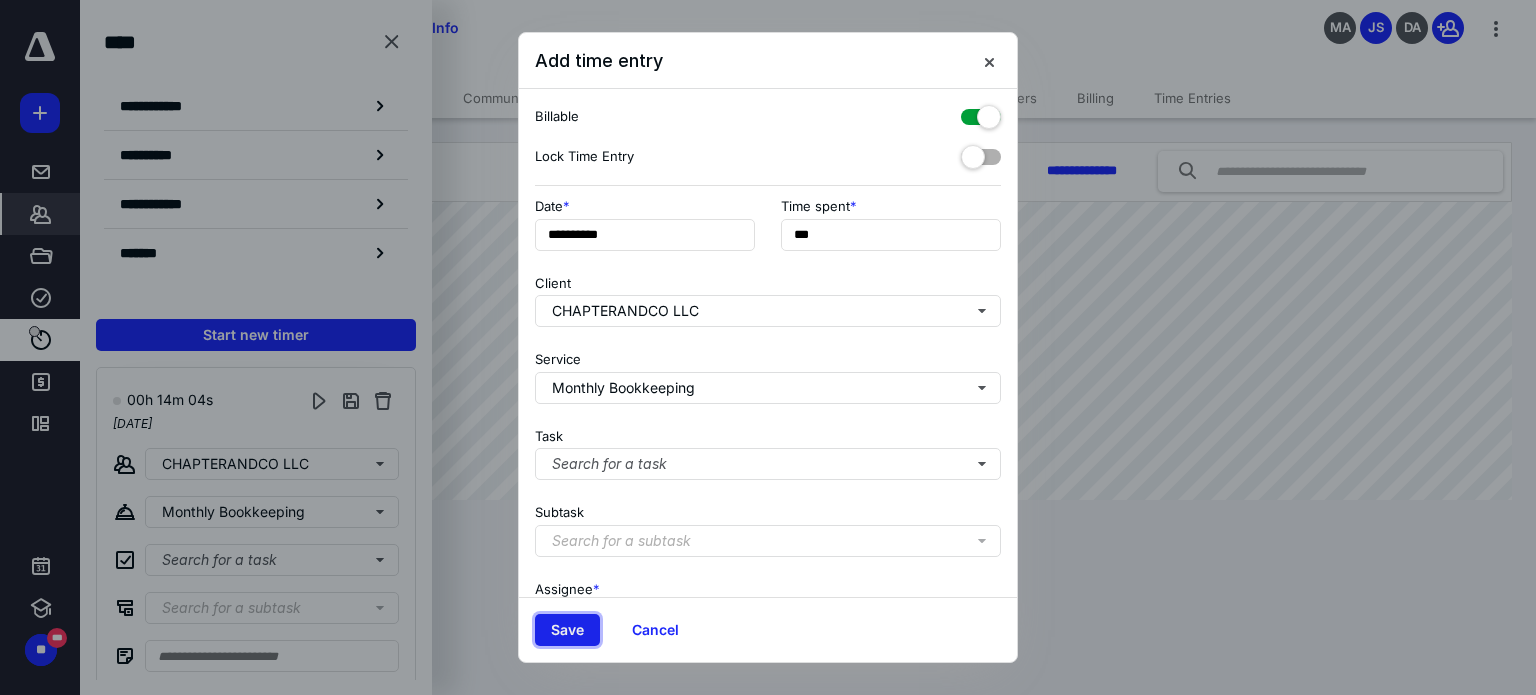 click on "Save" at bounding box center [567, 630] 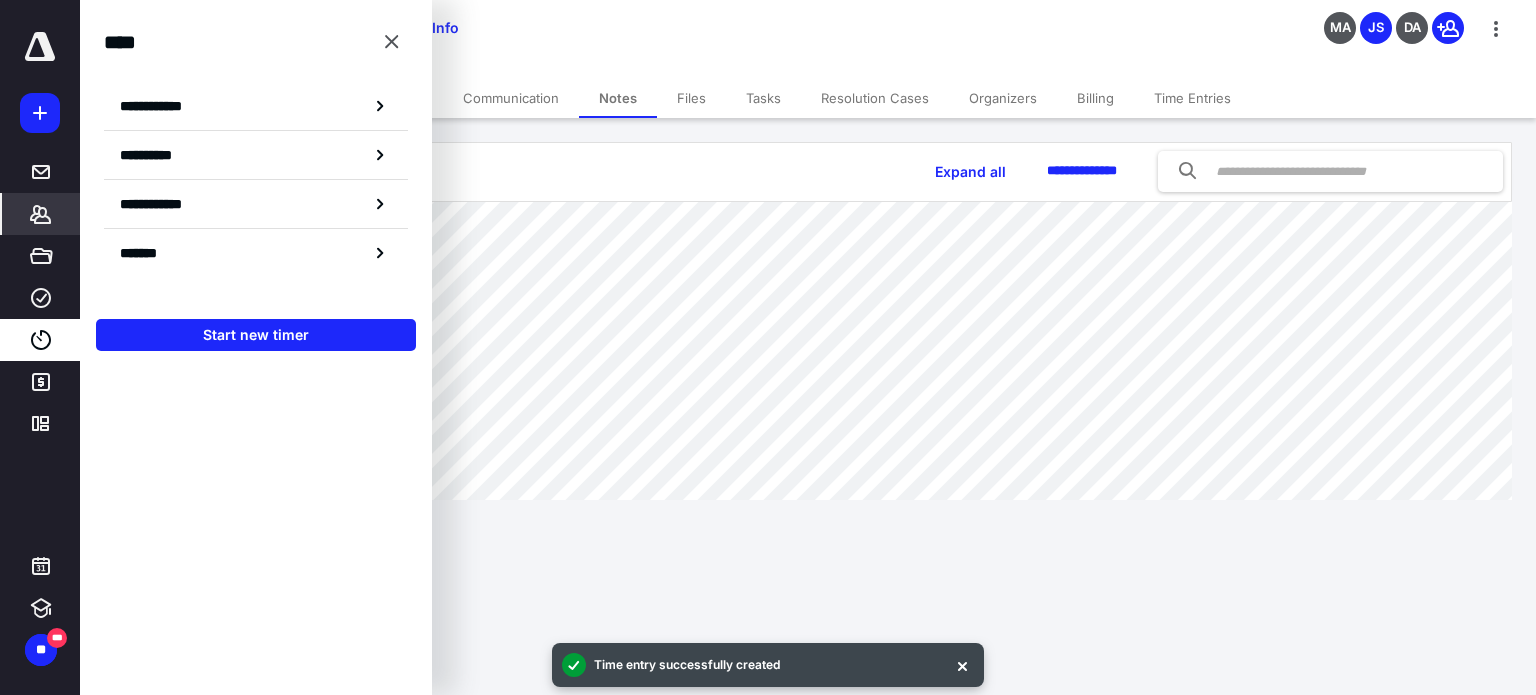click on "Start new timer" at bounding box center [256, 335] 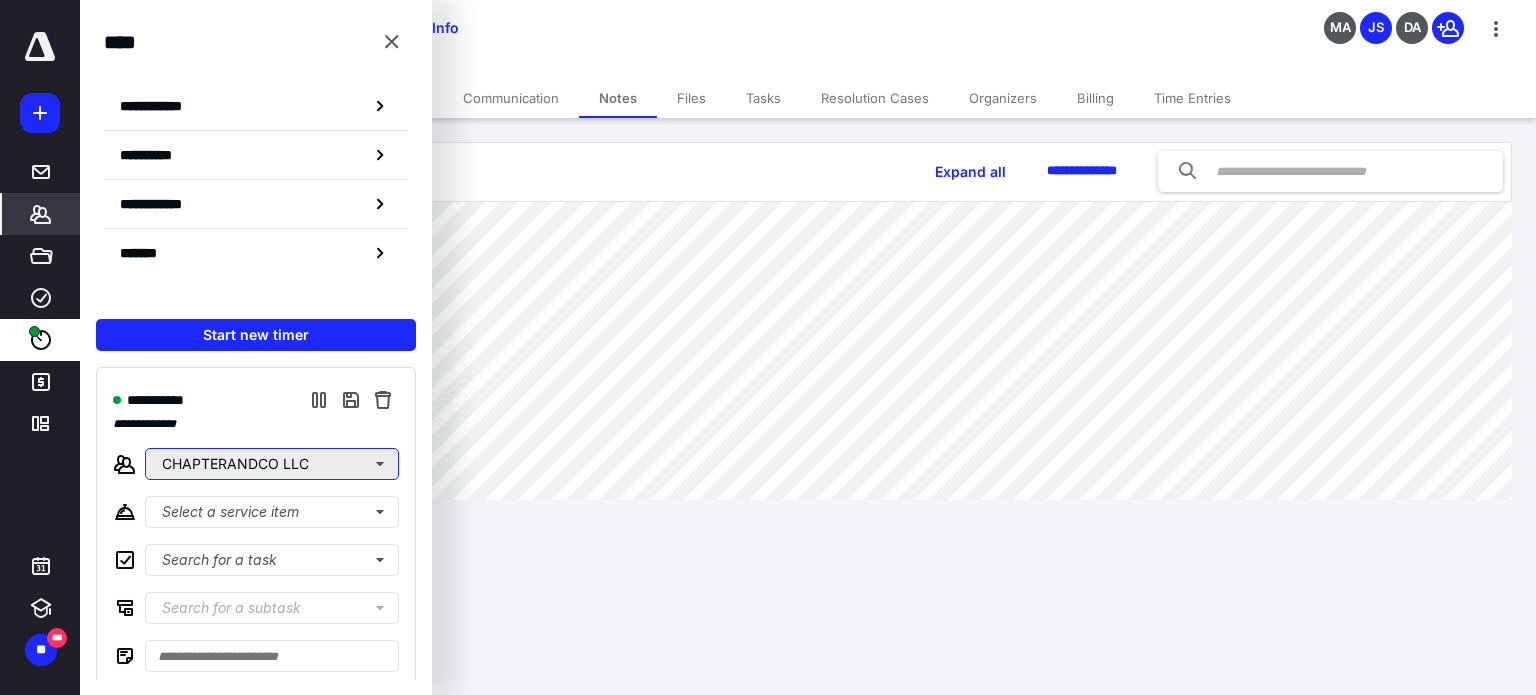click on "CHAPTERANDCO LLC" at bounding box center [272, 464] 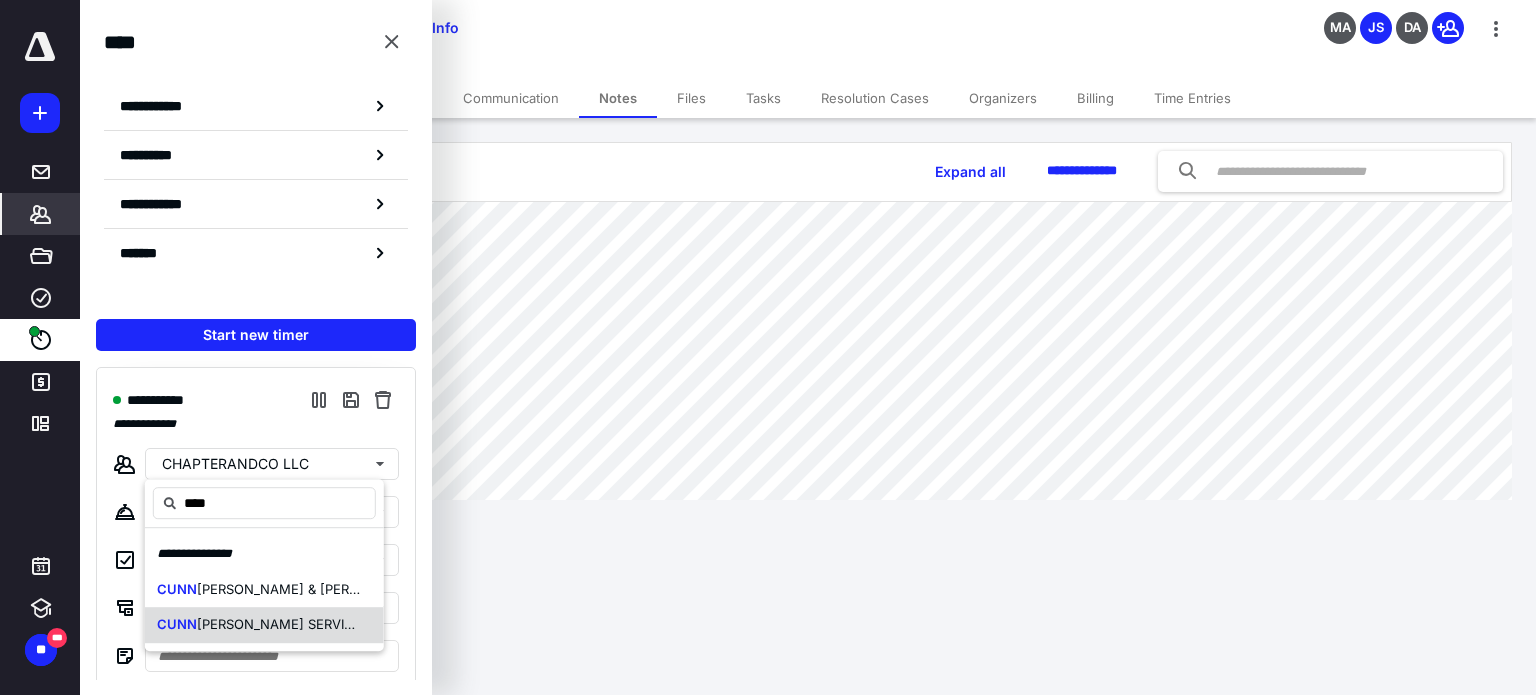 click on "CUNN INGHAM SERVICES LLC" at bounding box center (264, 625) 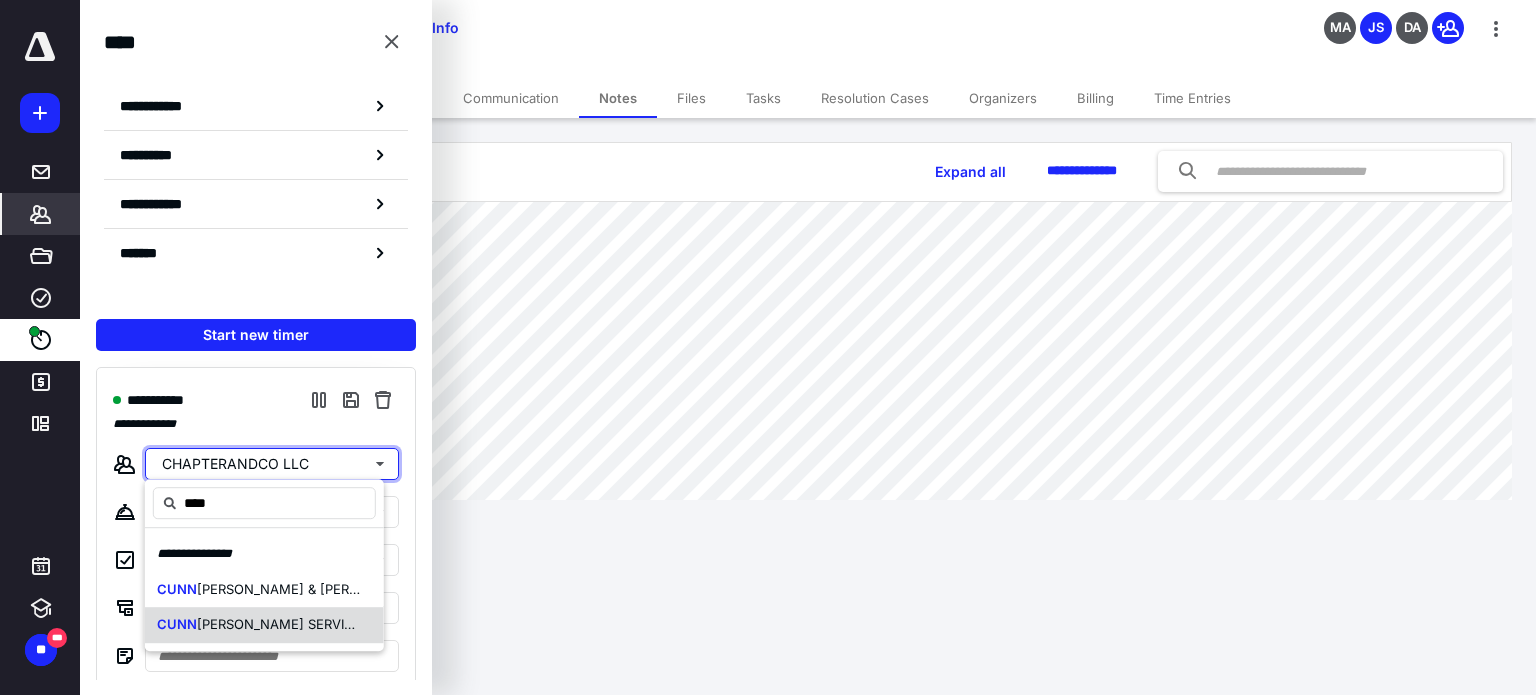 type 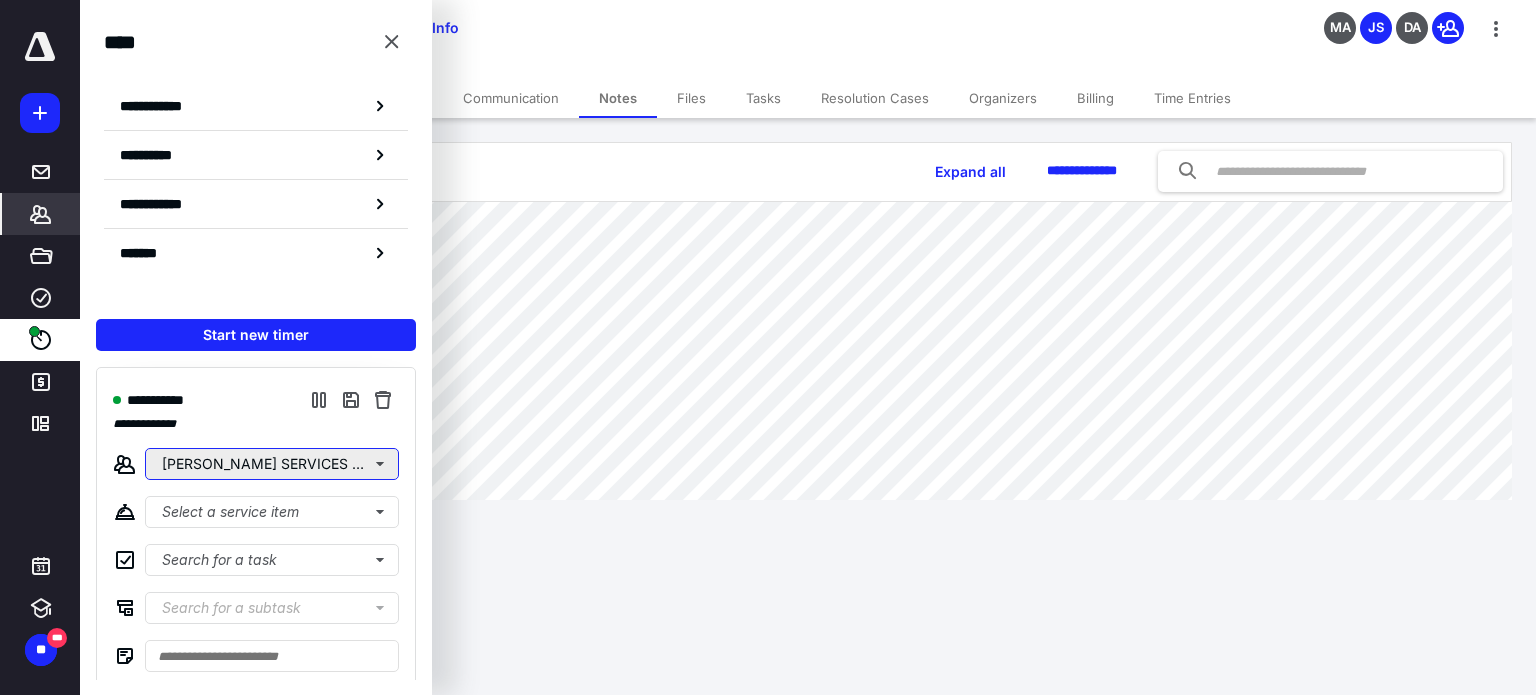 click on "[PERSON_NAME] SERVICES LLC" at bounding box center (272, 464) 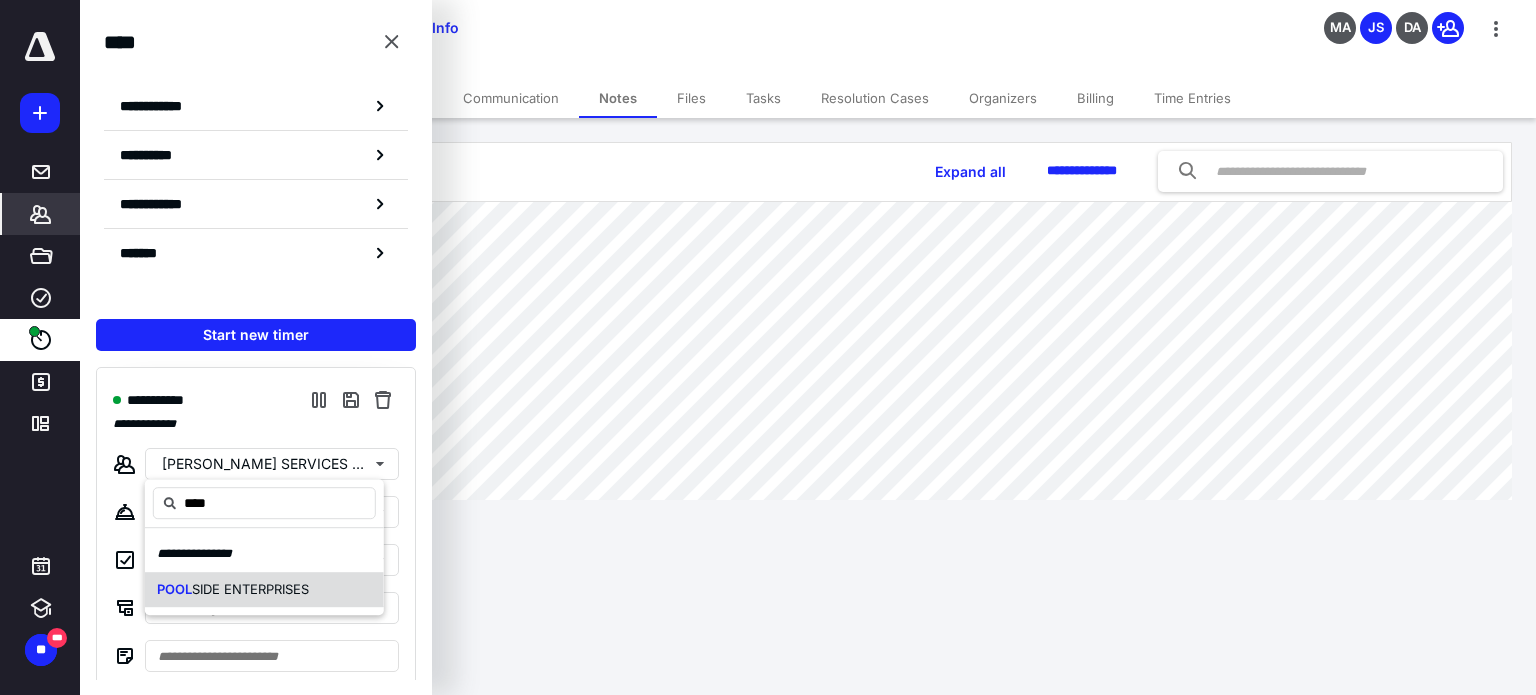 click on "SIDE ENTERPRISES" at bounding box center [250, 589] 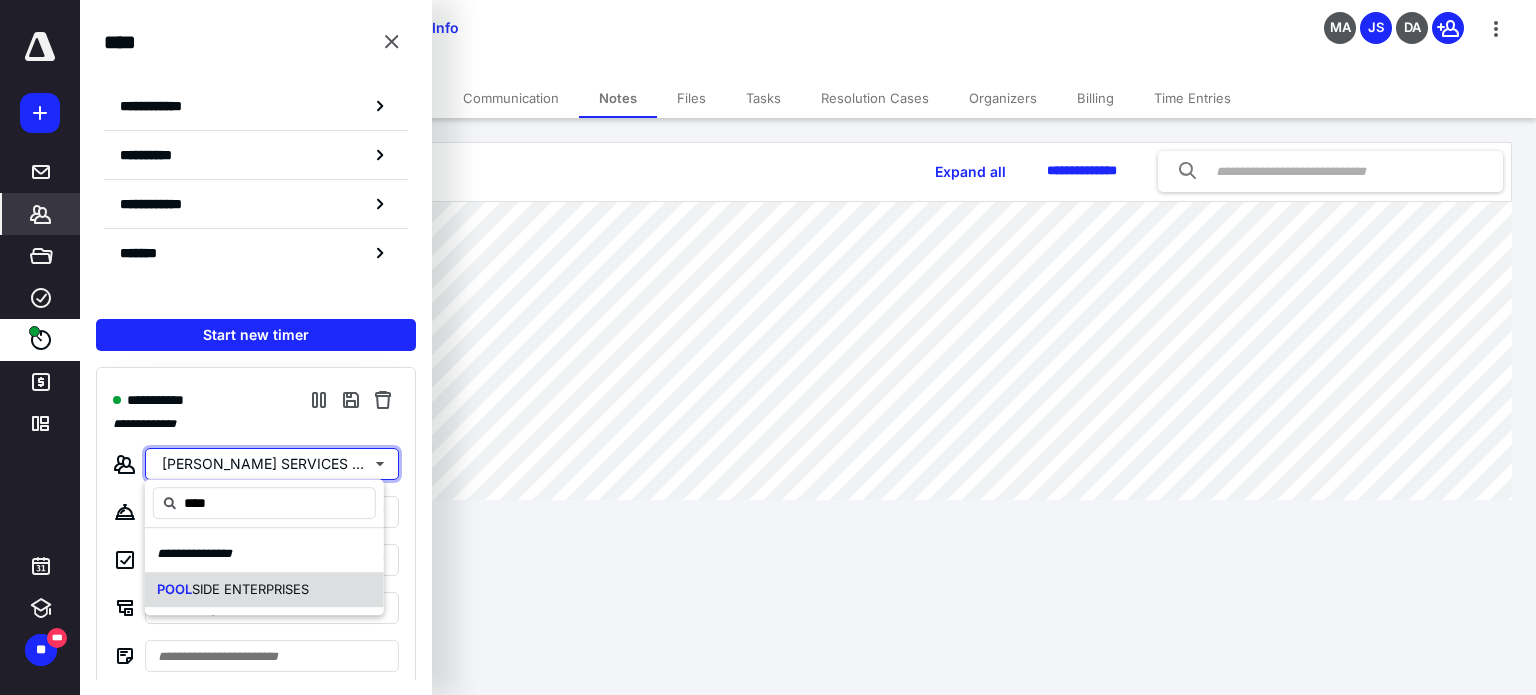 type 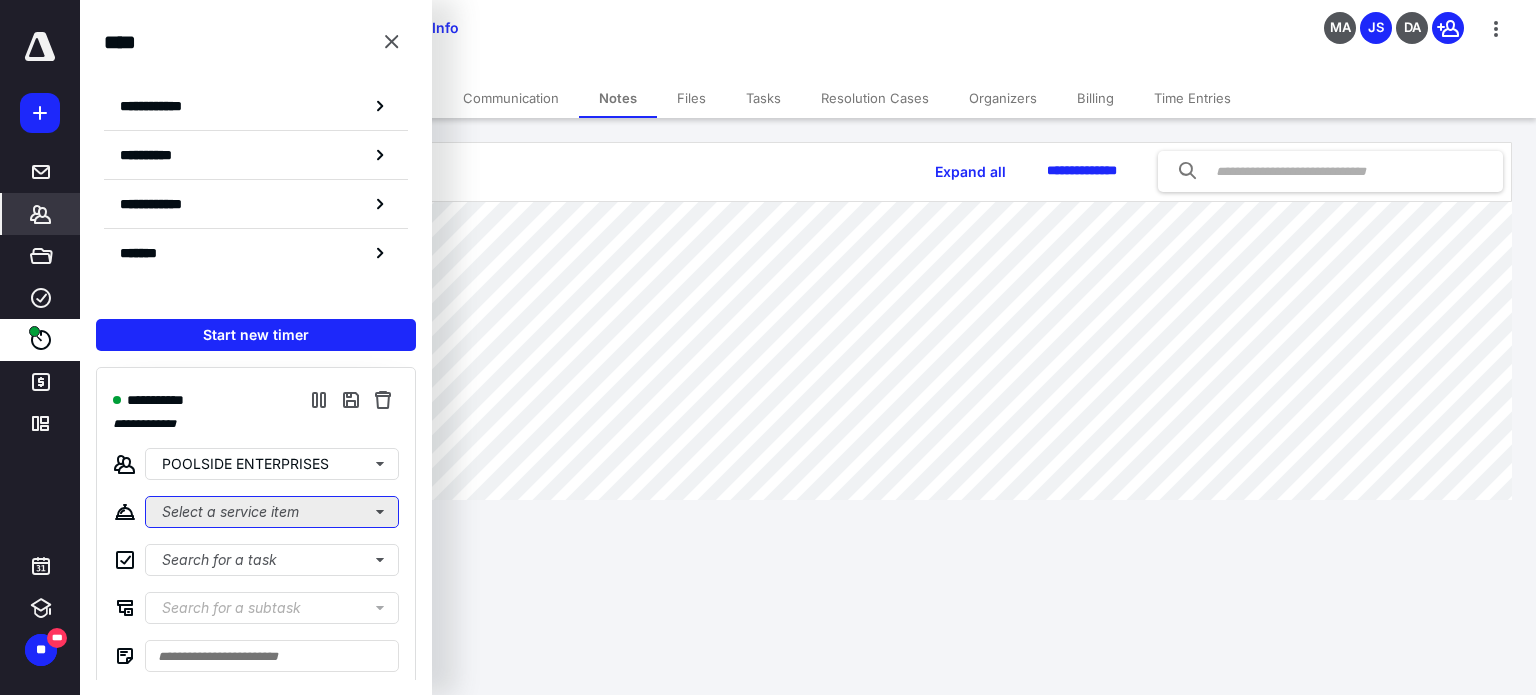 click on "Select a service item" at bounding box center (272, 512) 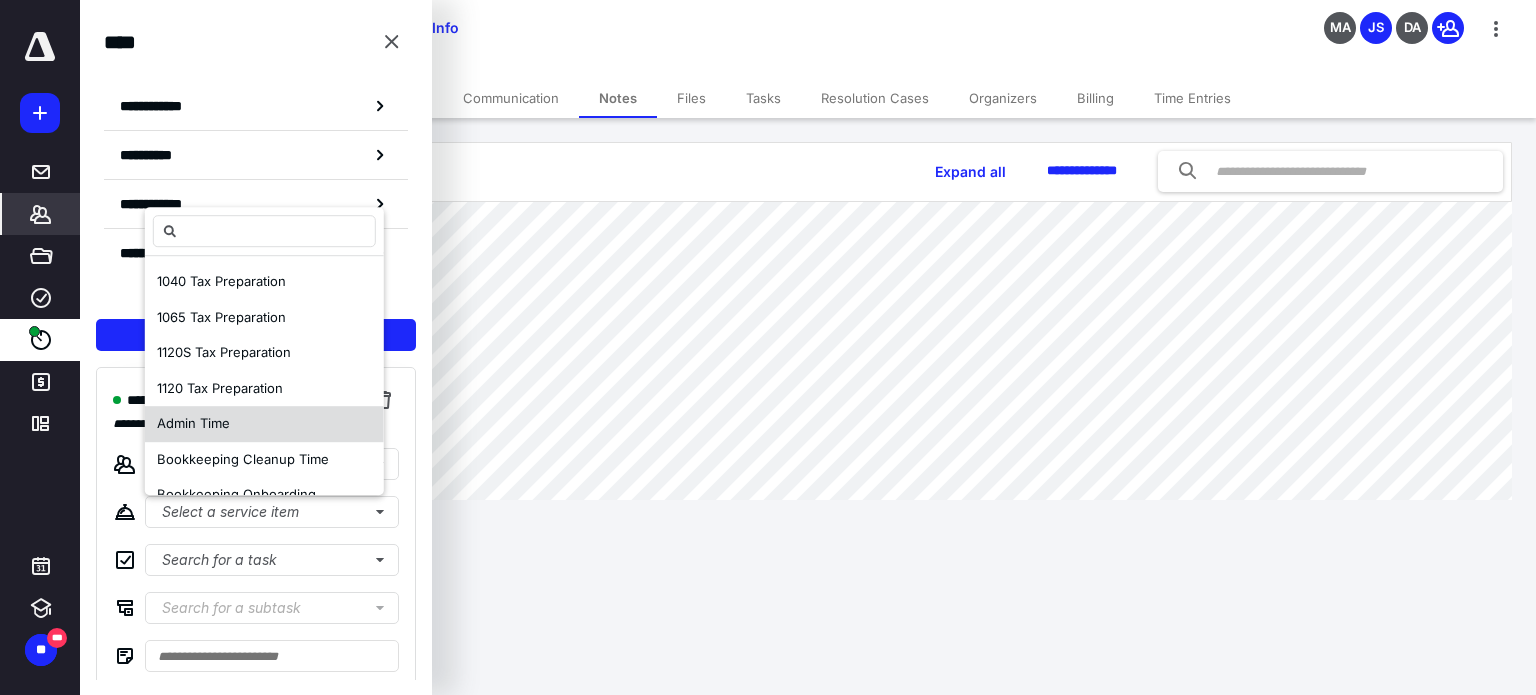 scroll, scrollTop: 200, scrollLeft: 0, axis: vertical 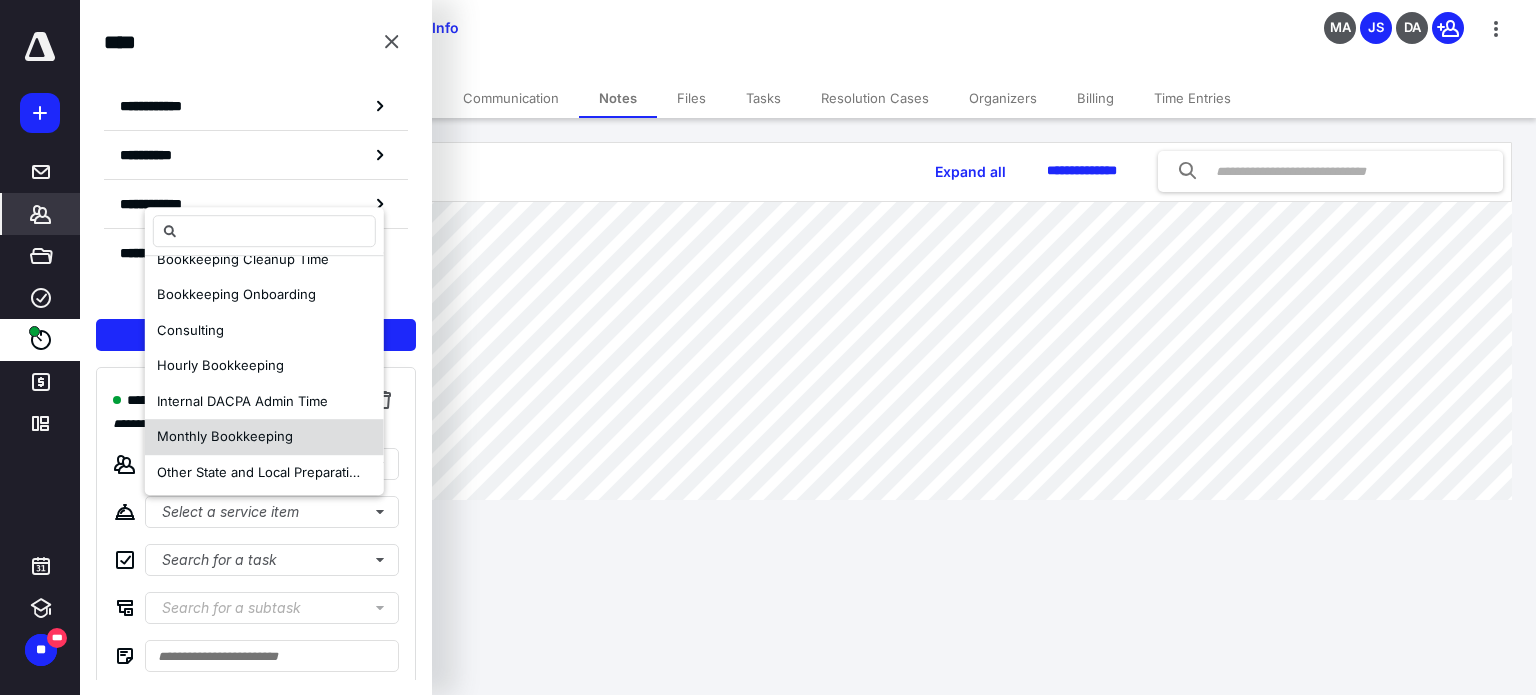 click on "Monthly Bookkeeping" at bounding box center (225, 437) 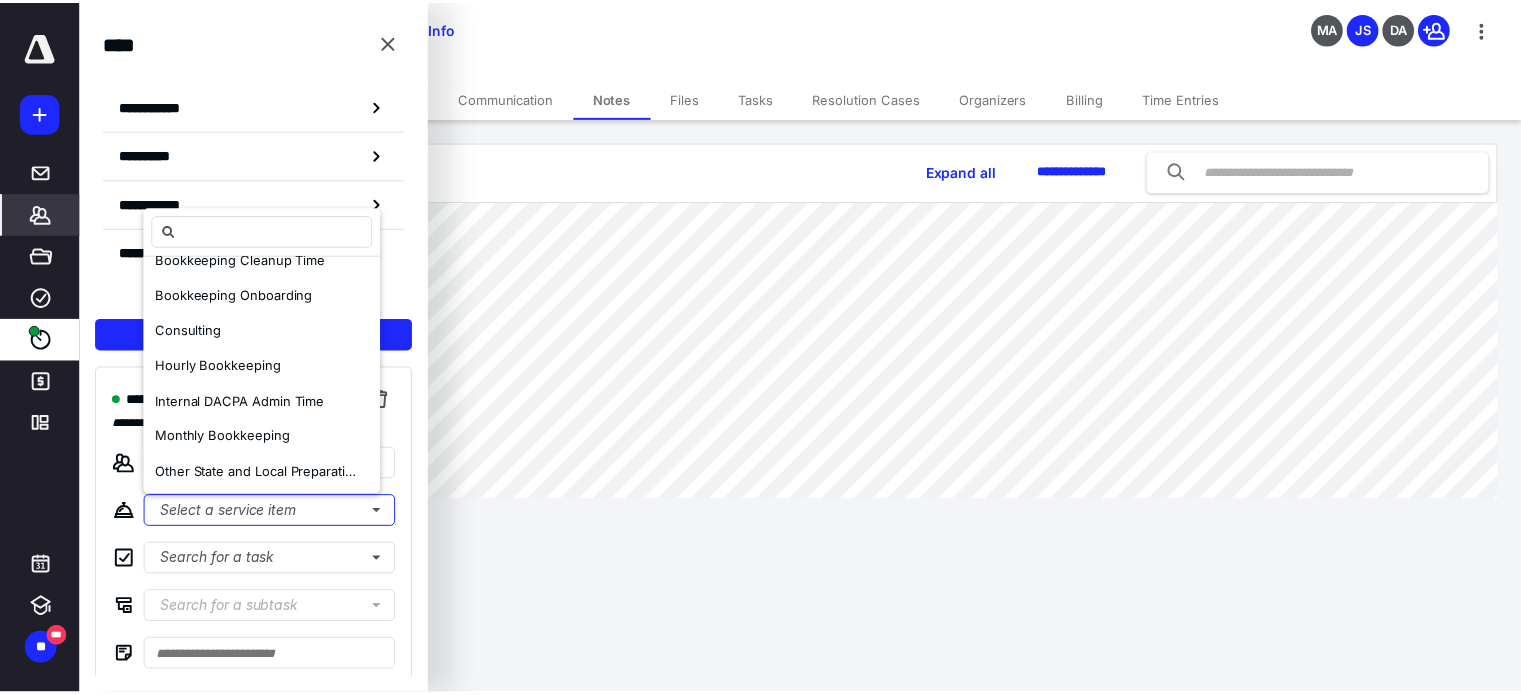 scroll, scrollTop: 0, scrollLeft: 0, axis: both 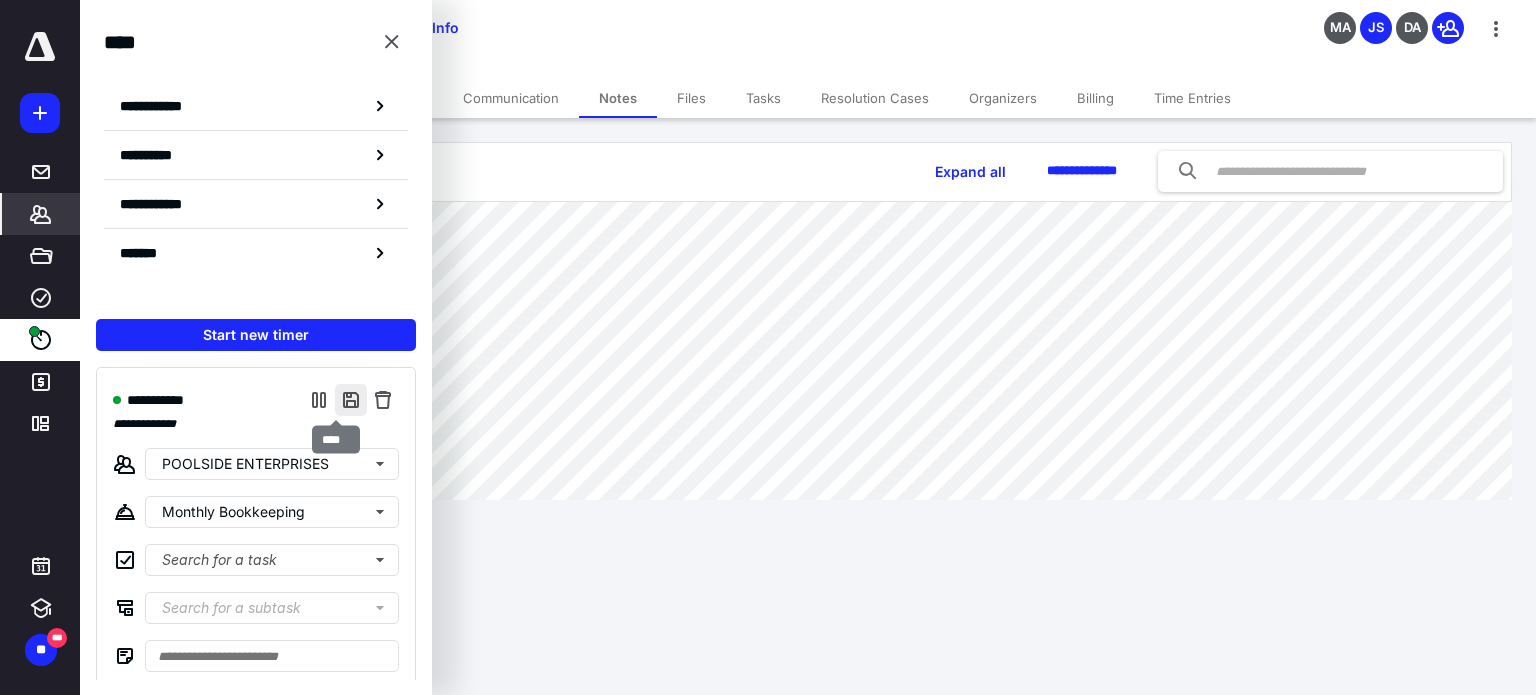 click at bounding box center (351, 400) 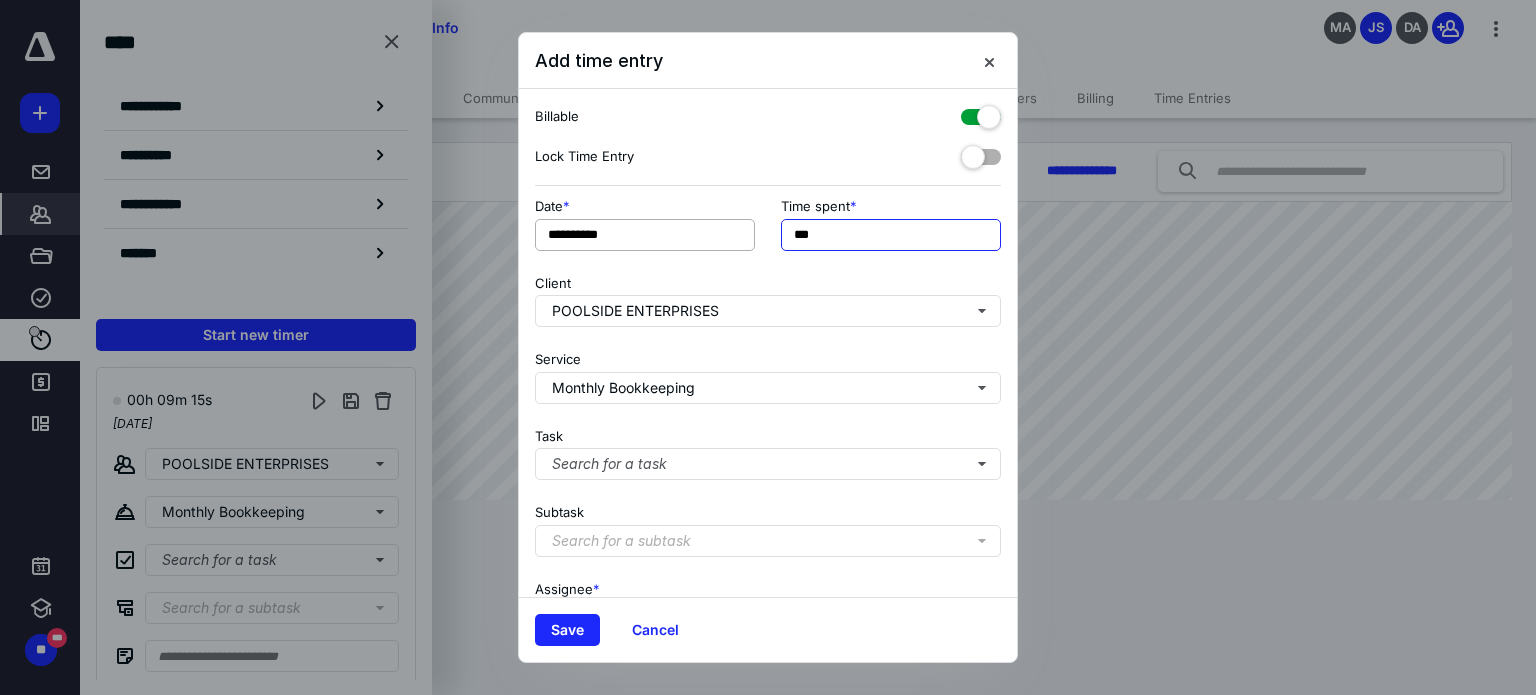 drag, startPoint x: 836, startPoint y: 230, endPoint x: 735, endPoint y: 235, distance: 101.12369 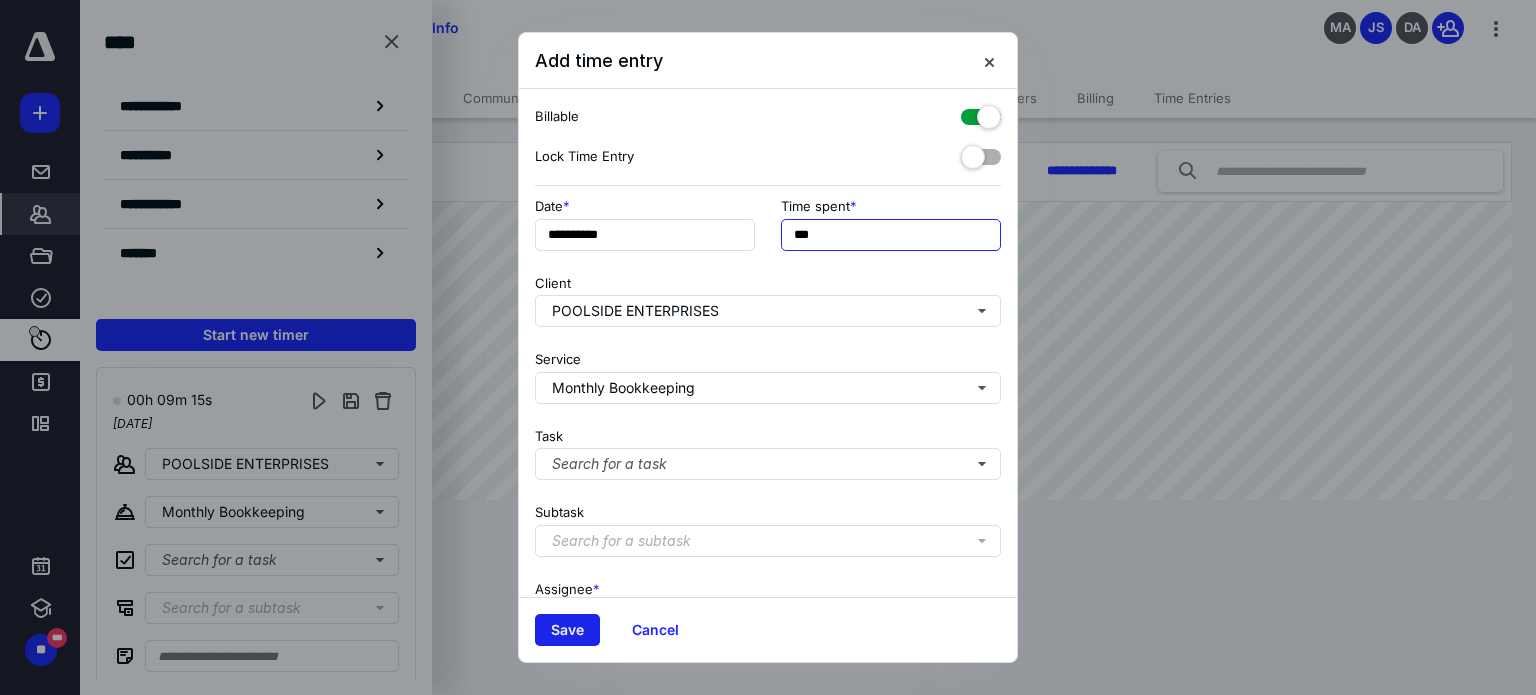 type on "***" 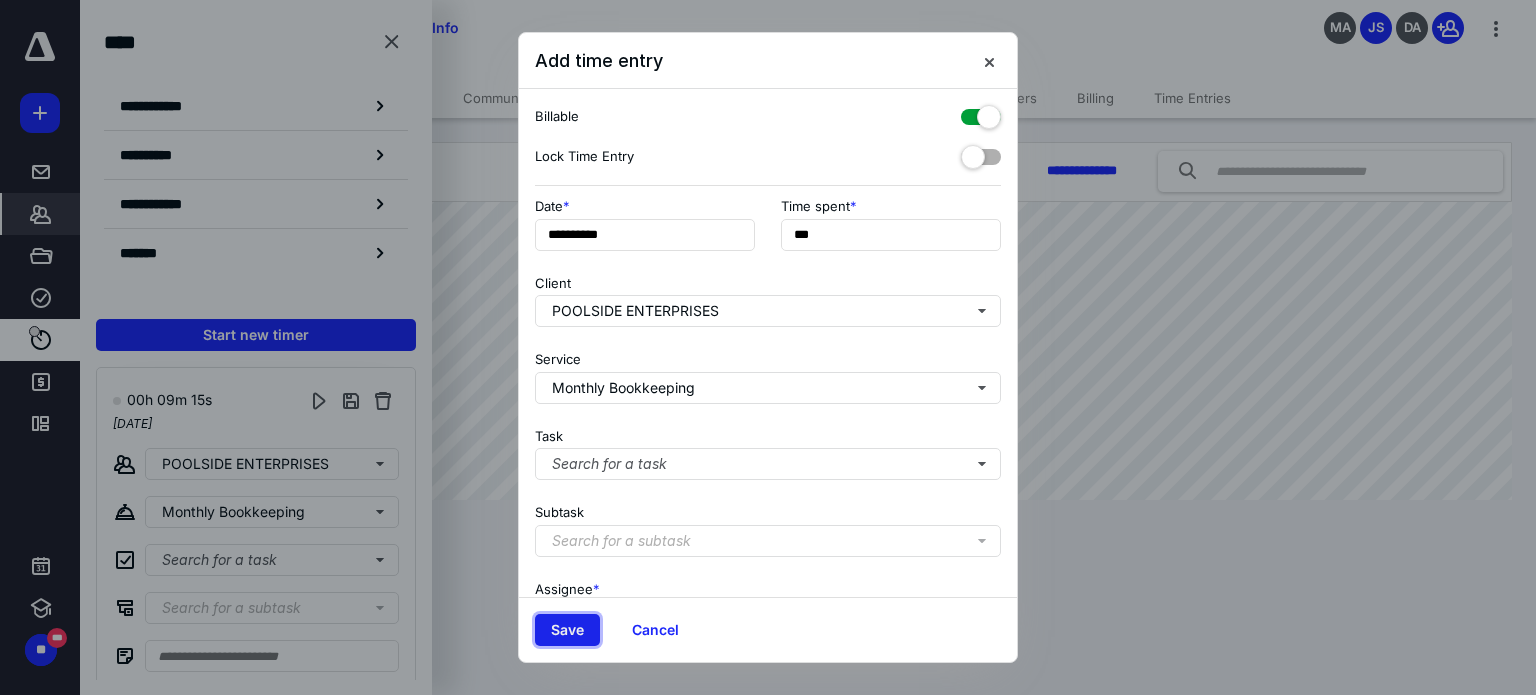 click on "Save" at bounding box center (567, 630) 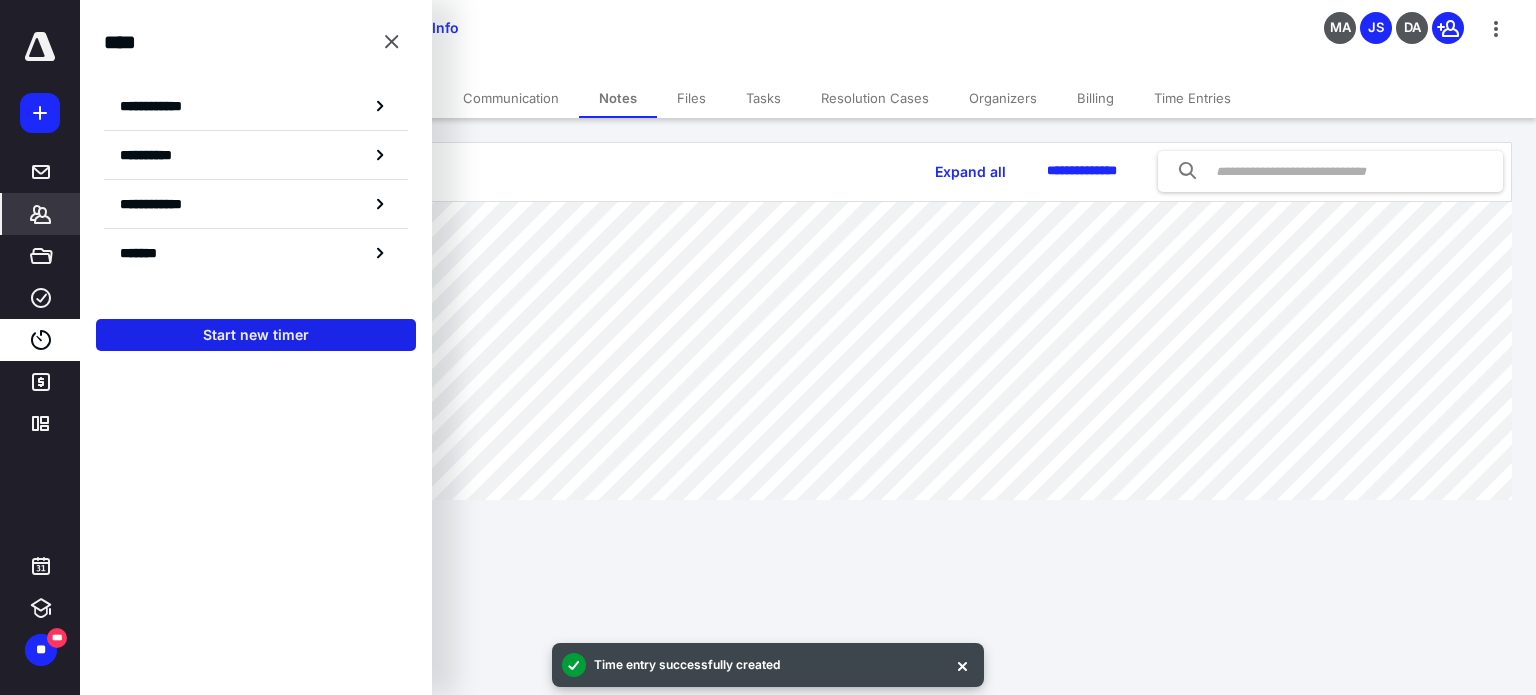click on "Start new timer" at bounding box center [256, 335] 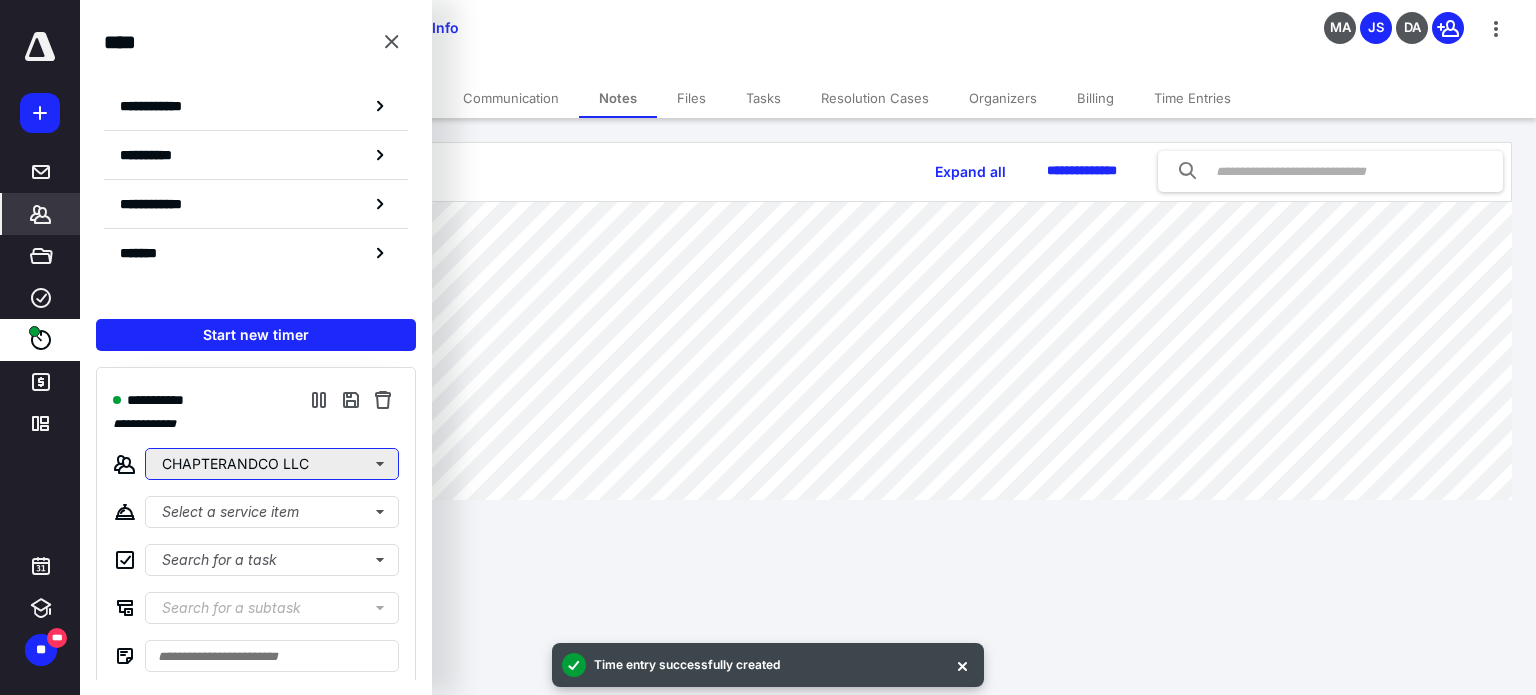click on "CHAPTERANDCO LLC" at bounding box center [272, 464] 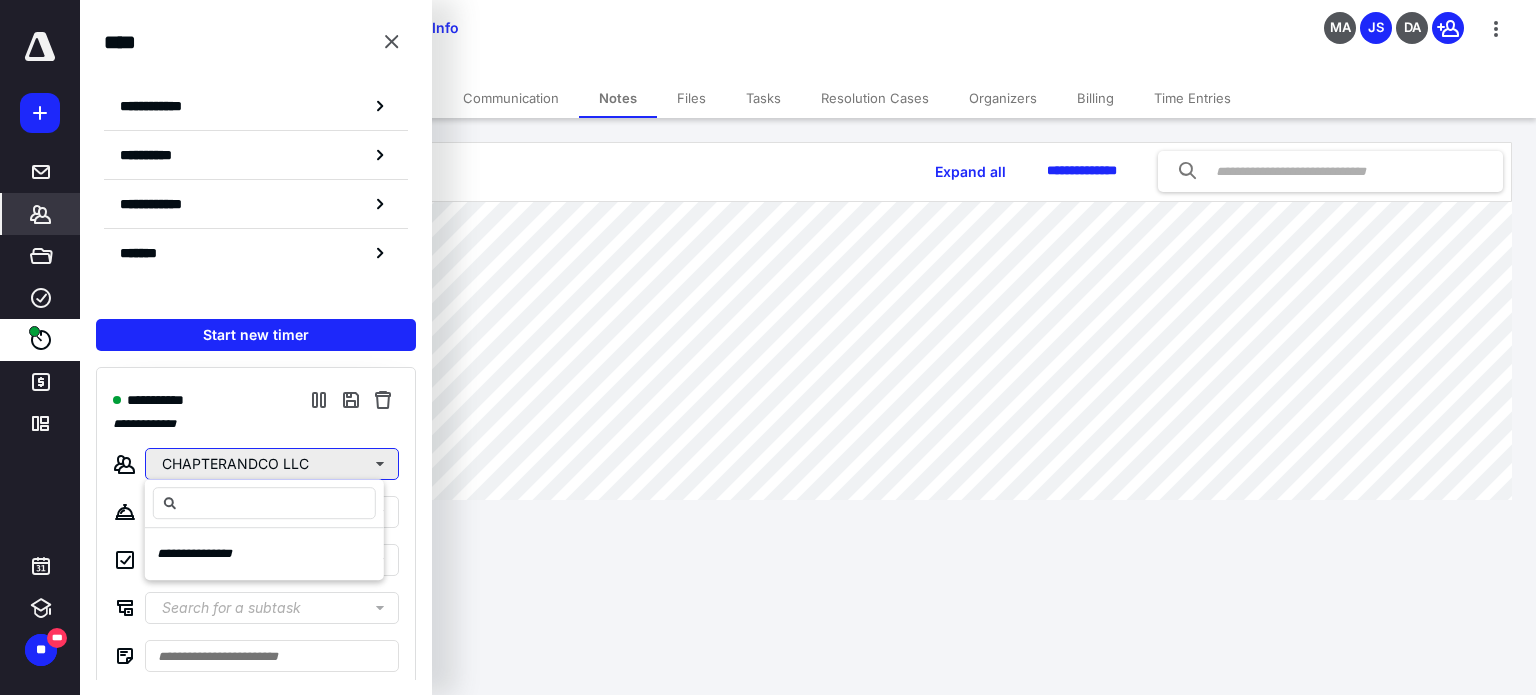 click on "CHAPTERANDCO LLC" at bounding box center [272, 464] 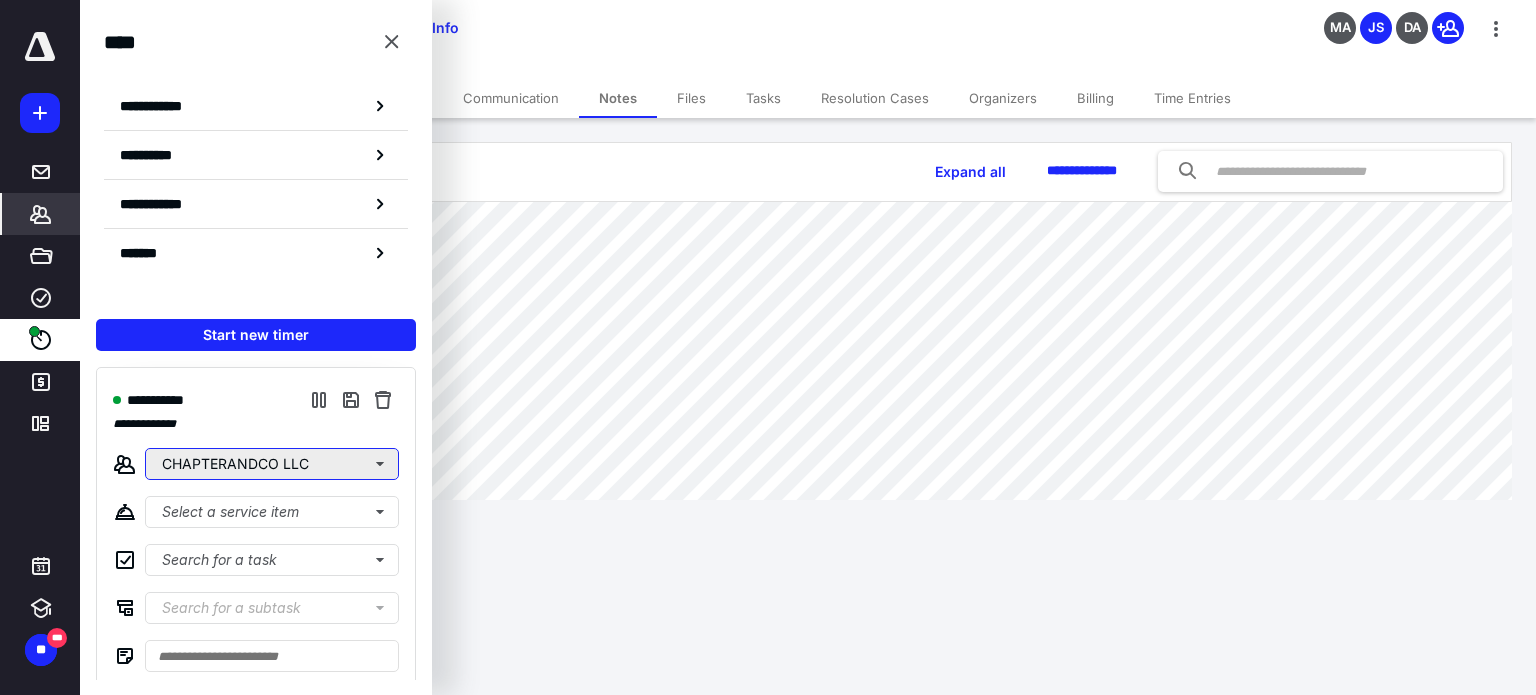 type 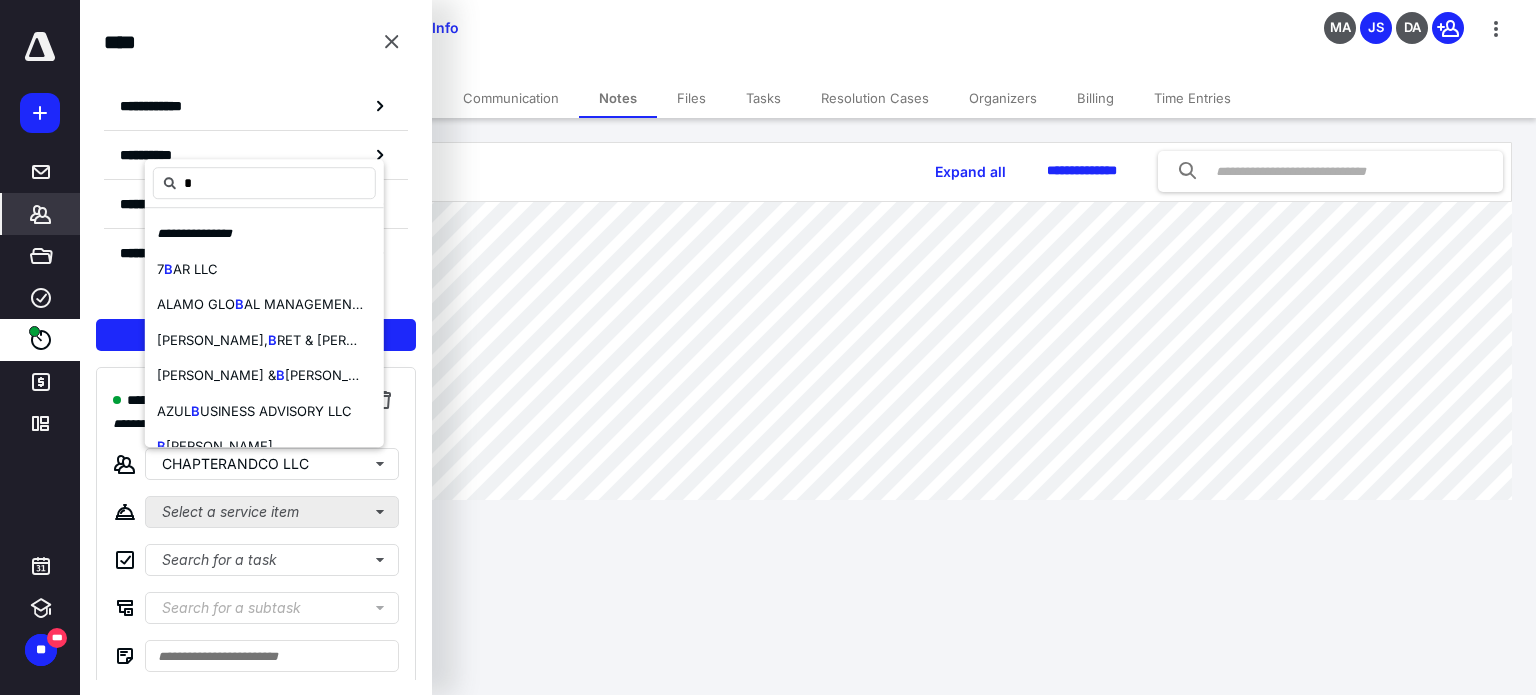 type on "*" 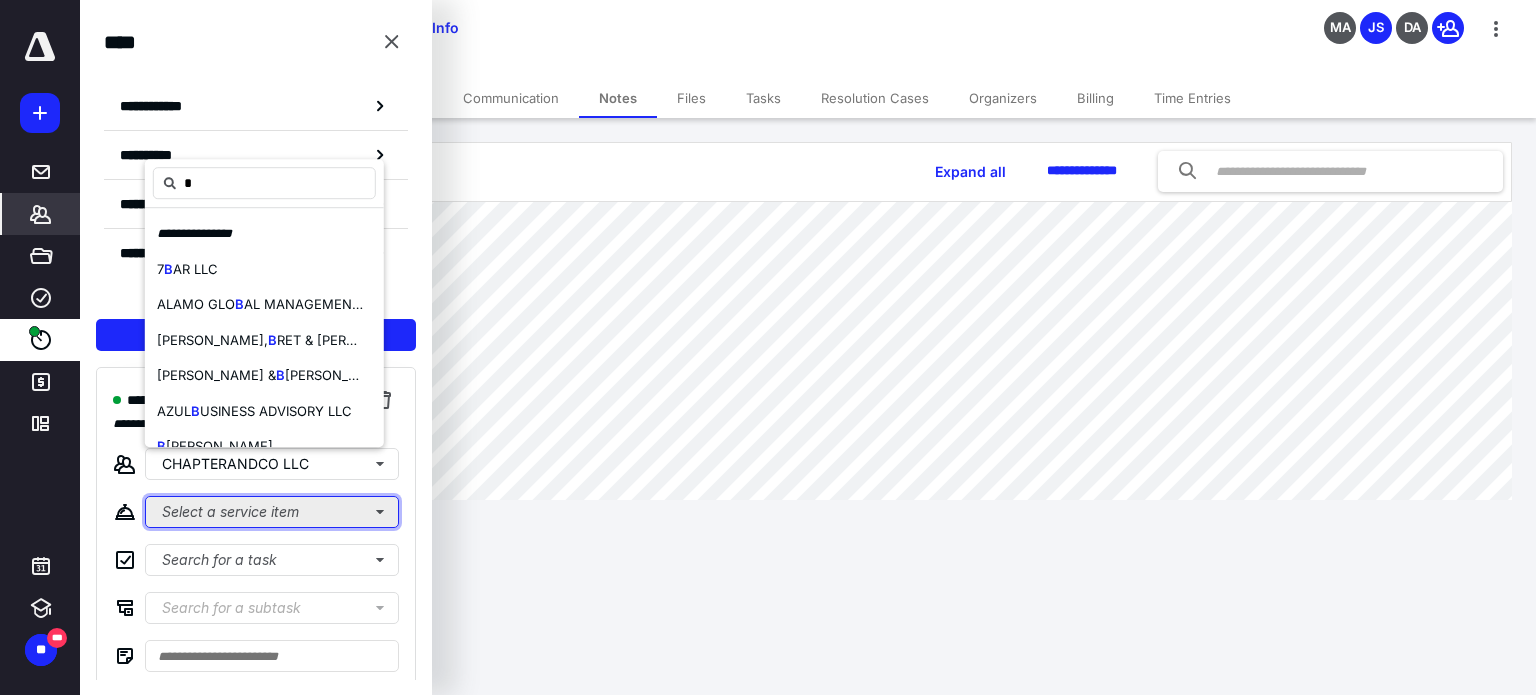 click on "Select a service item" at bounding box center [272, 512] 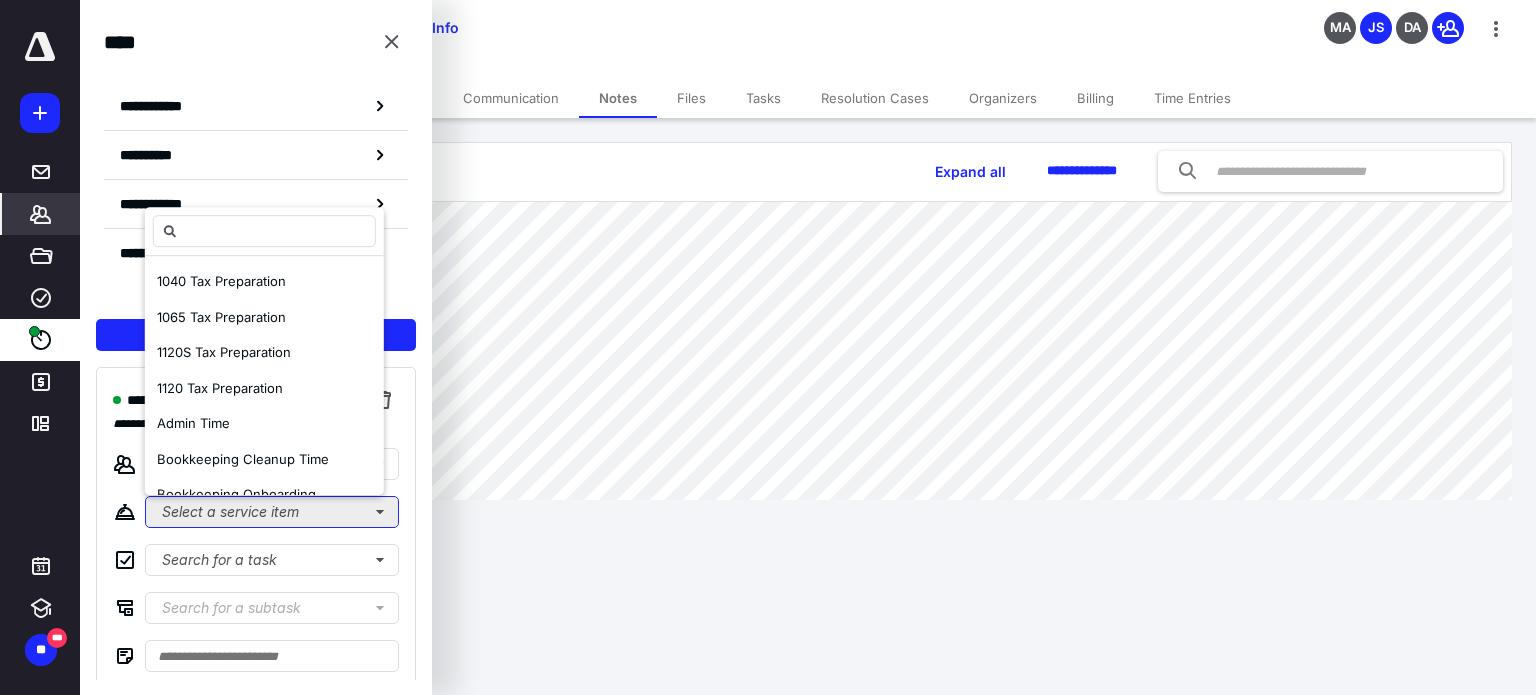 click on "Select a service item" at bounding box center (272, 512) 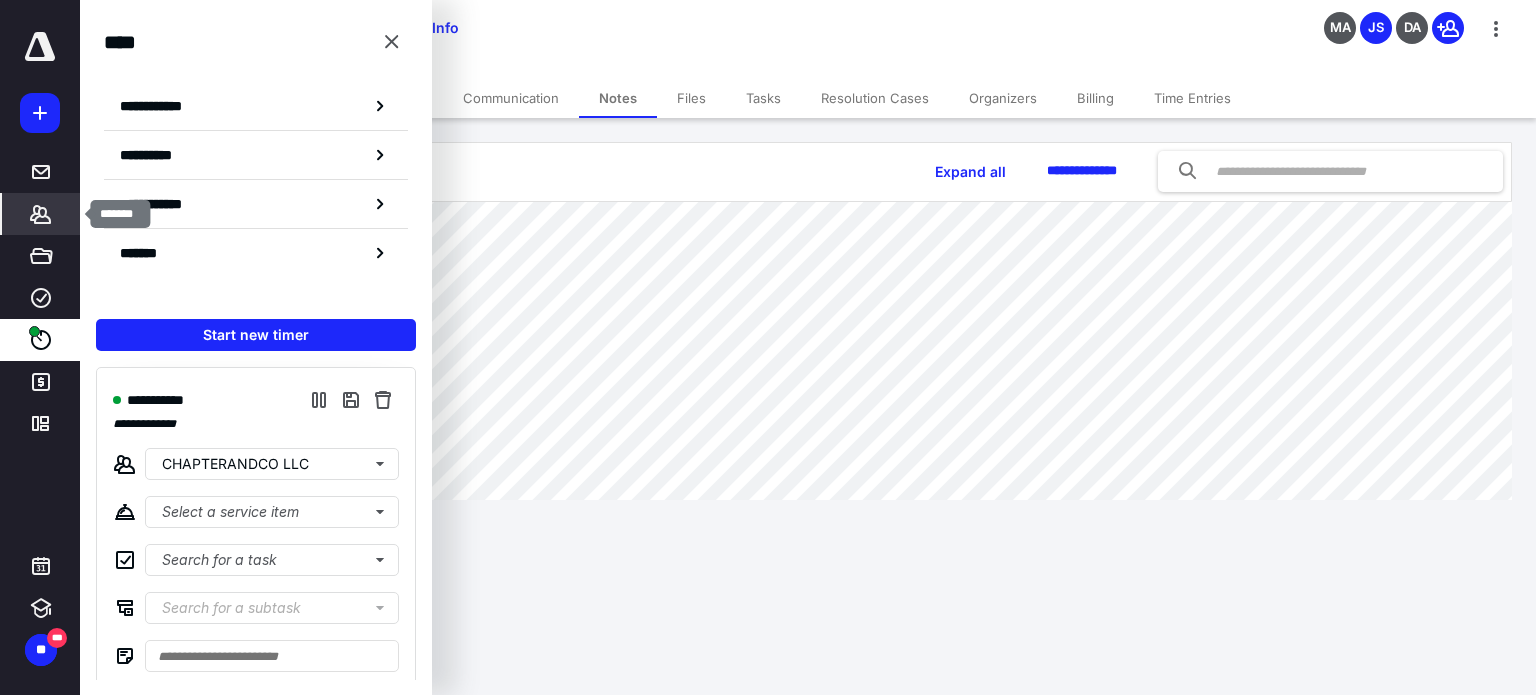 click 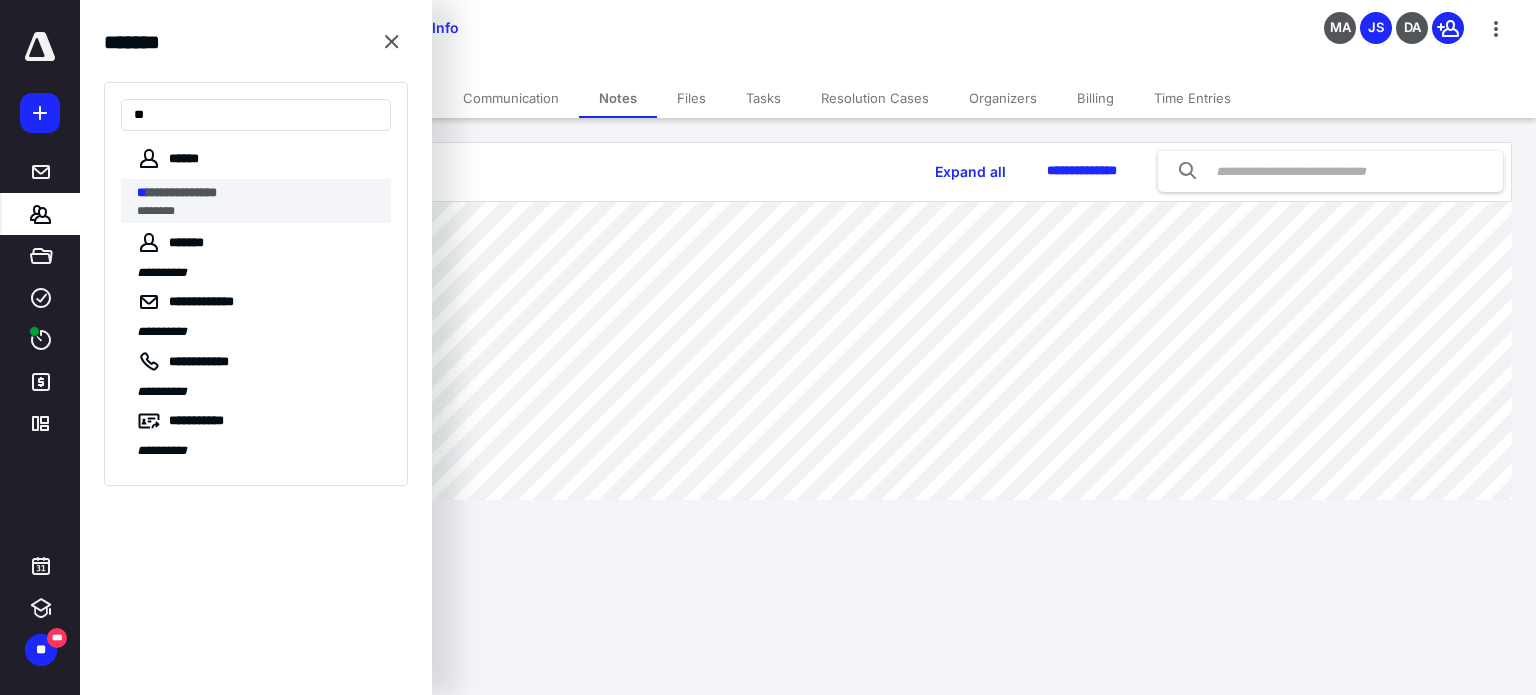 type on "**" 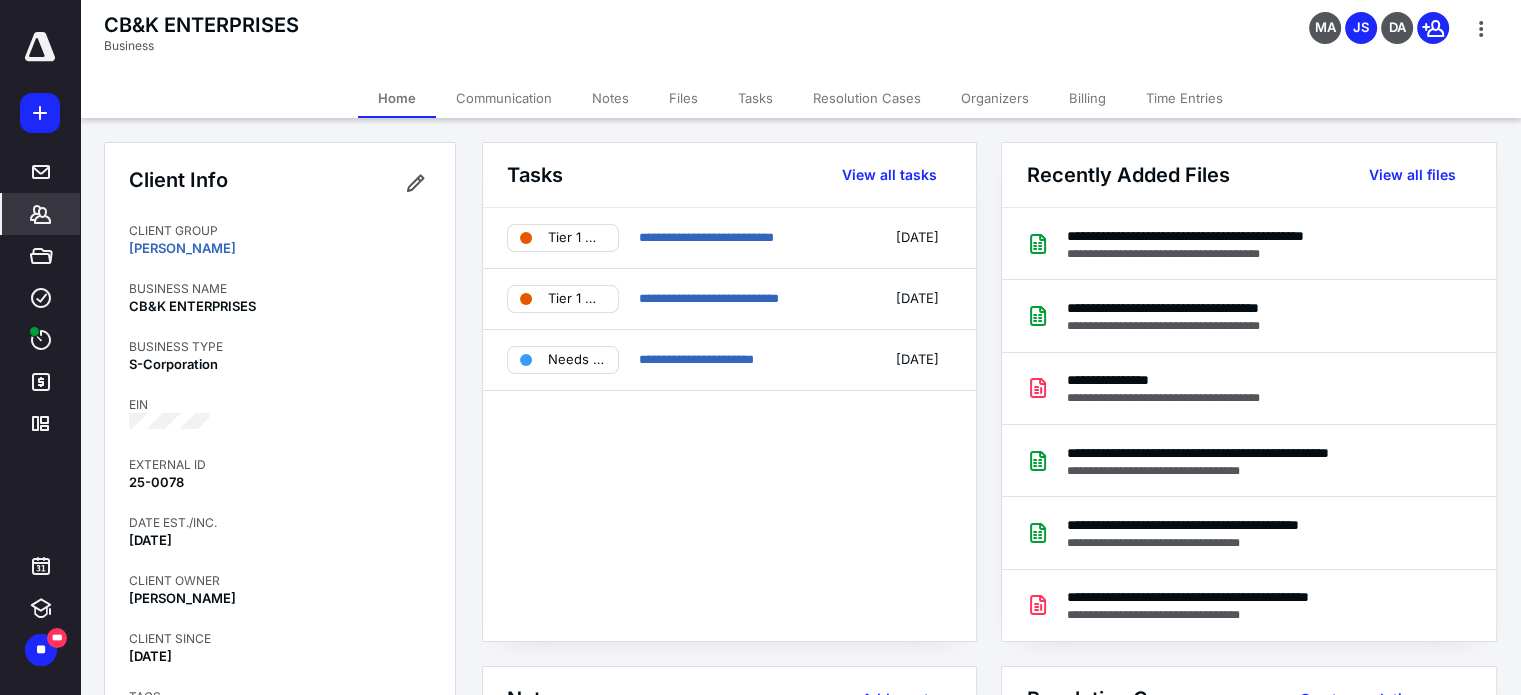 click on "Notes" at bounding box center [610, 98] 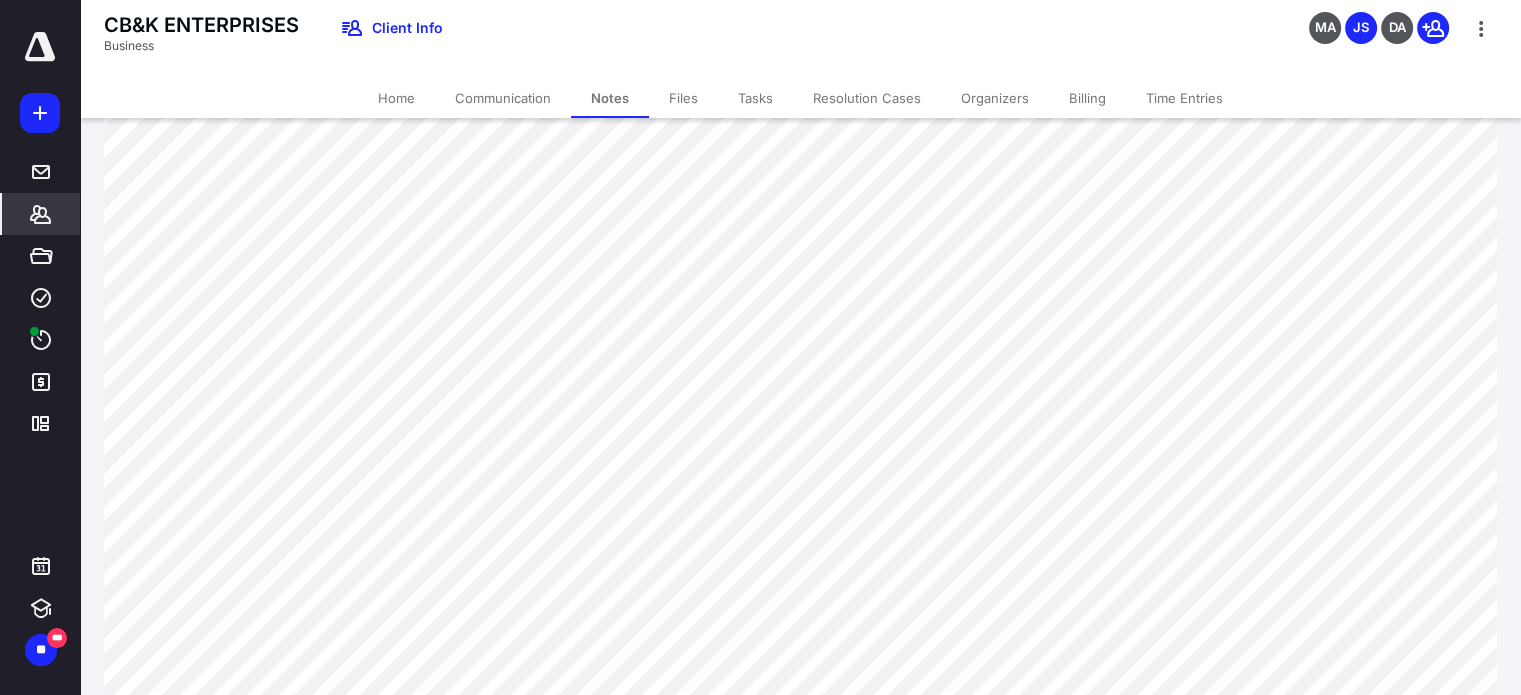 scroll, scrollTop: 400, scrollLeft: 0, axis: vertical 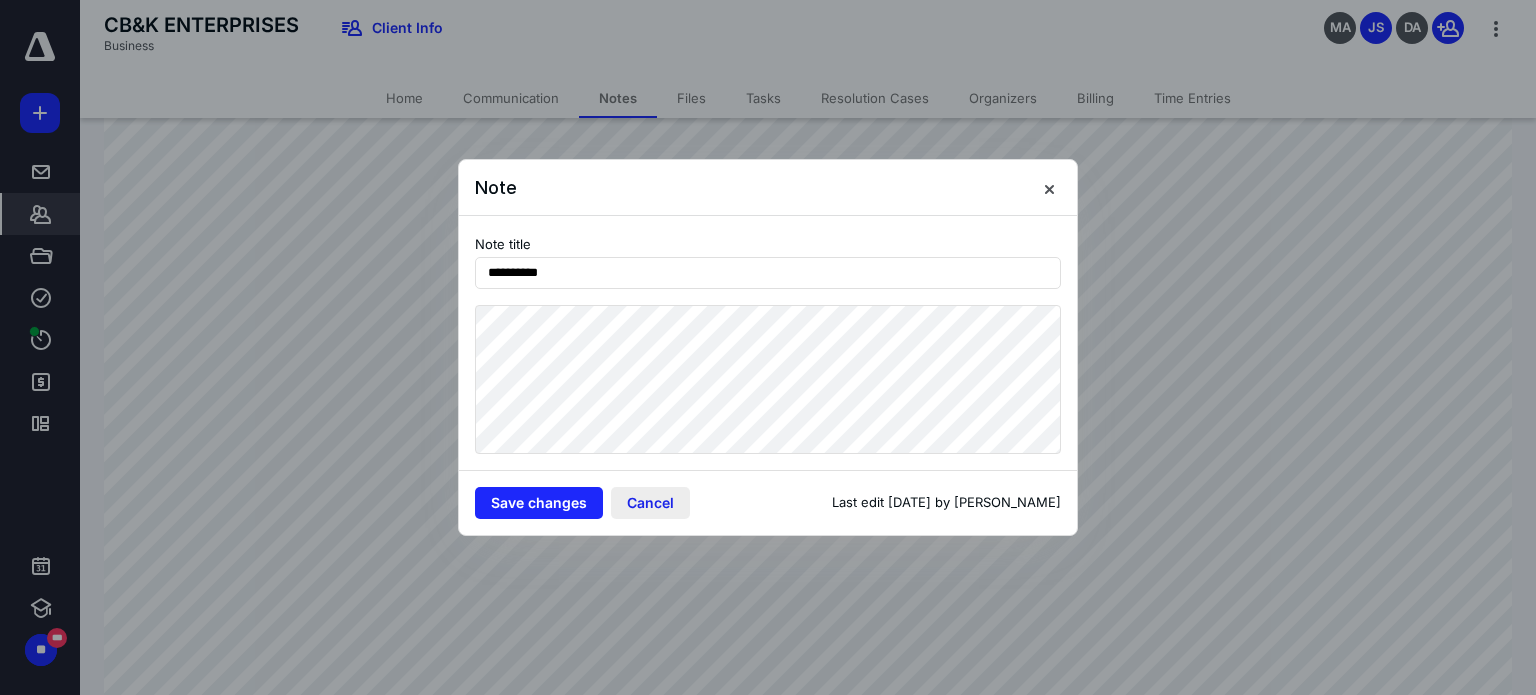 click on "Cancel" at bounding box center [650, 503] 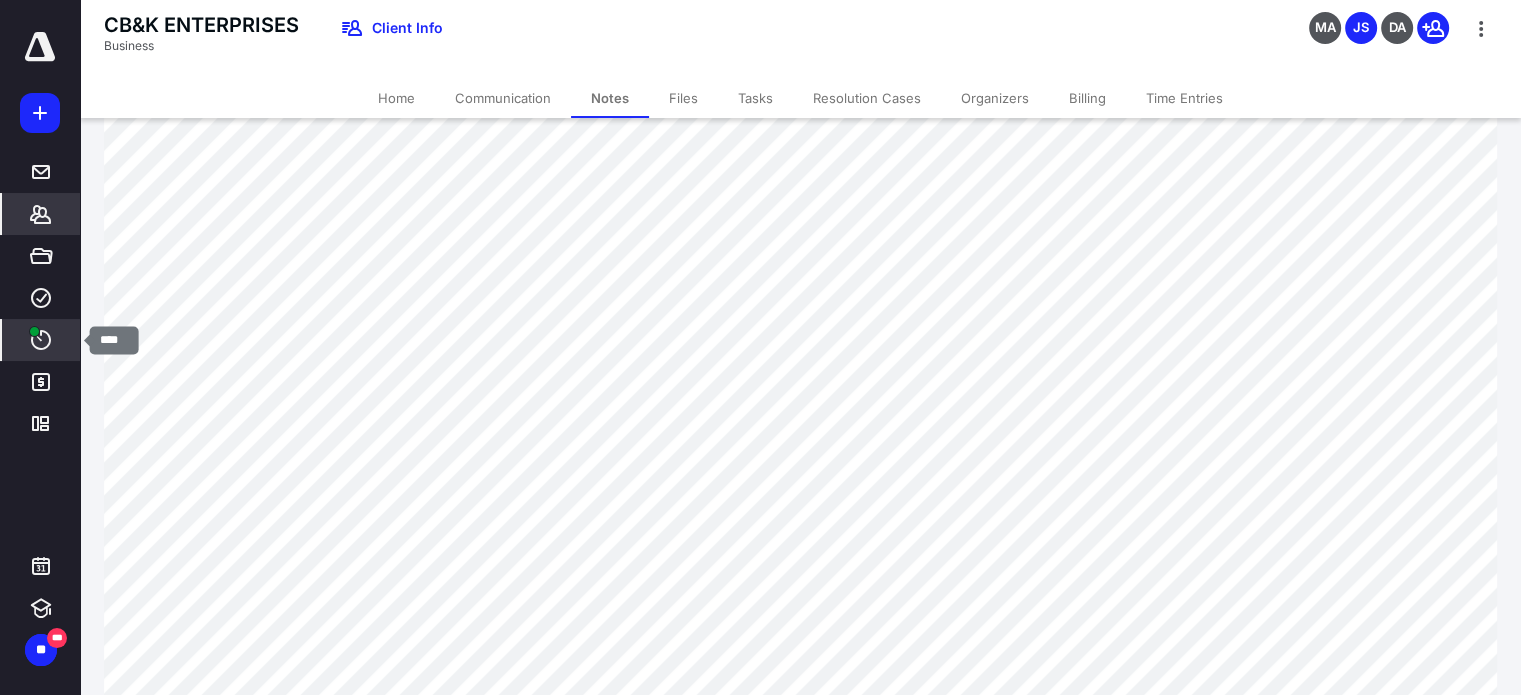 click at bounding box center [34, 331] 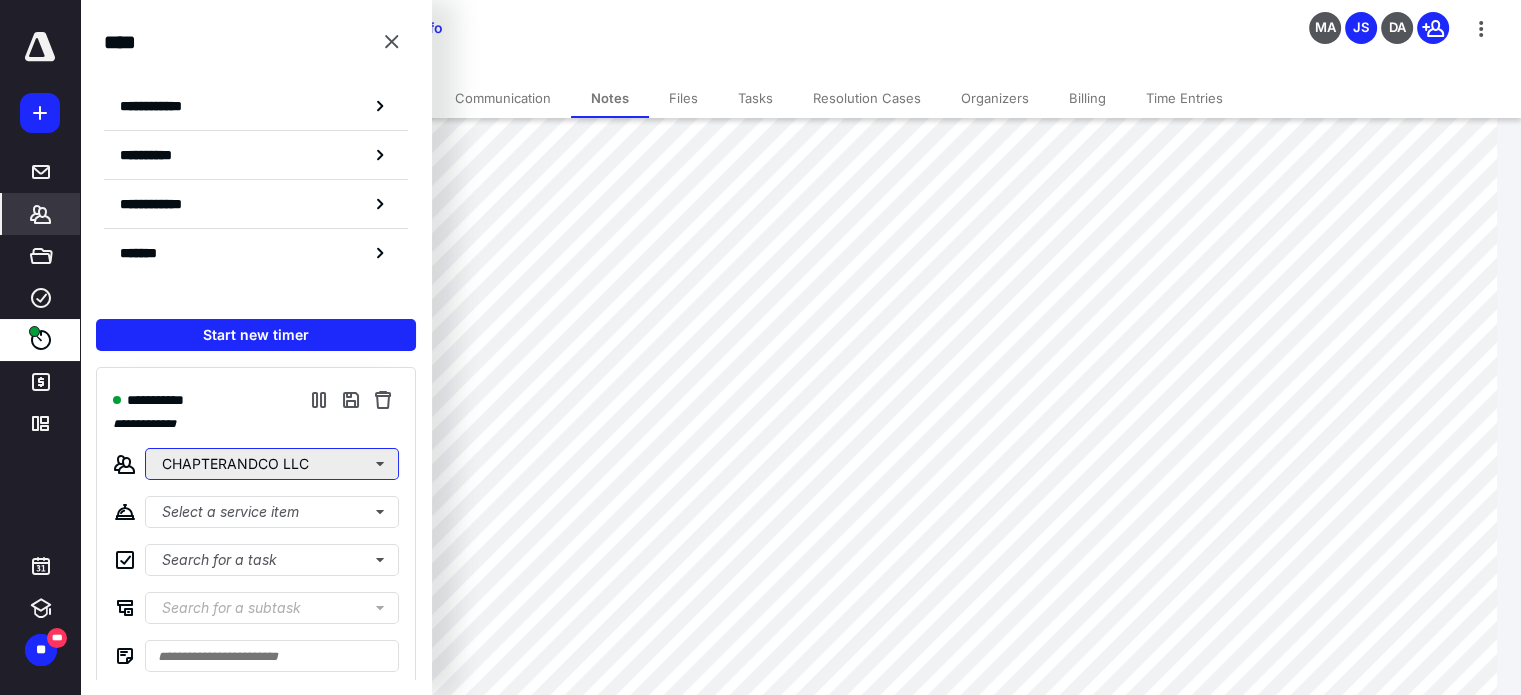 click on "CHAPTERANDCO LLC" at bounding box center [272, 464] 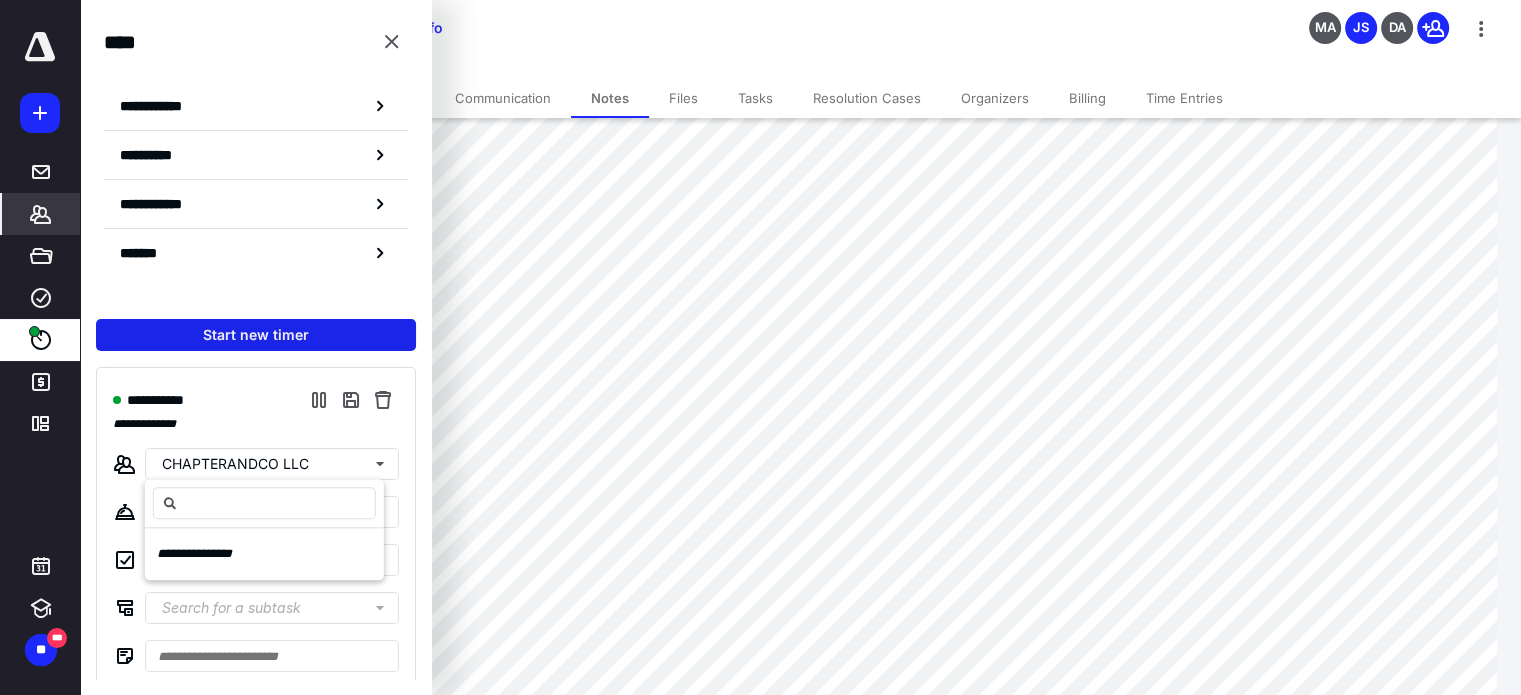 click on "Start new timer" at bounding box center [256, 335] 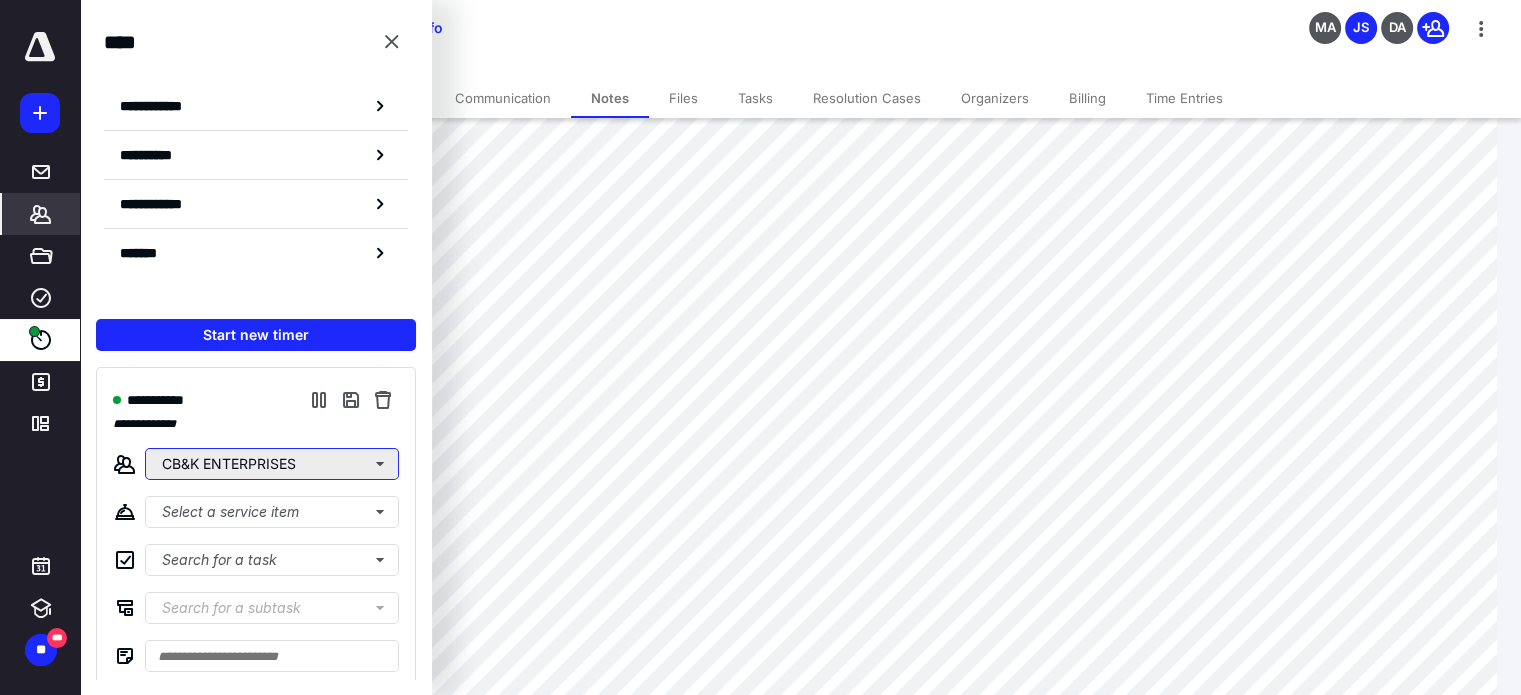 click on "CB&K ENTERPRISES" at bounding box center (272, 464) 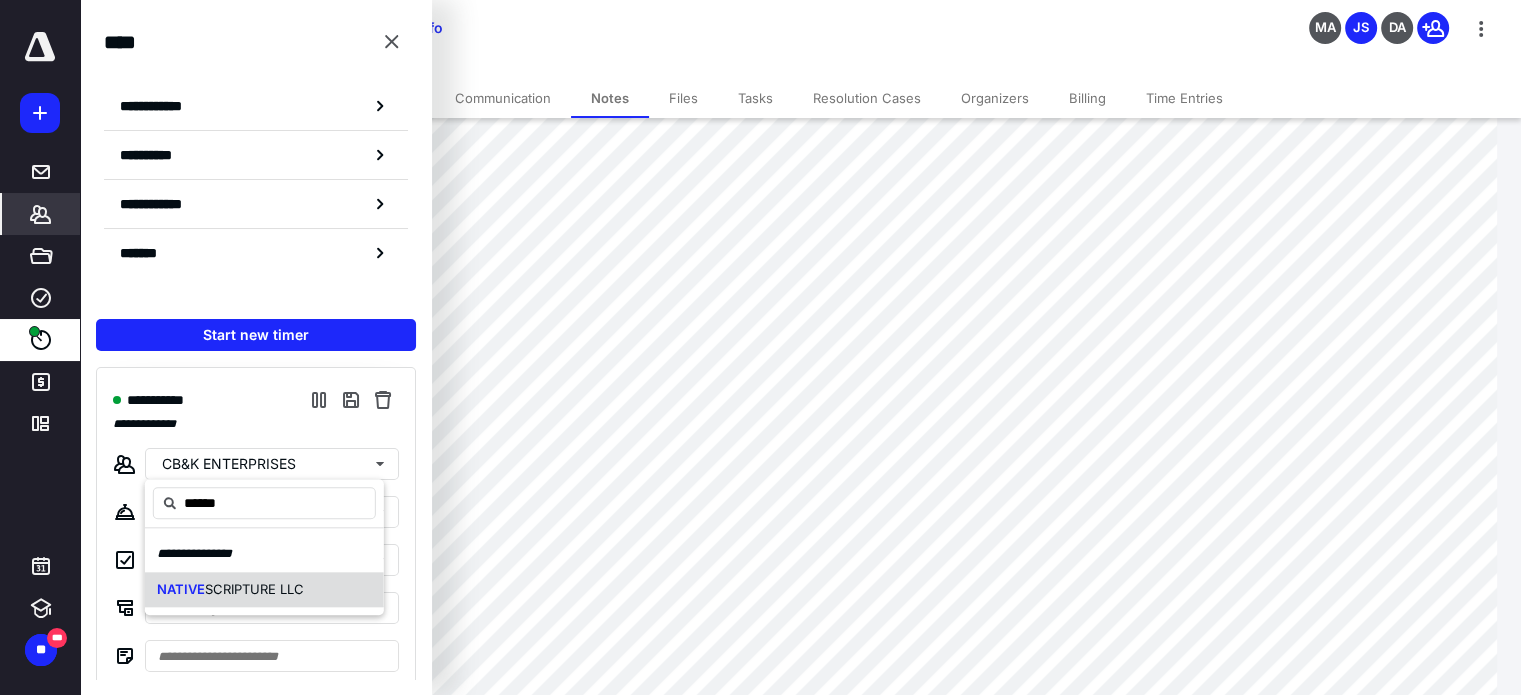 click on "SCRIPTURE LLC" at bounding box center [254, 589] 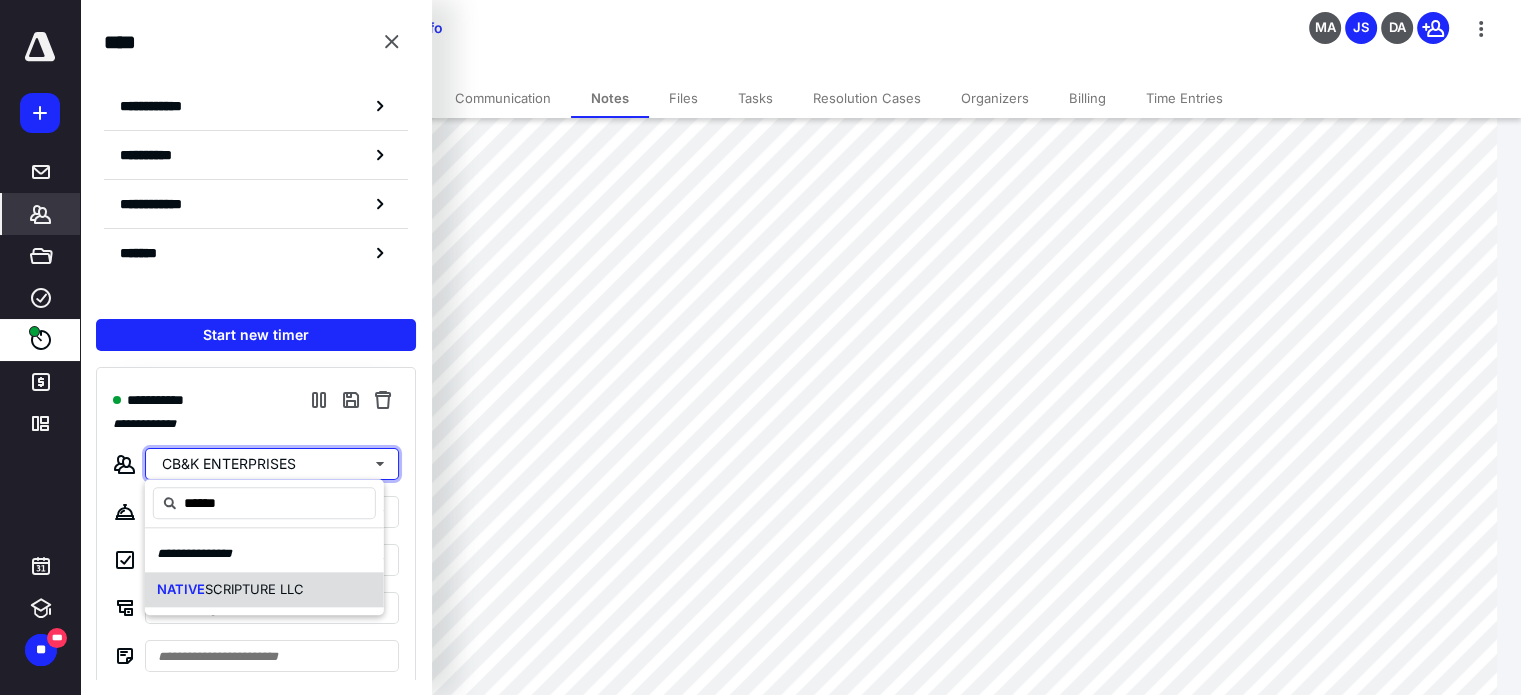 type 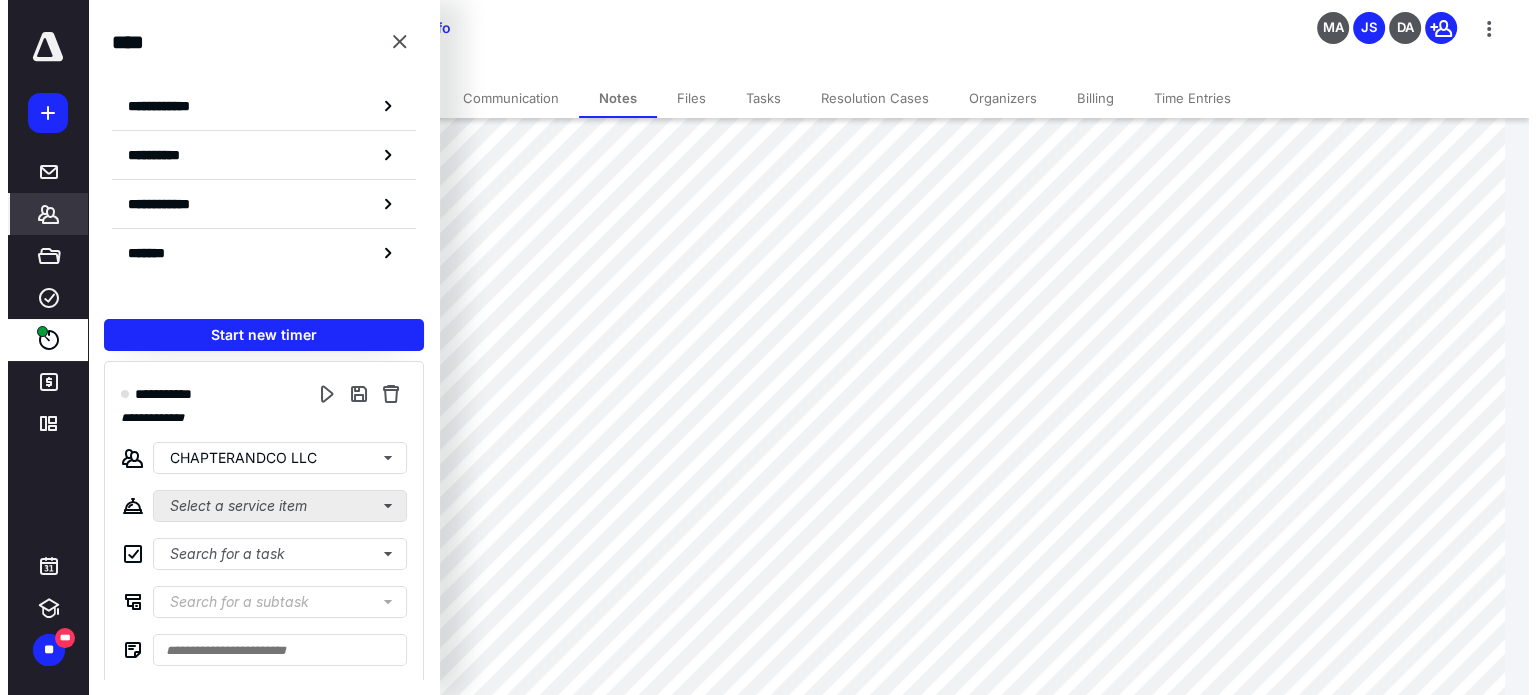 scroll, scrollTop: 346, scrollLeft: 0, axis: vertical 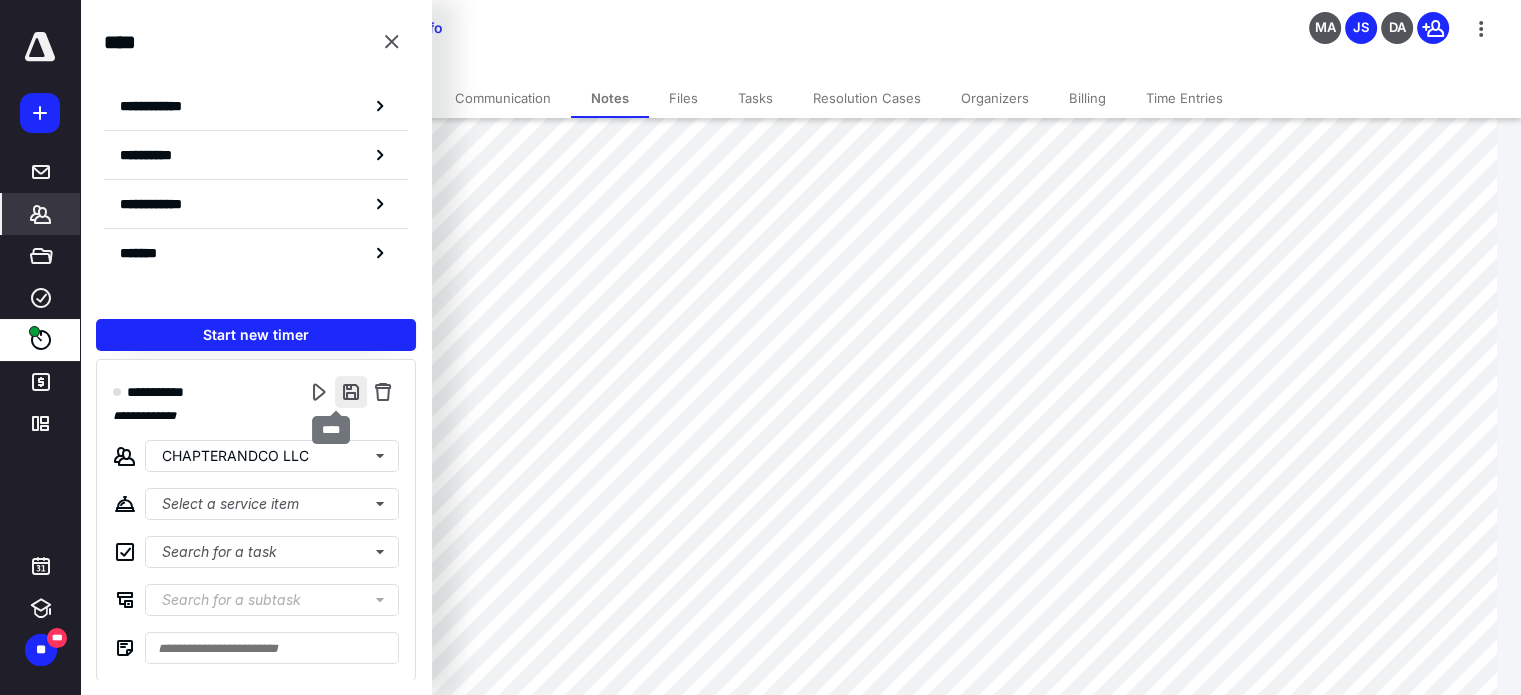click at bounding box center (351, 392) 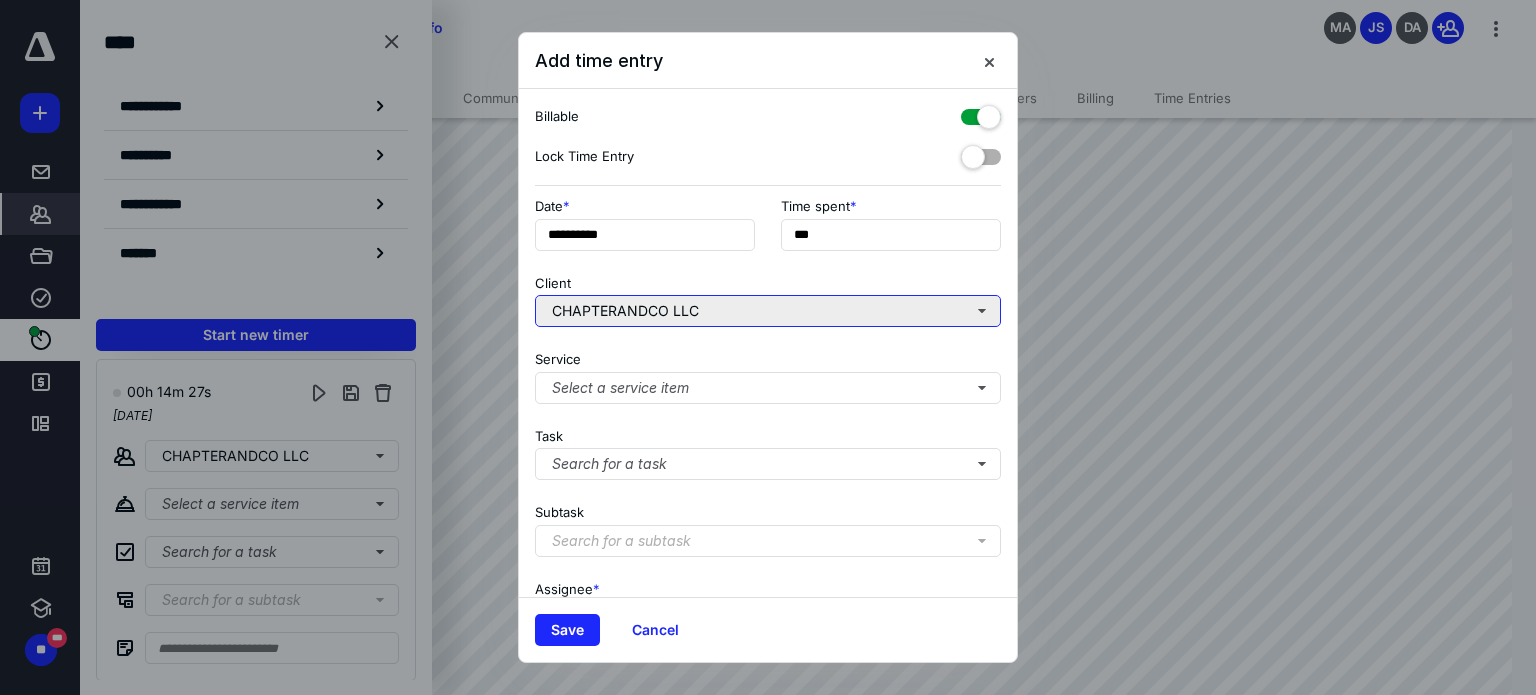 click on "CHAPTERANDCO LLC" at bounding box center [768, 311] 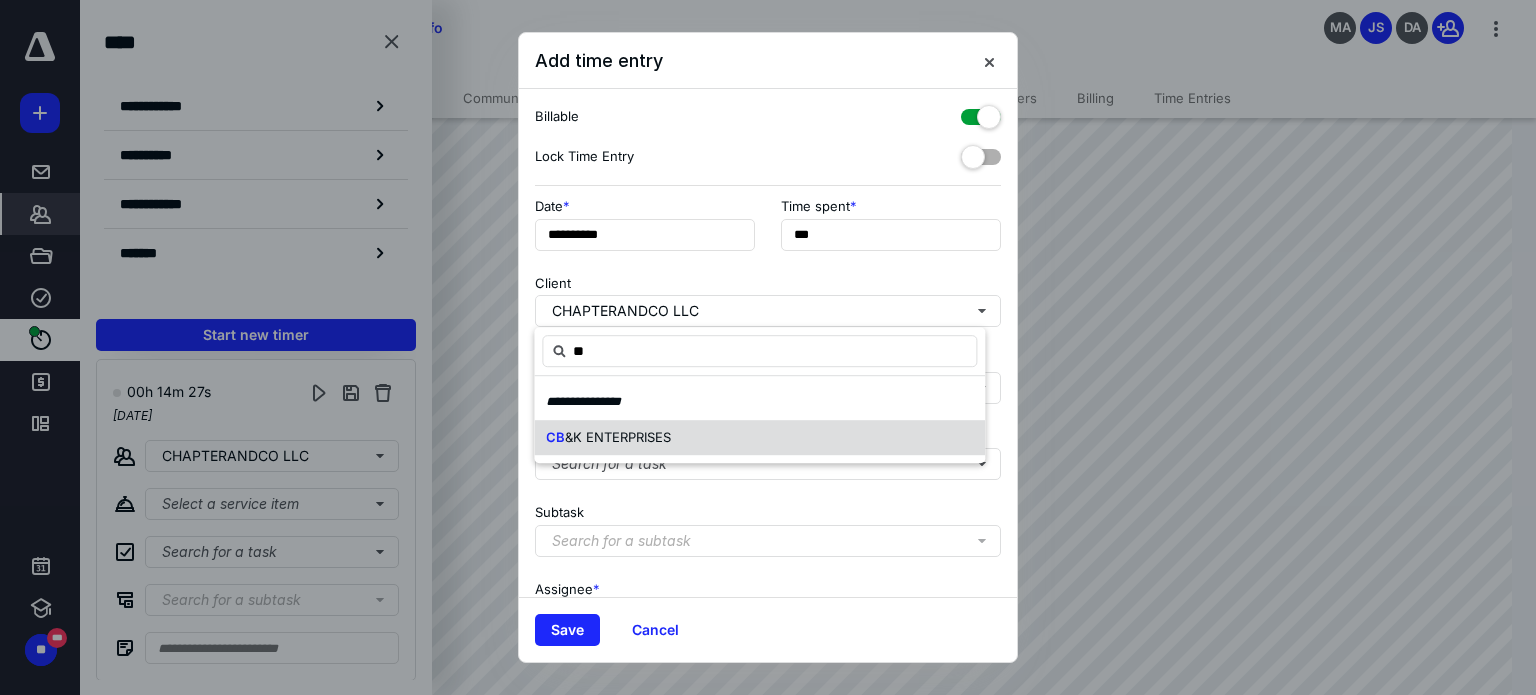 click on "CB &K ENTERPRISES" at bounding box center (759, 438) 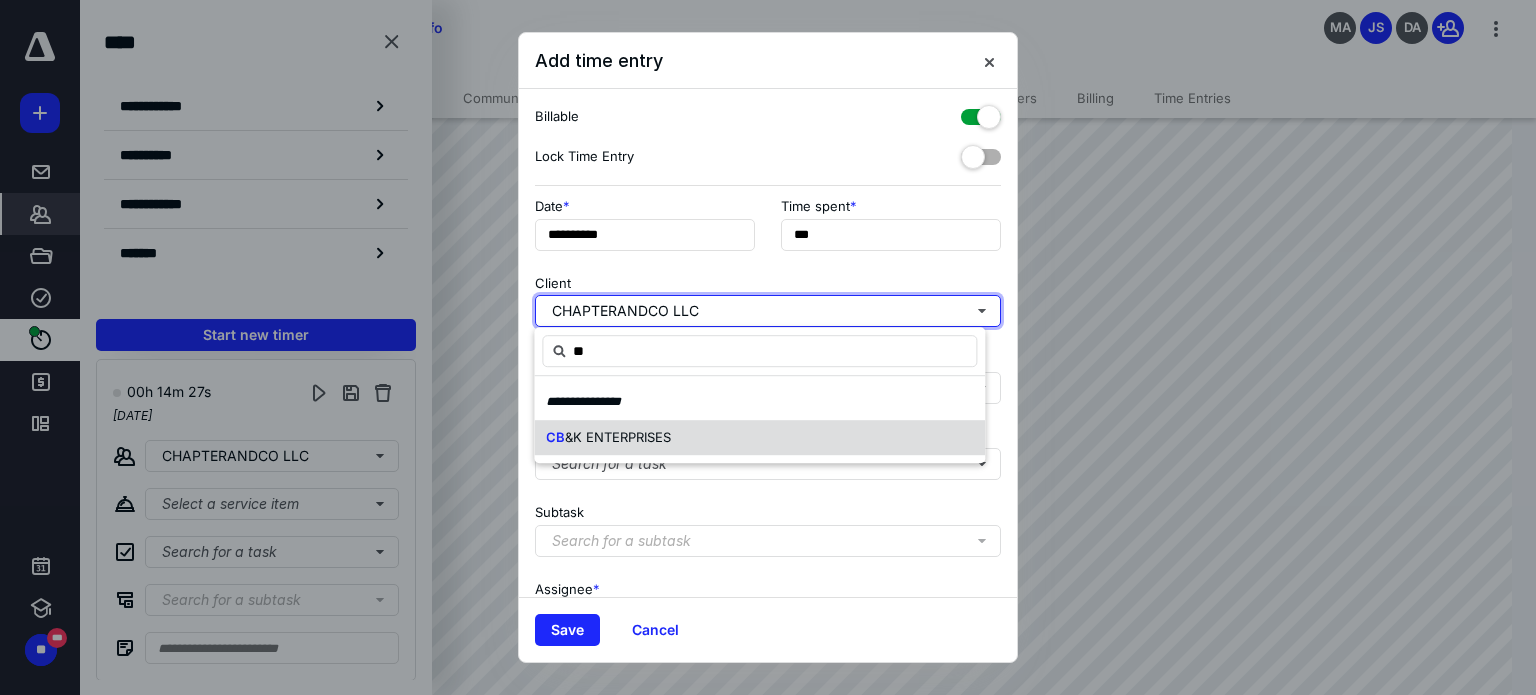 type 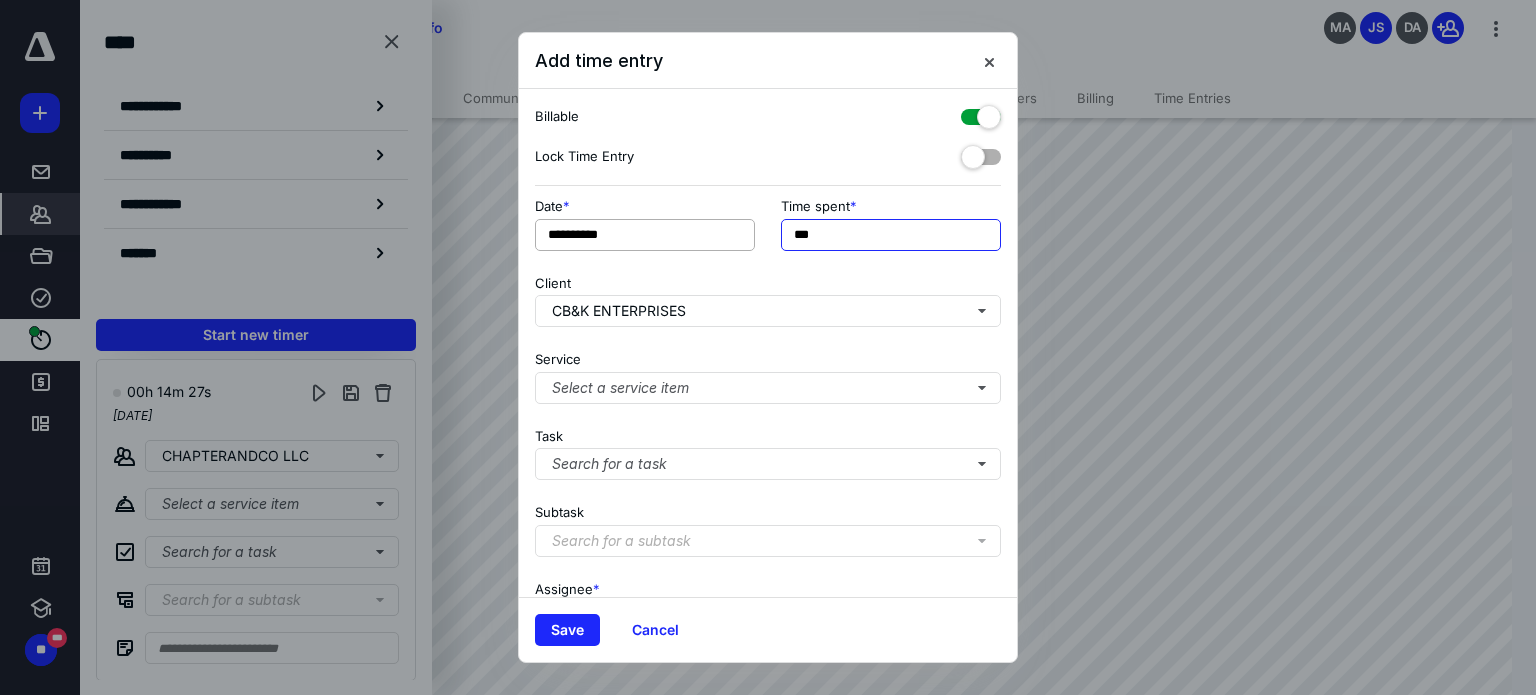 drag, startPoint x: 810, startPoint y: 230, endPoint x: 736, endPoint y: 230, distance: 74 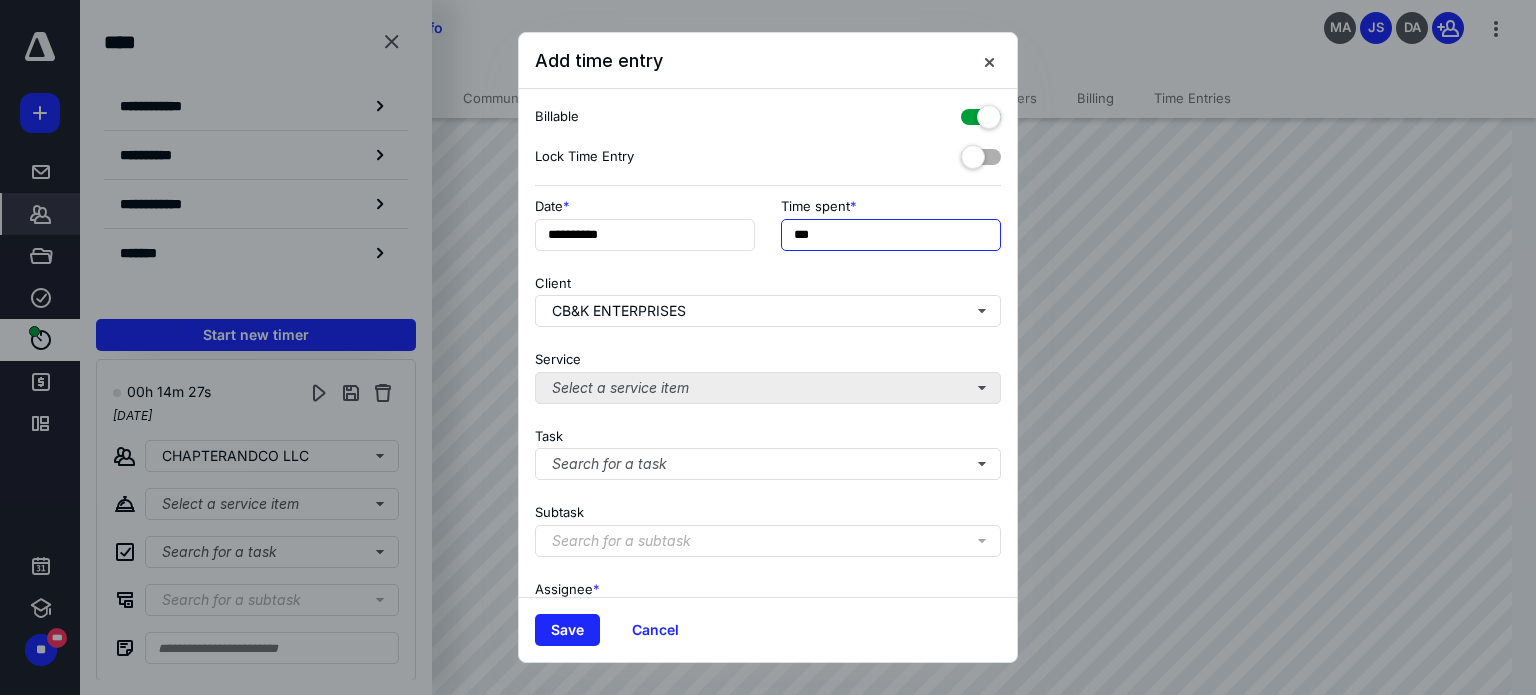 type on "***" 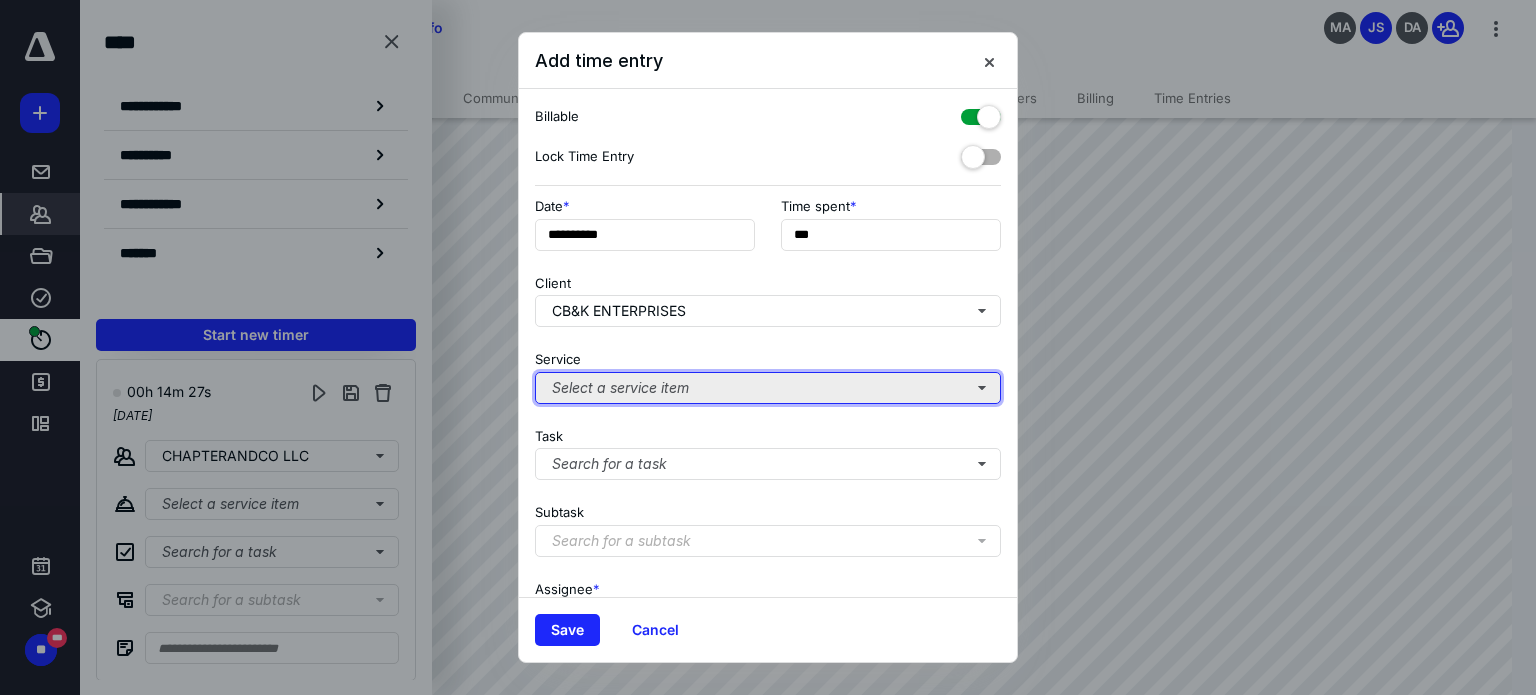 click on "Select a service item" at bounding box center (768, 388) 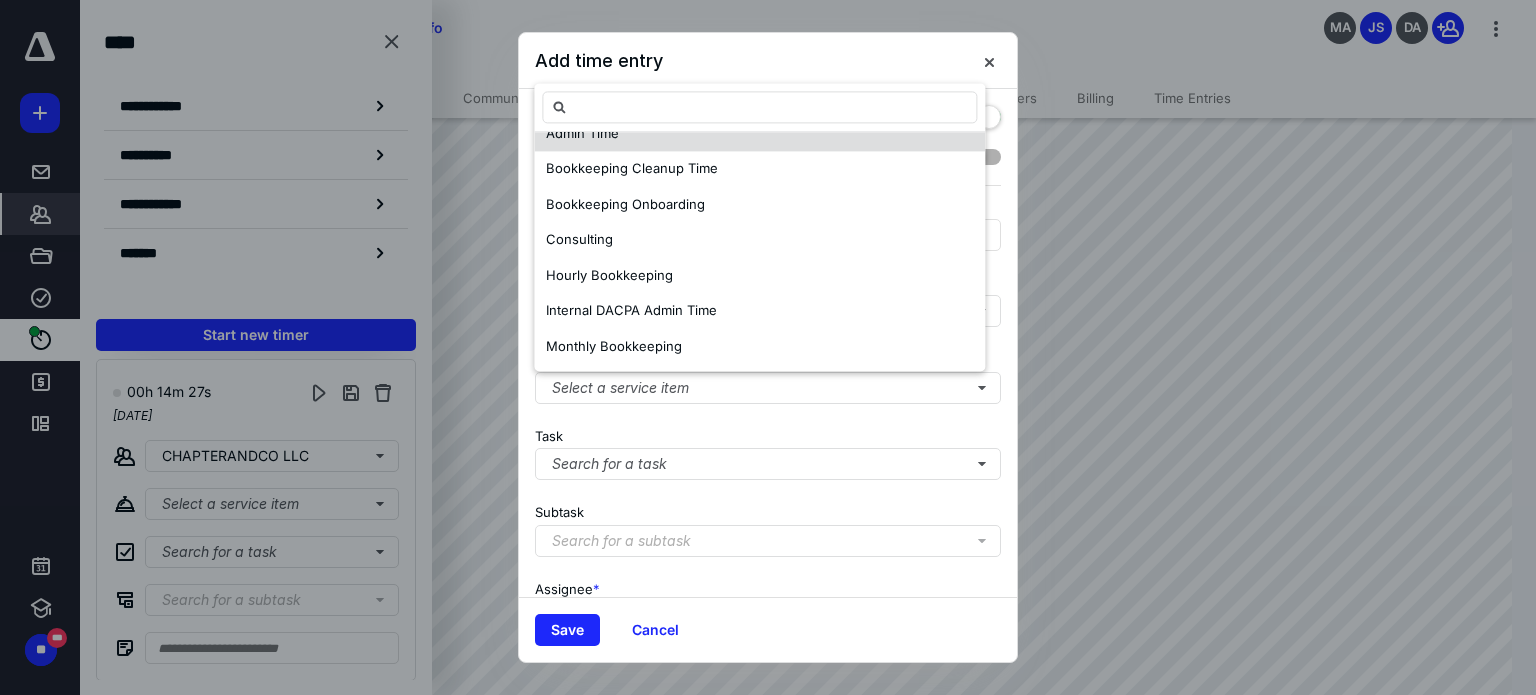 scroll, scrollTop: 200, scrollLeft: 0, axis: vertical 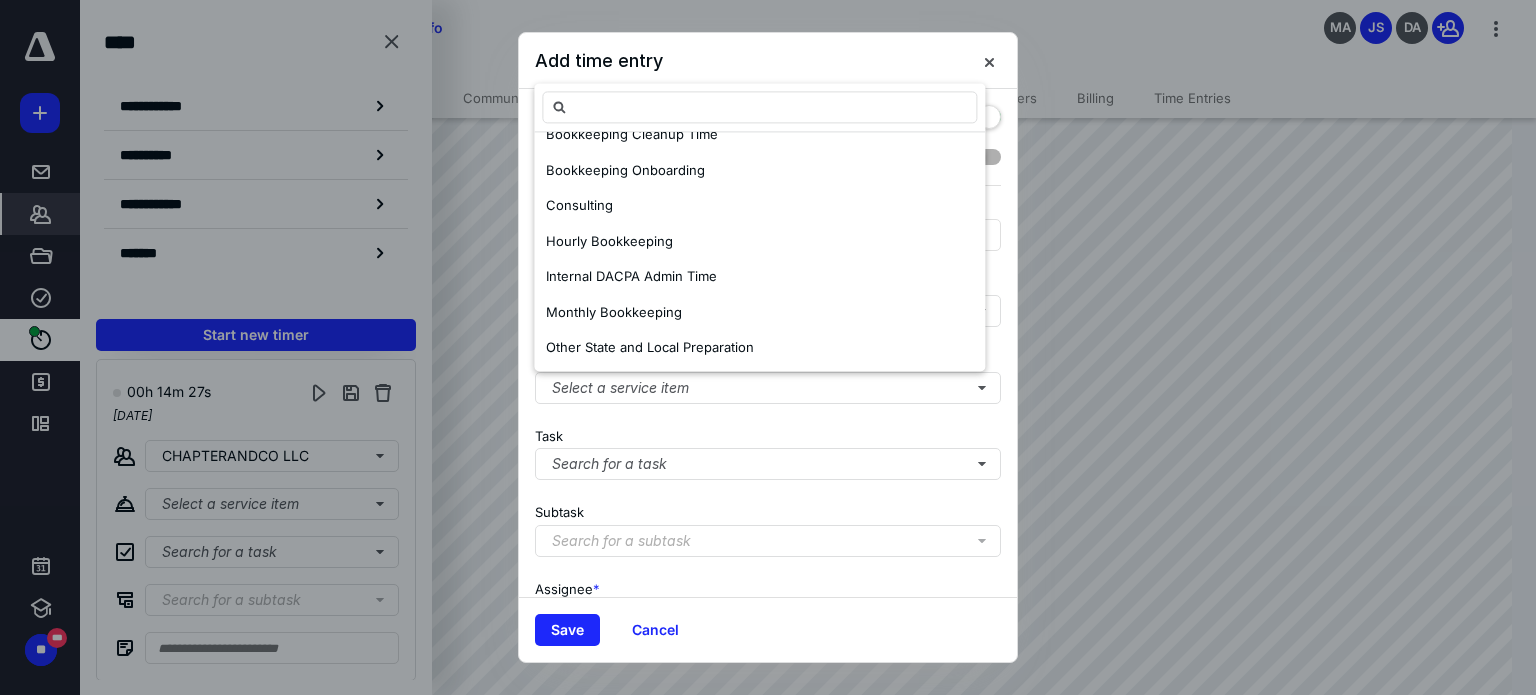 click on "Monthly Bookkeeping" at bounding box center (759, 313) 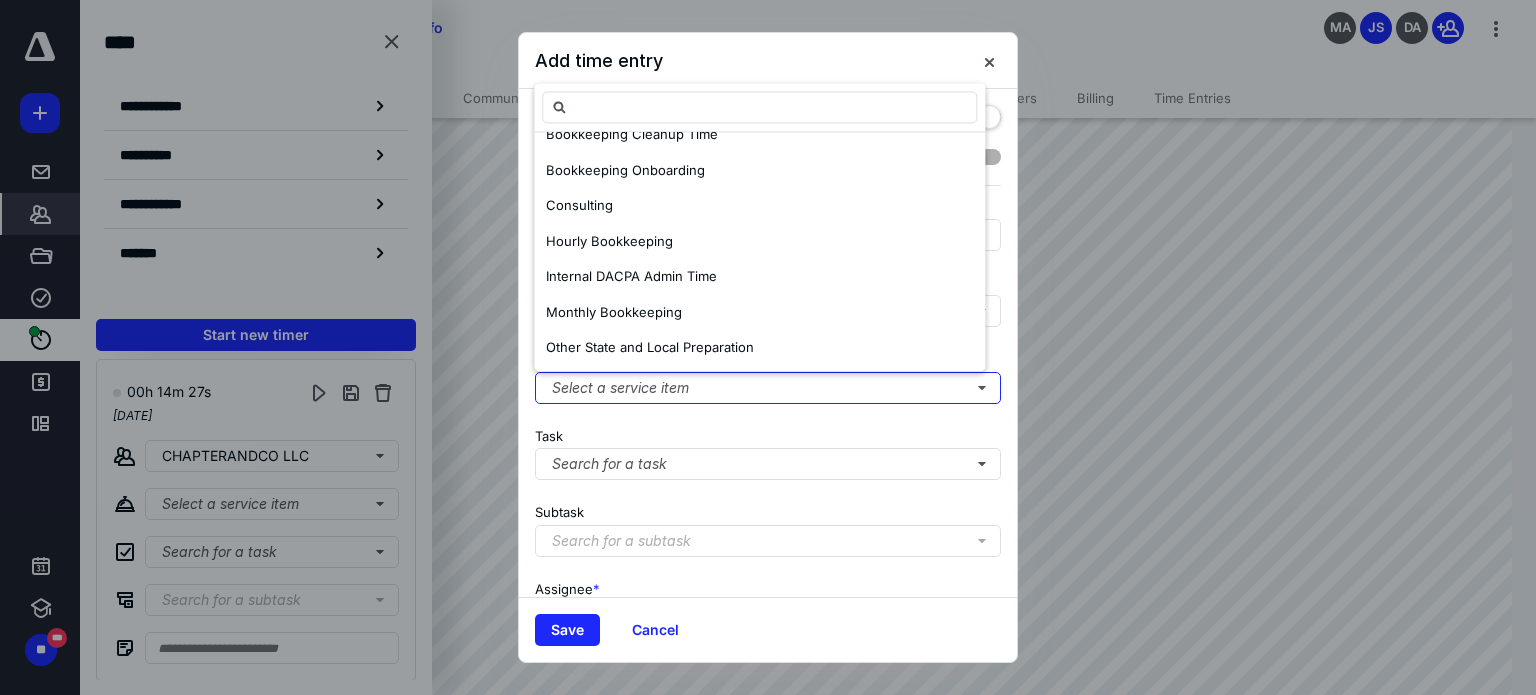 scroll, scrollTop: 0, scrollLeft: 0, axis: both 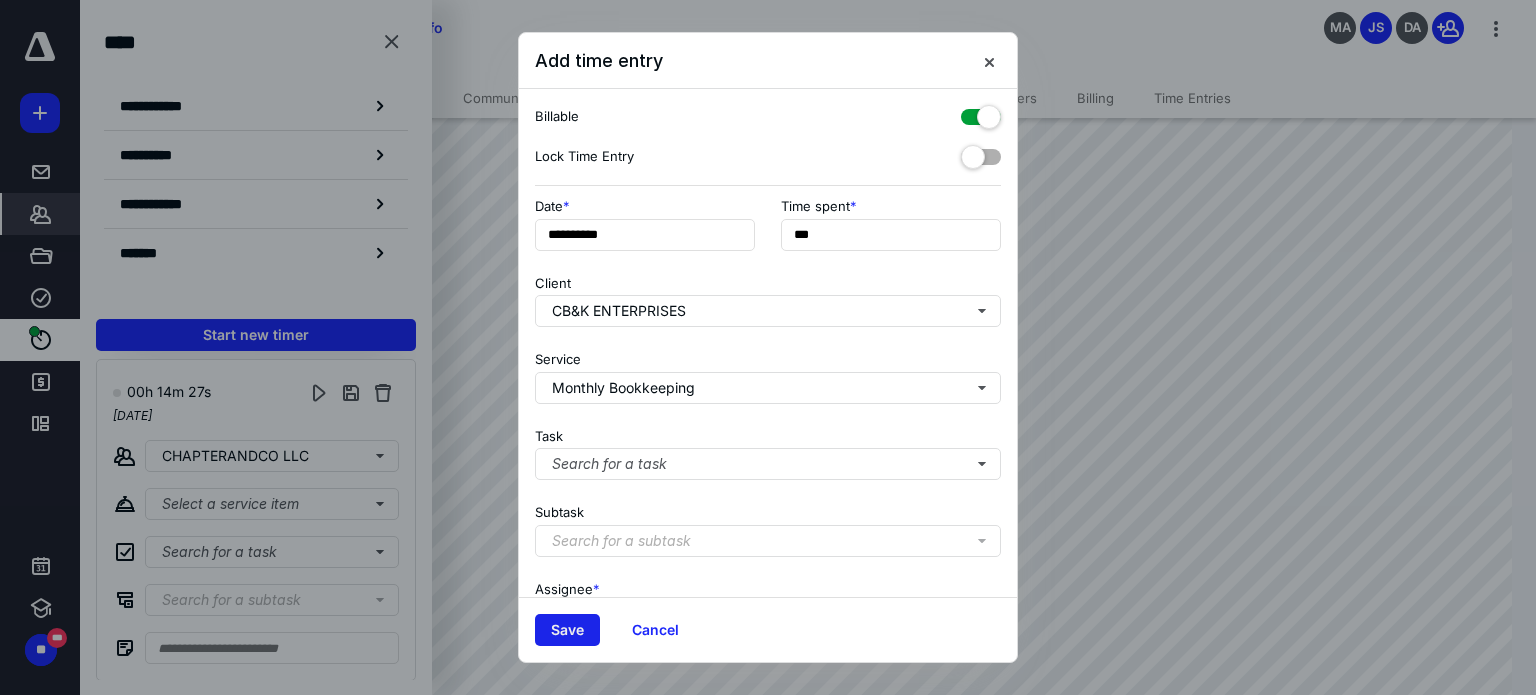 click on "Save" at bounding box center [567, 630] 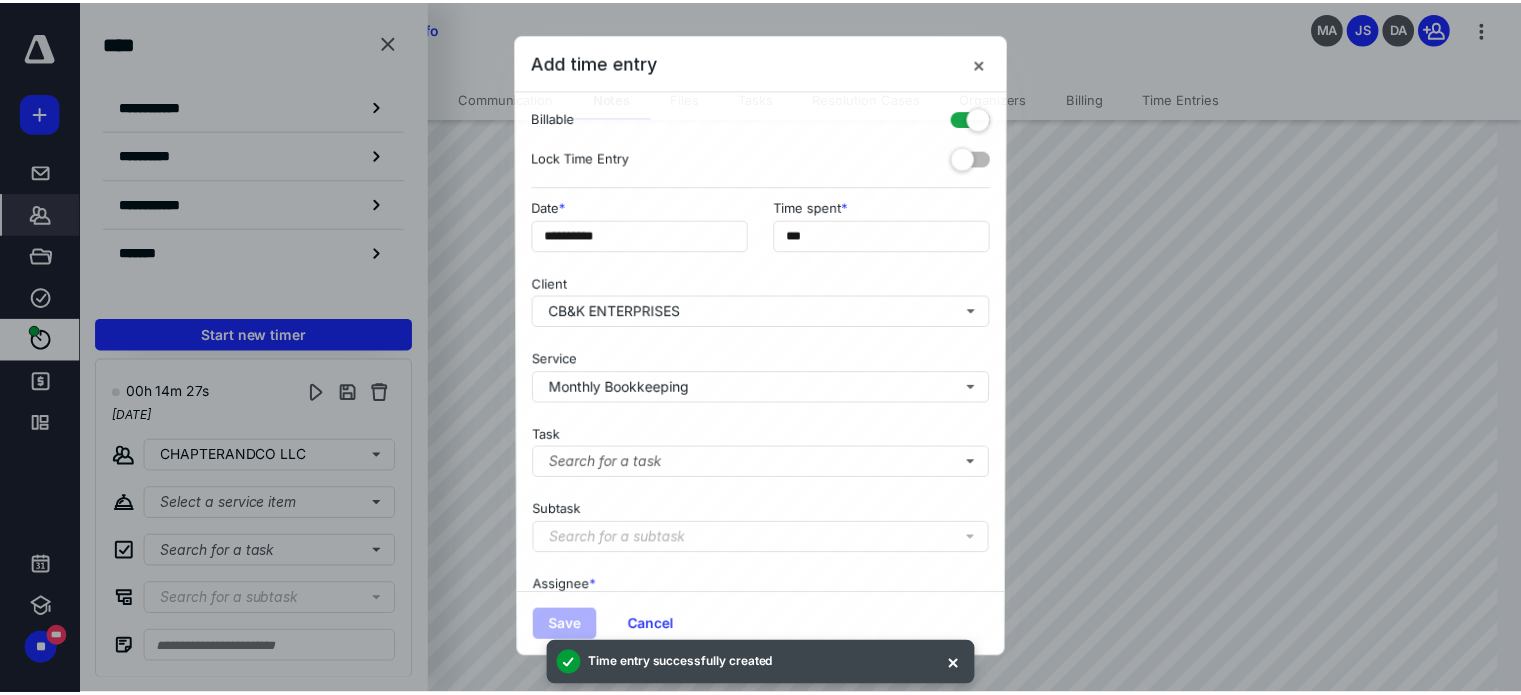 scroll, scrollTop: 8, scrollLeft: 0, axis: vertical 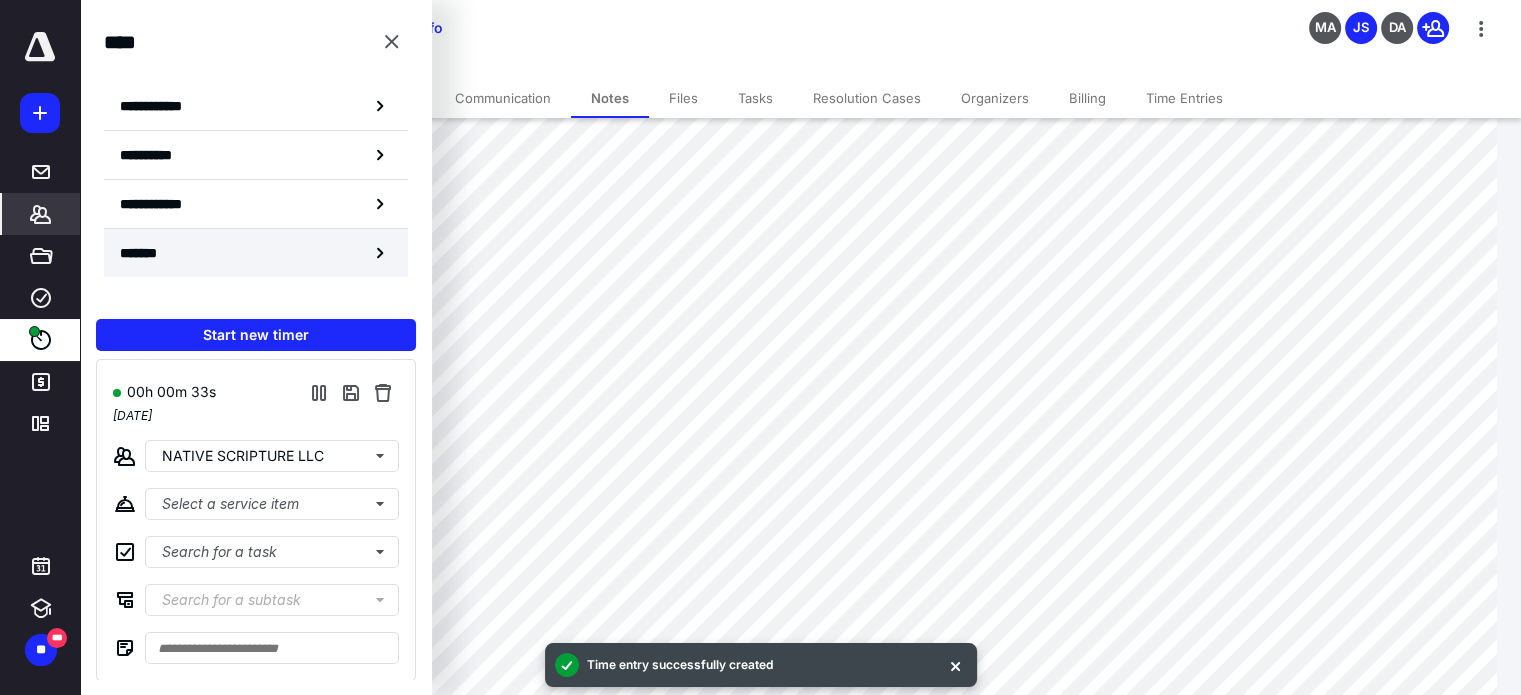click on "*******" at bounding box center (146, 253) 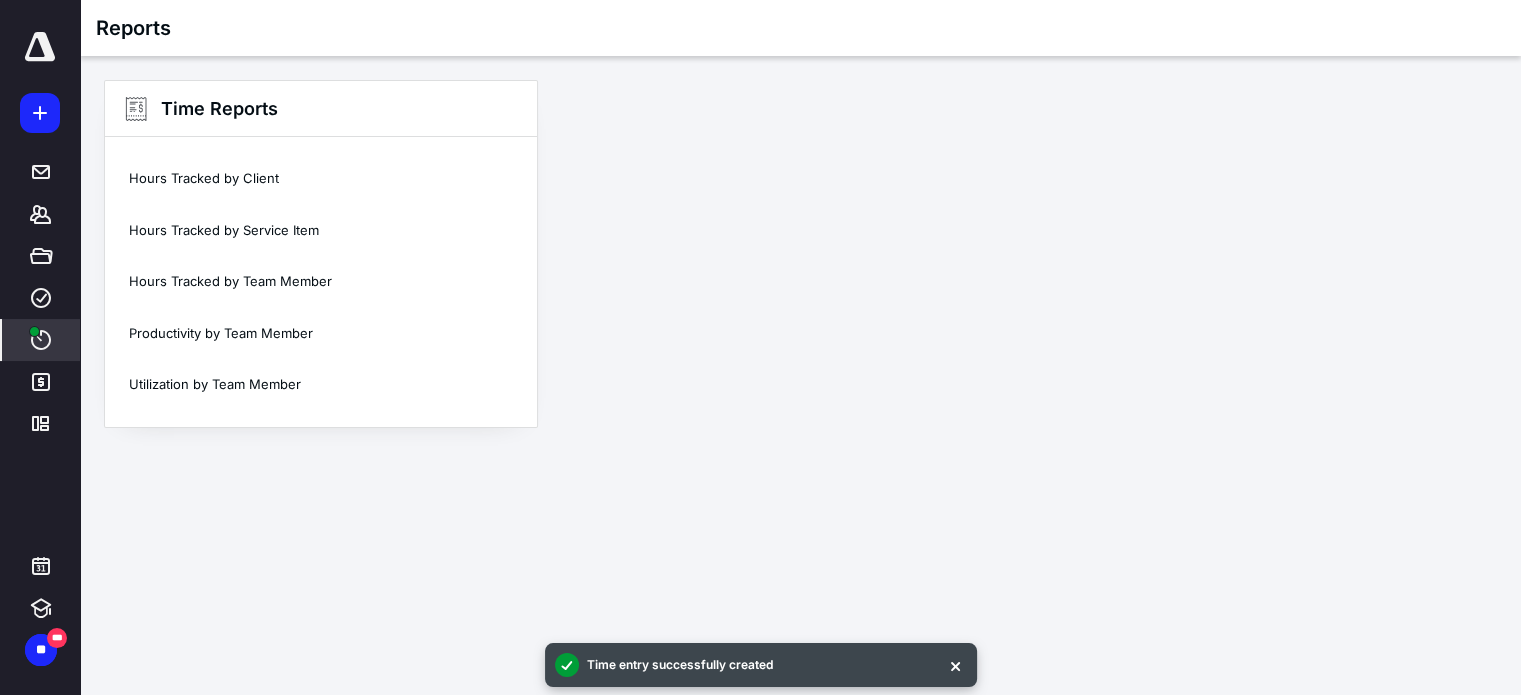 scroll, scrollTop: 0, scrollLeft: 0, axis: both 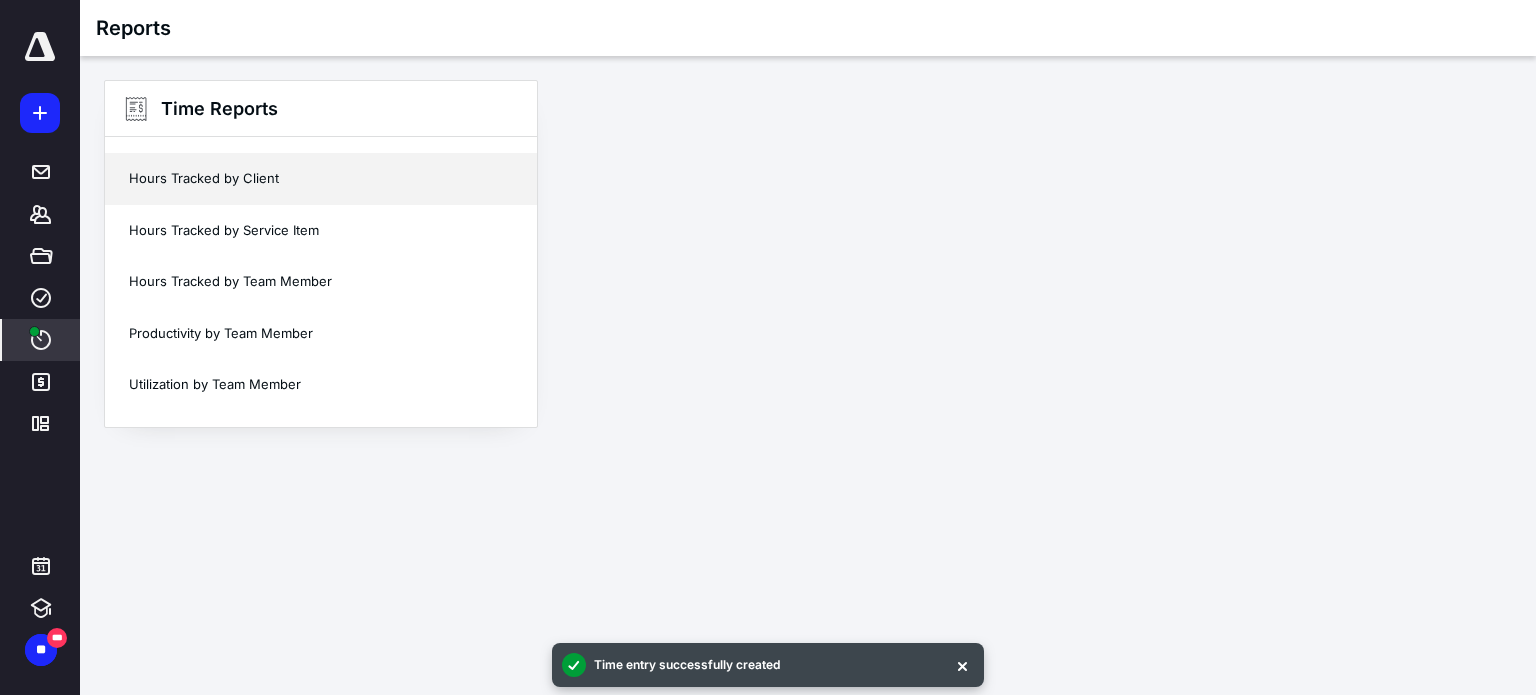 click on "Hours Tracked by Client" at bounding box center [321, 179] 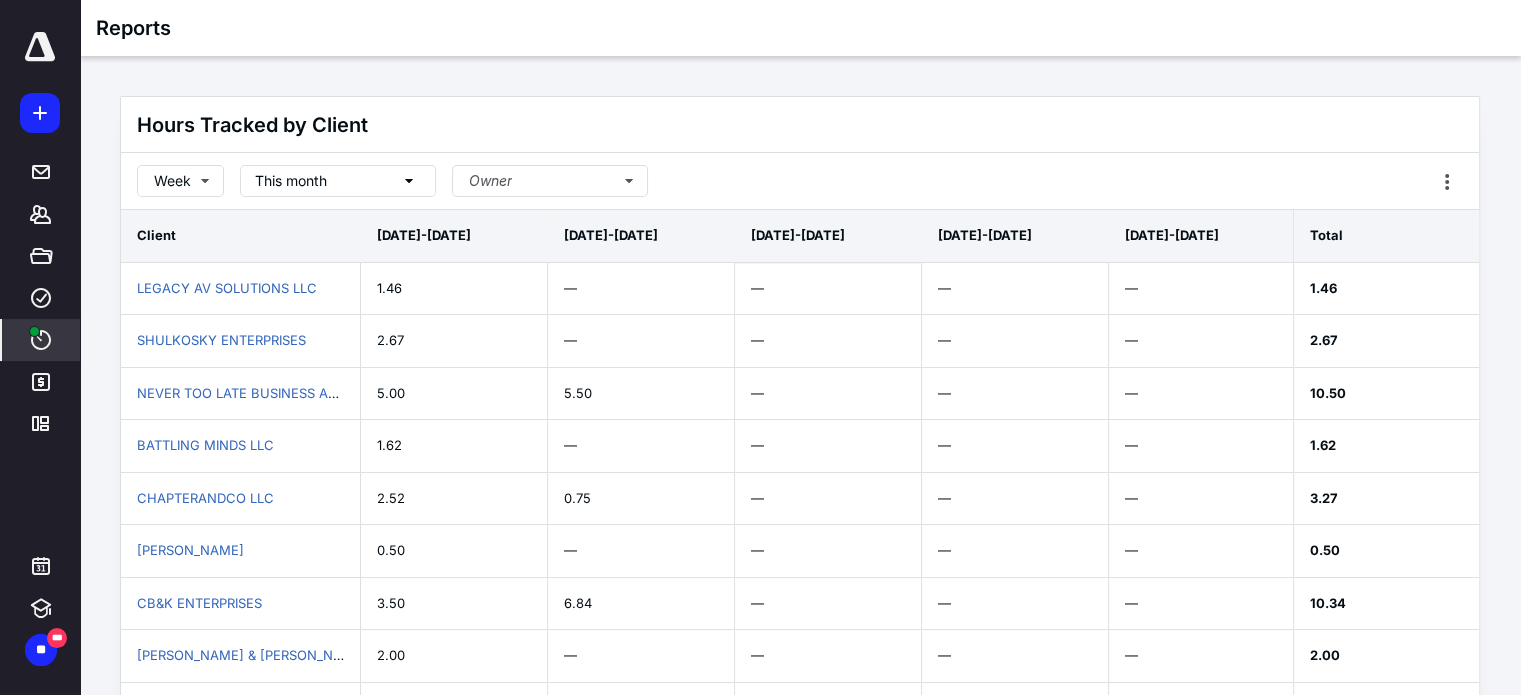 click on "This month" at bounding box center [291, 181] 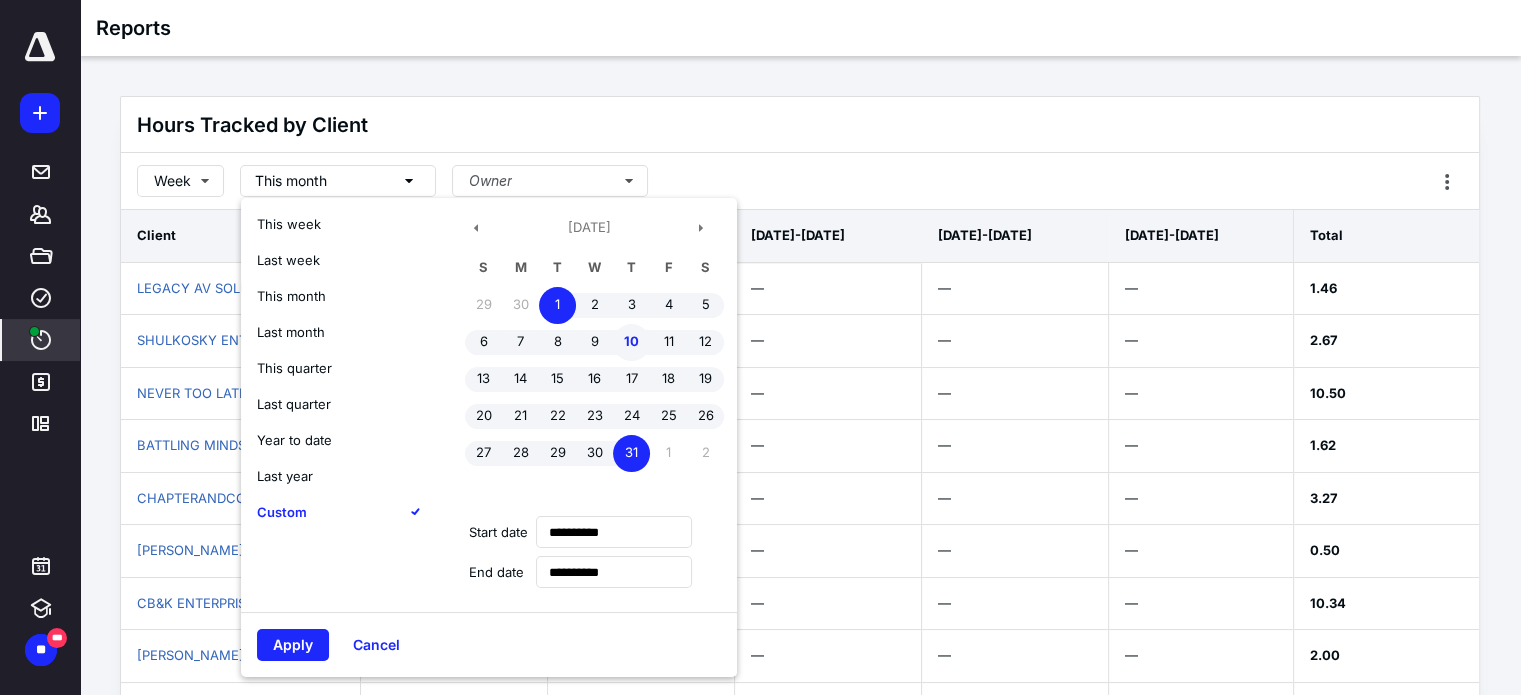click on "10" at bounding box center [631, 342] 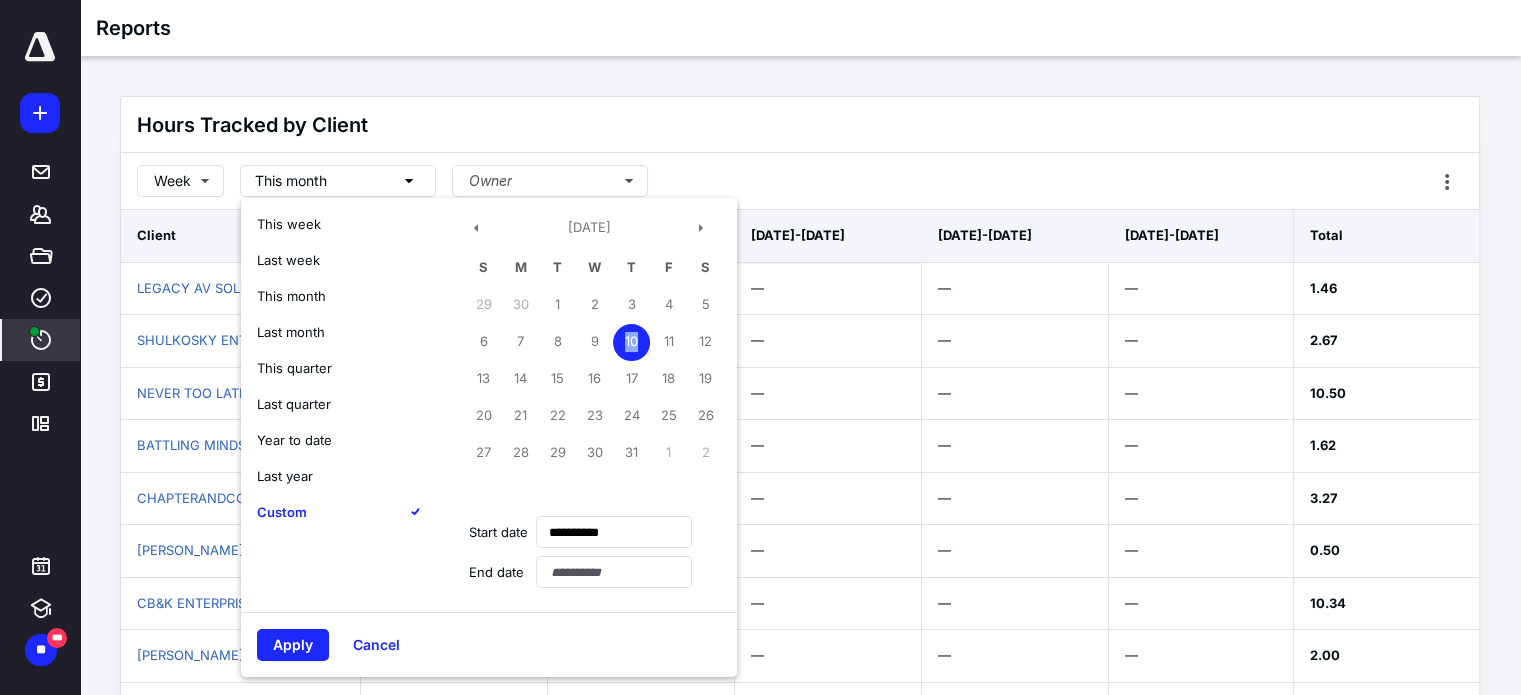 click on "10" at bounding box center [631, 342] 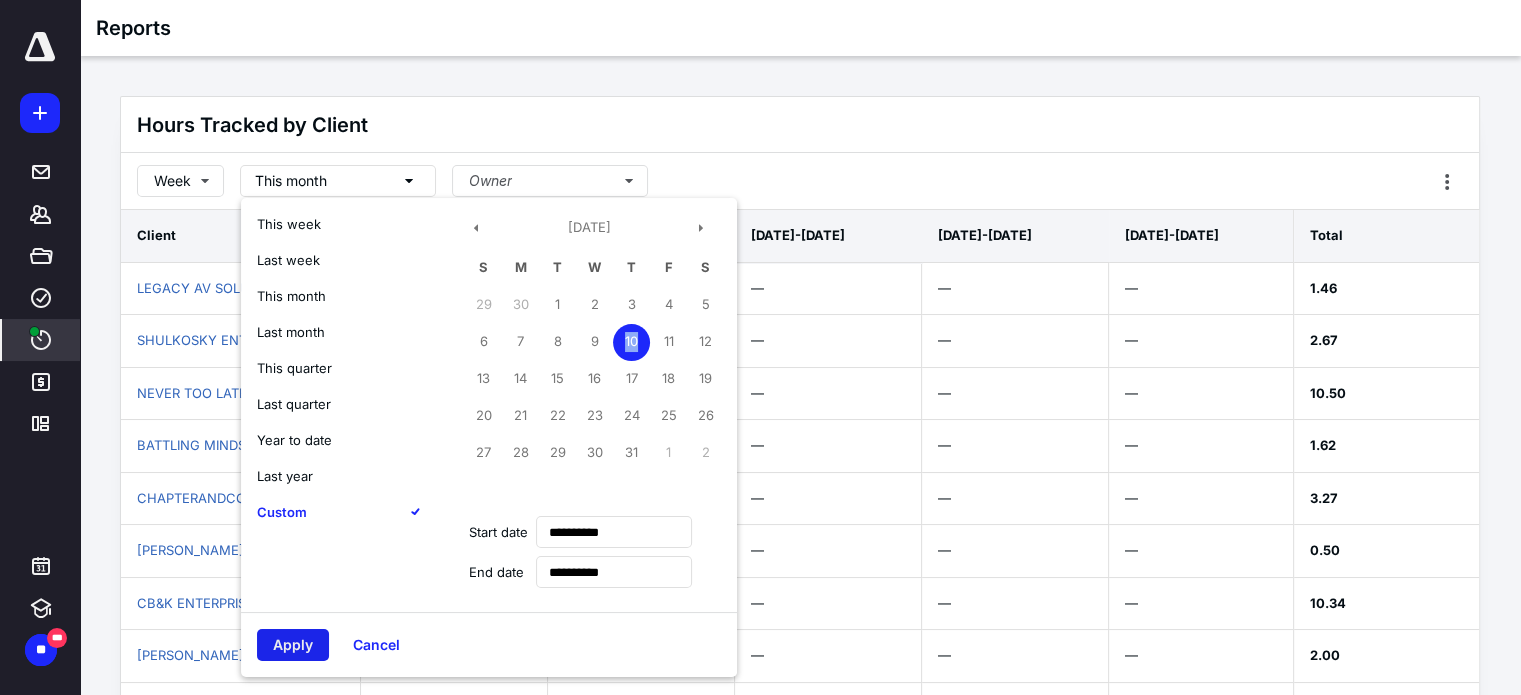 click on "Apply" at bounding box center (293, 645) 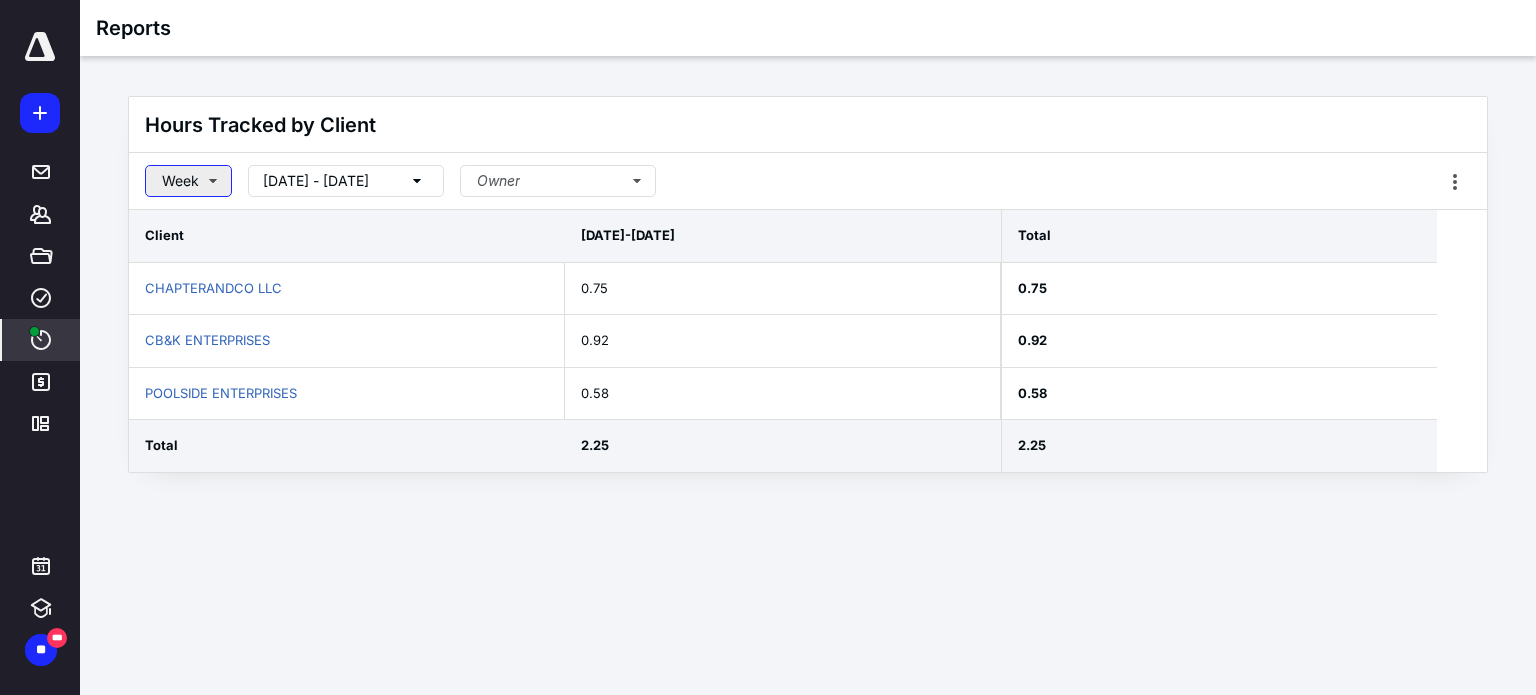click on "Week" at bounding box center (188, 181) 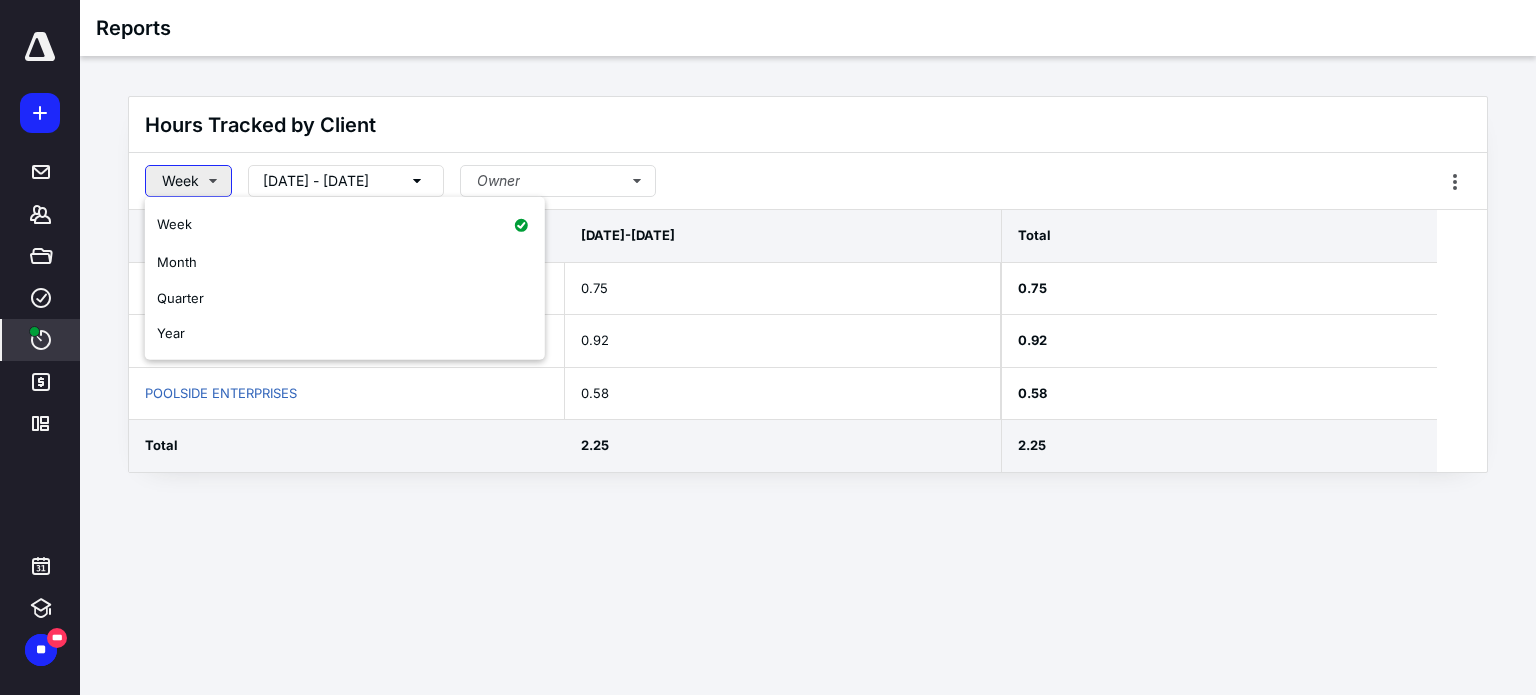 click on "Week" at bounding box center [188, 181] 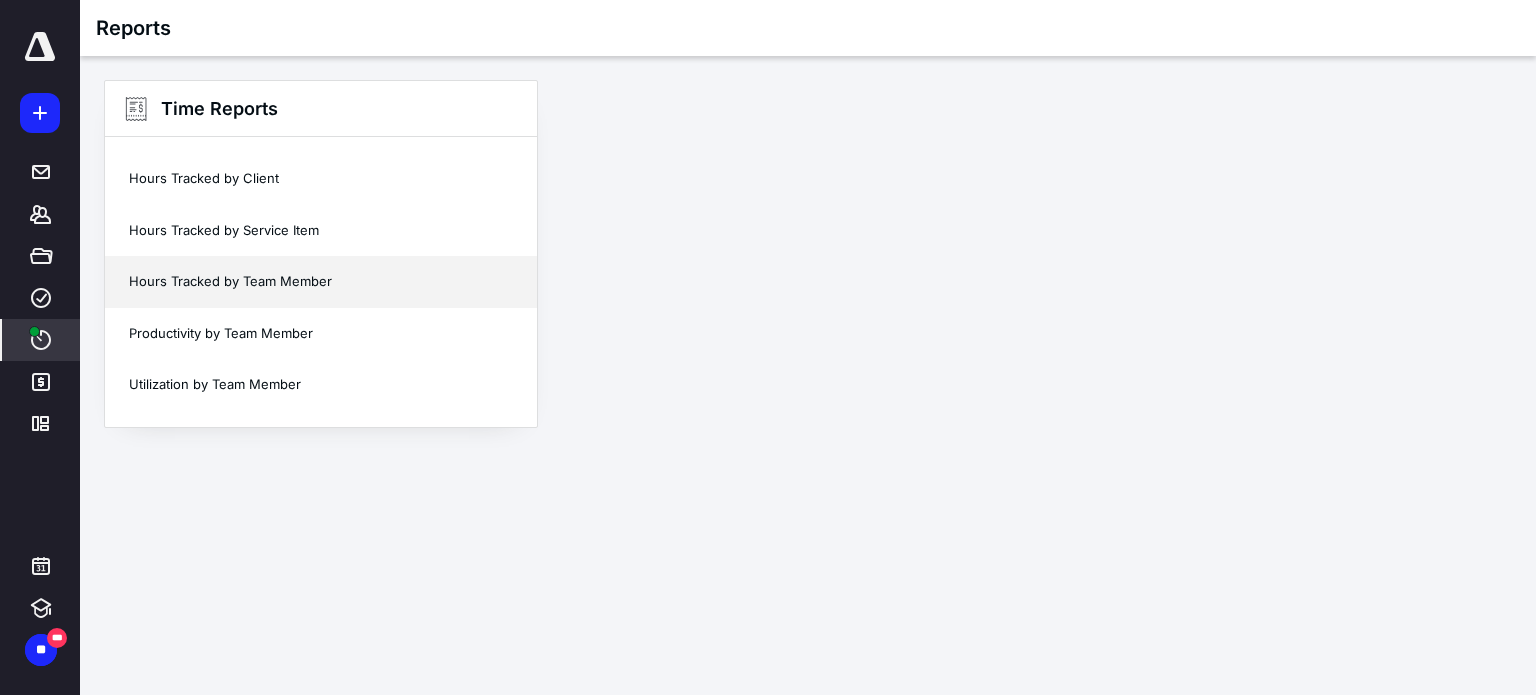 click on "Hours Tracked by Team Member" at bounding box center (321, 282) 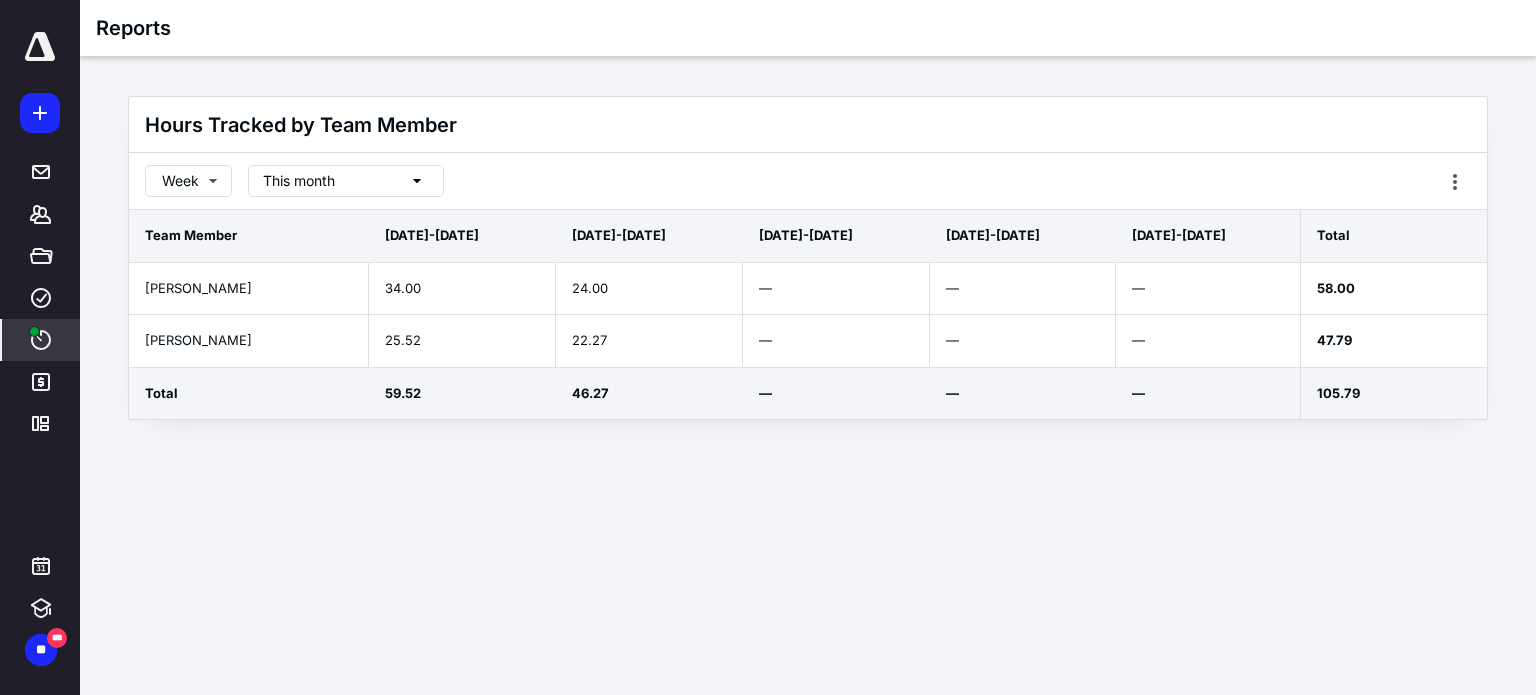 click on "This month" at bounding box center [346, 181] 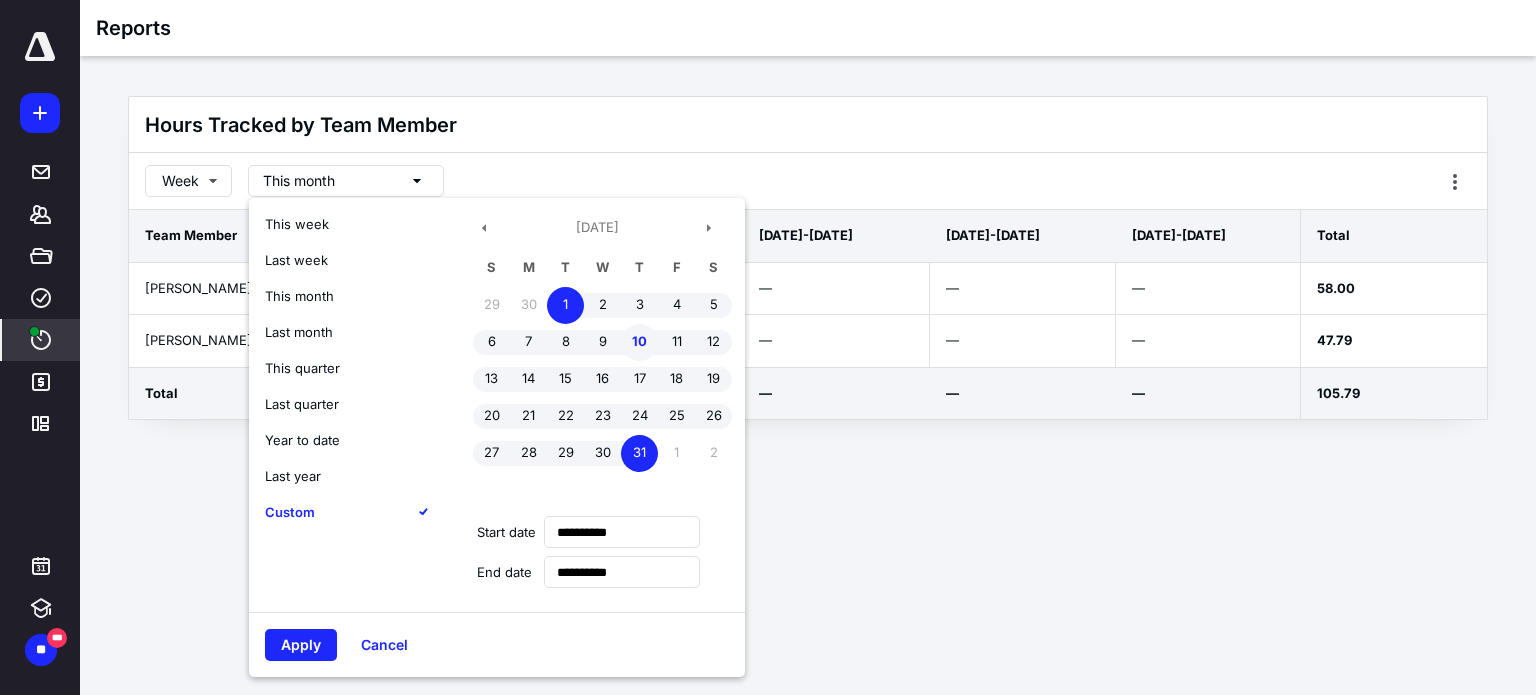 click on "10" at bounding box center [639, 342] 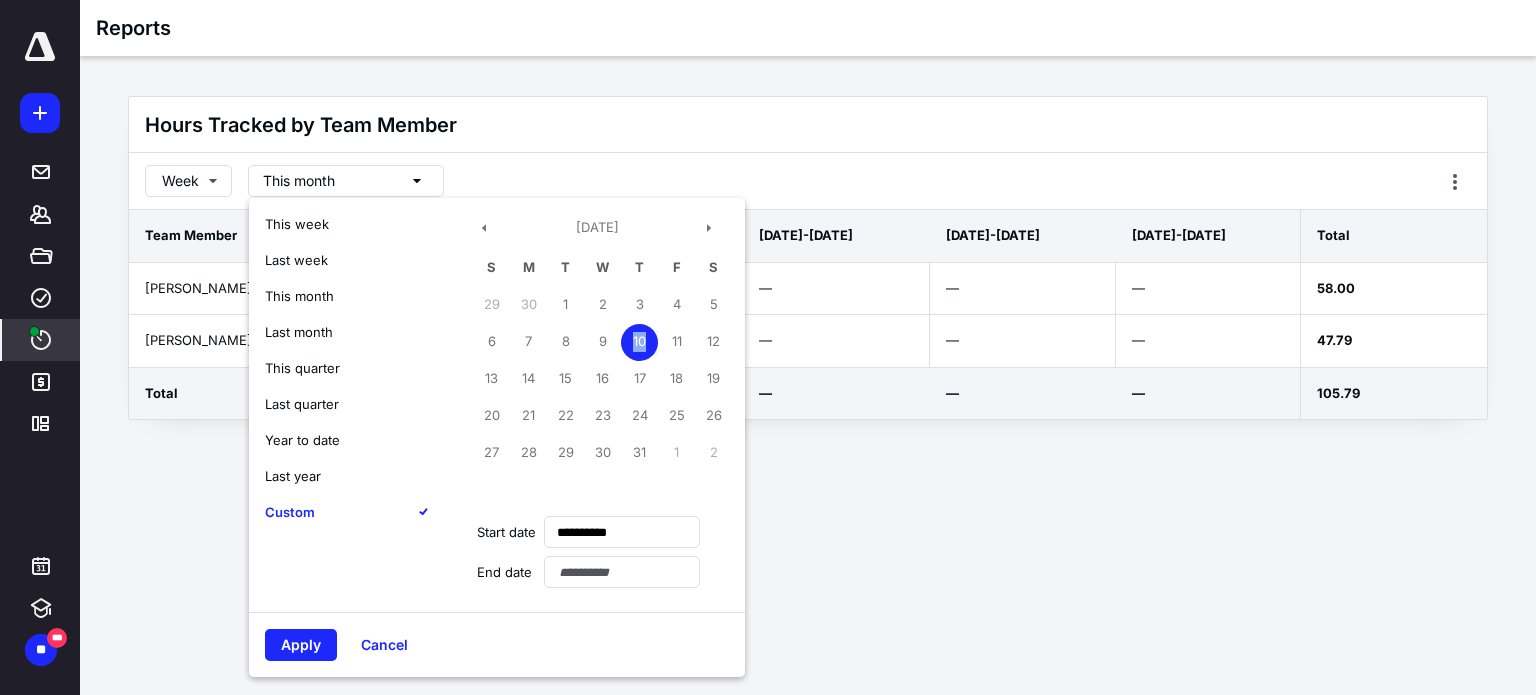 click on "10" at bounding box center [639, 342] 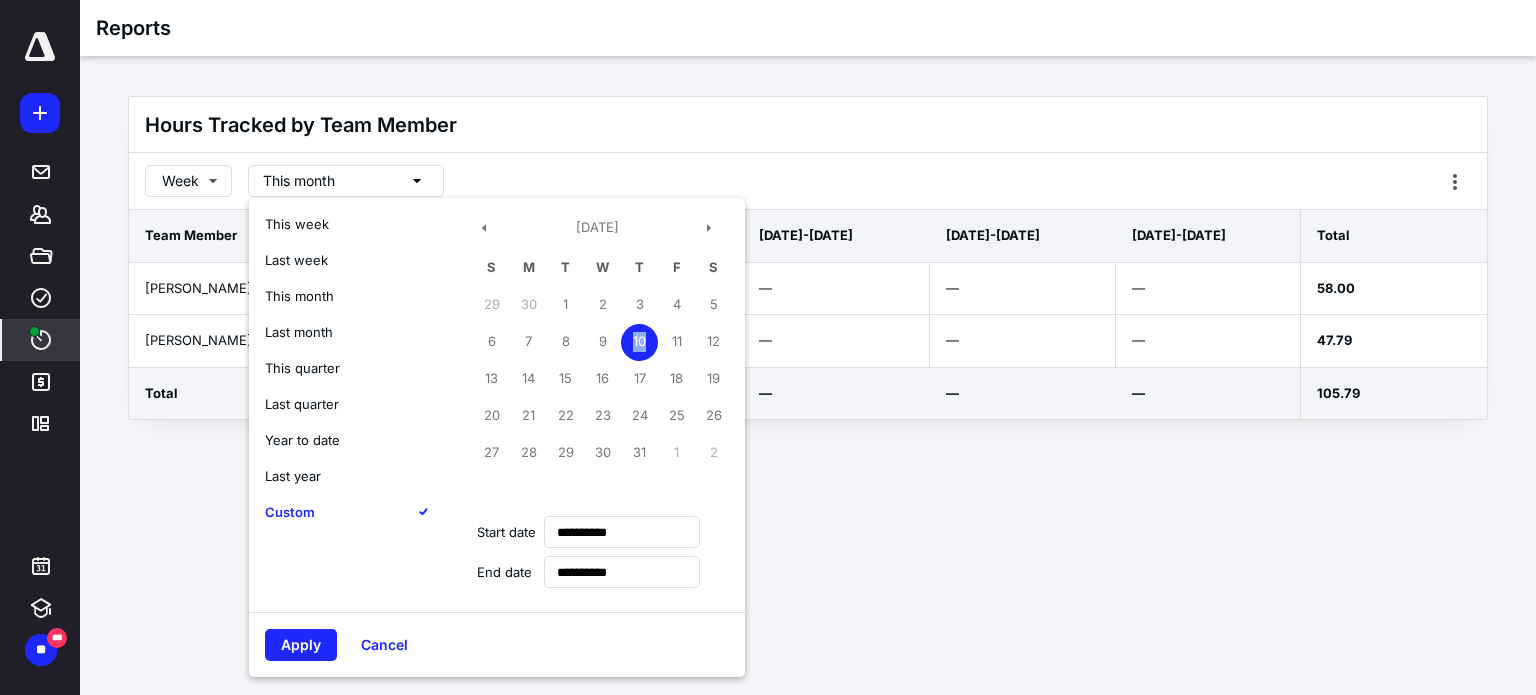 click on "Apply" at bounding box center (301, 645) 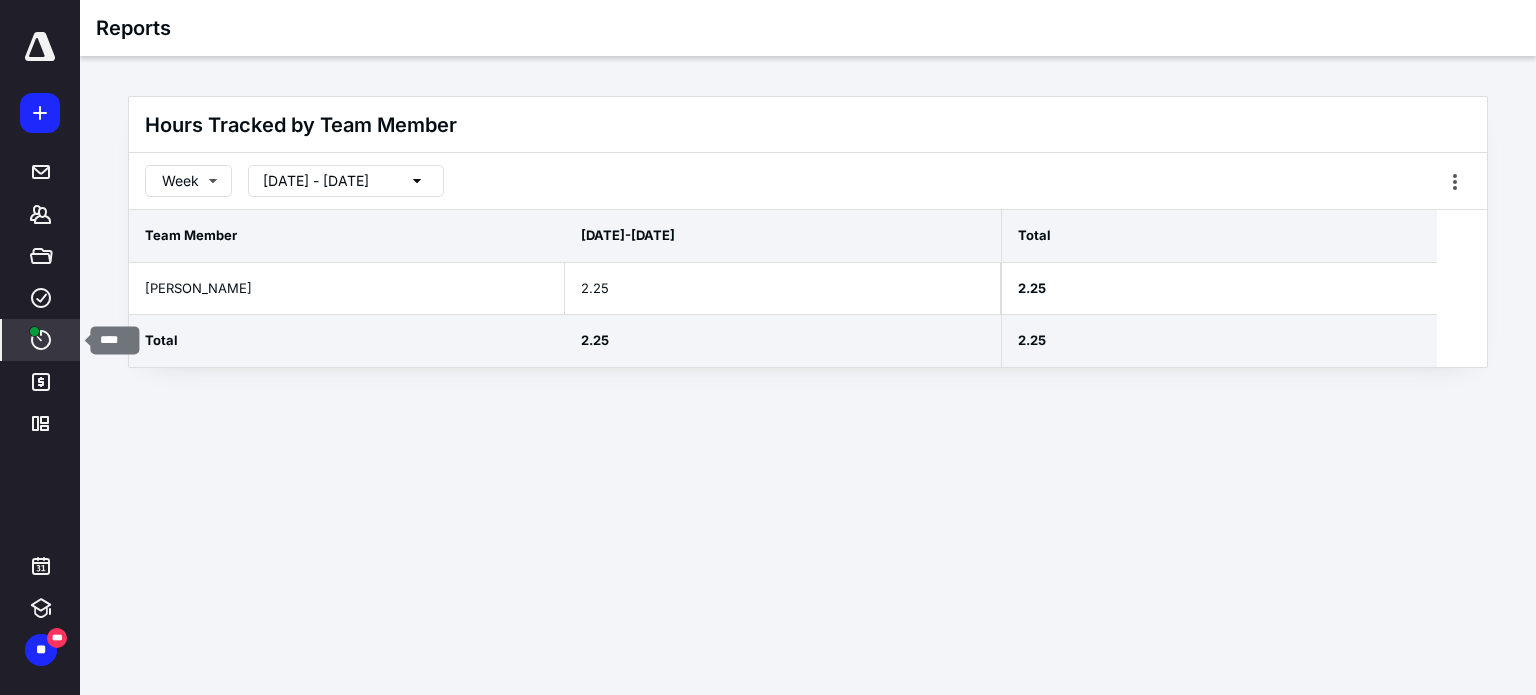 click 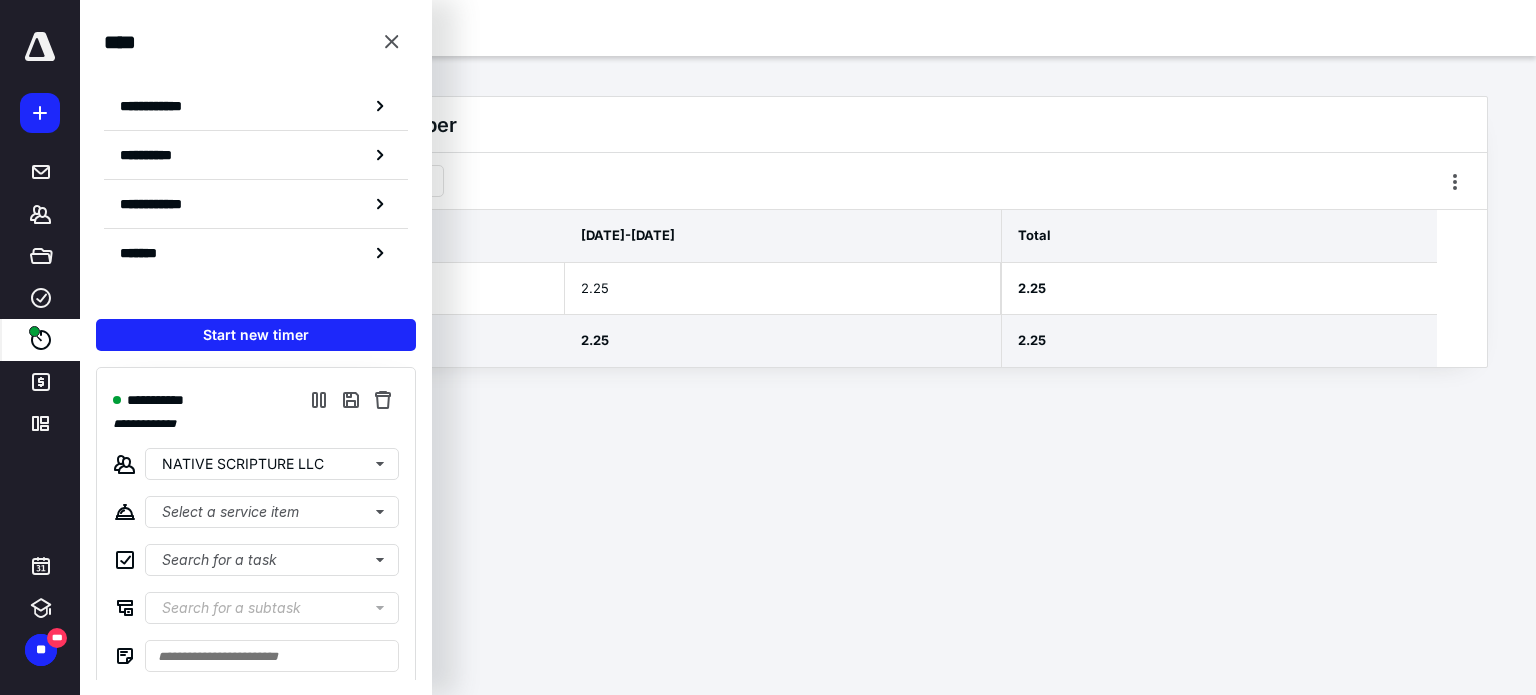 click on "**********" at bounding box center (768, 347) 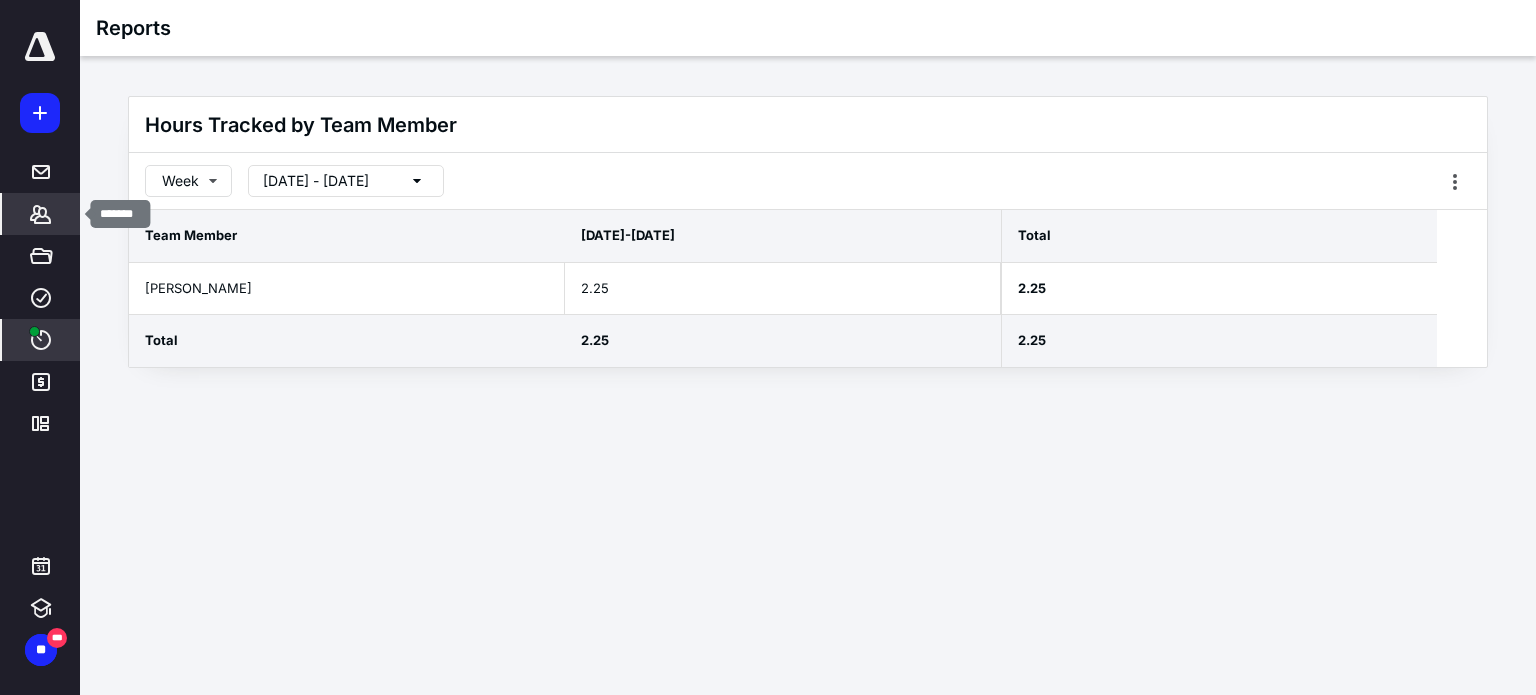 click 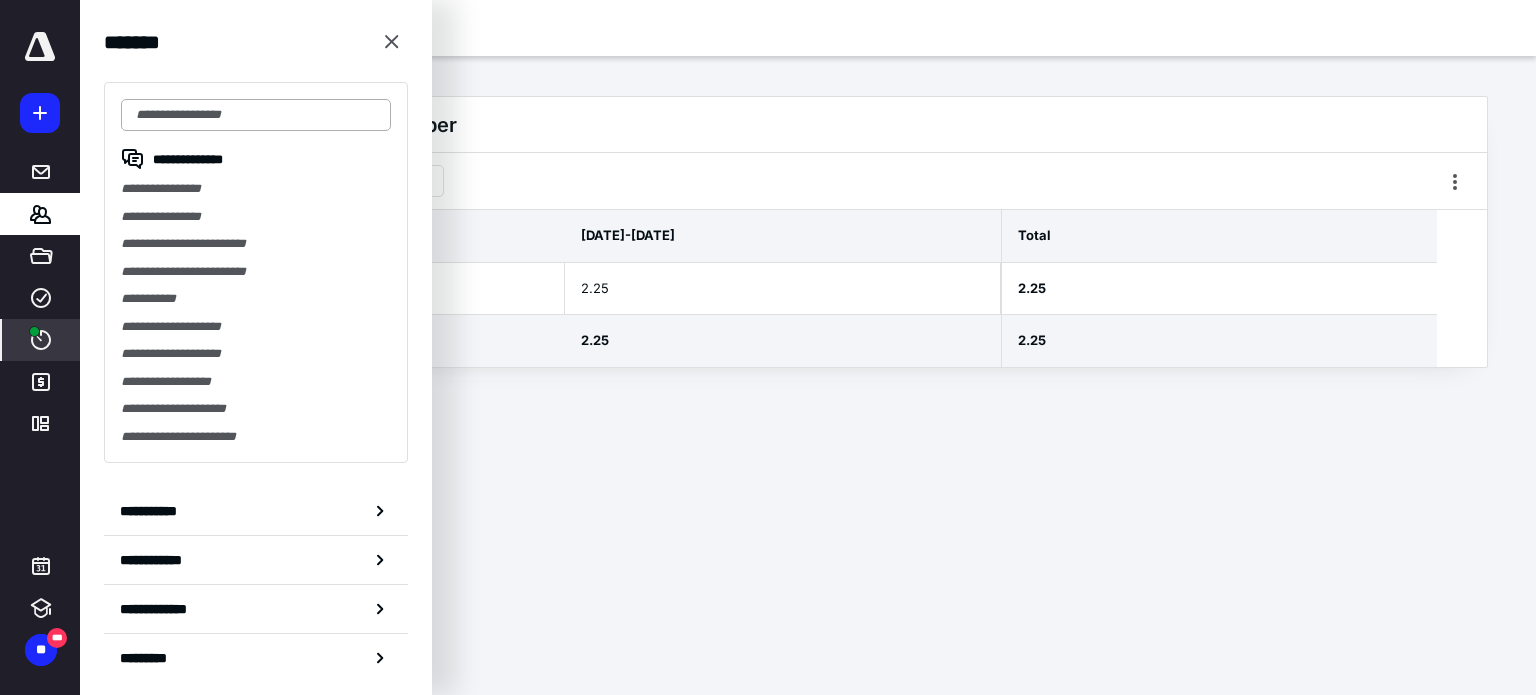 click at bounding box center [256, 115] 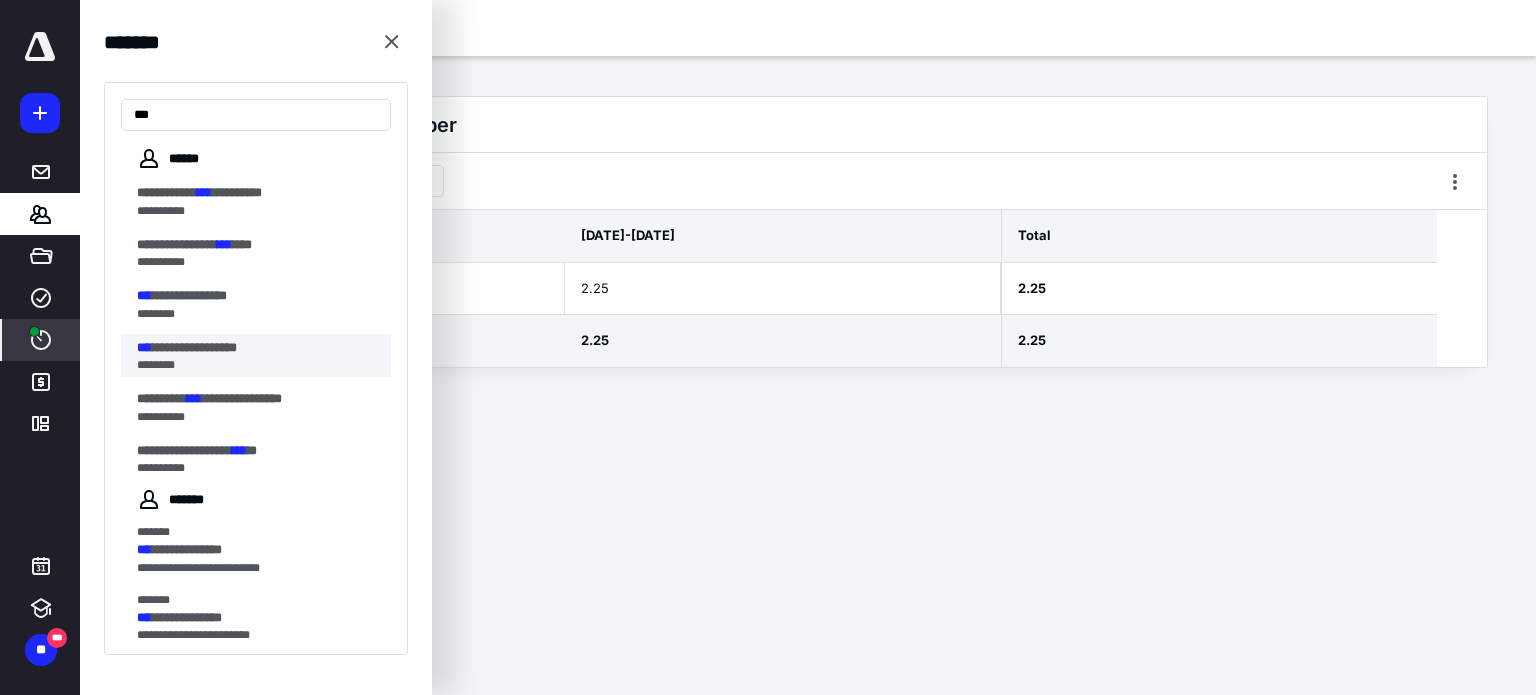 type on "***" 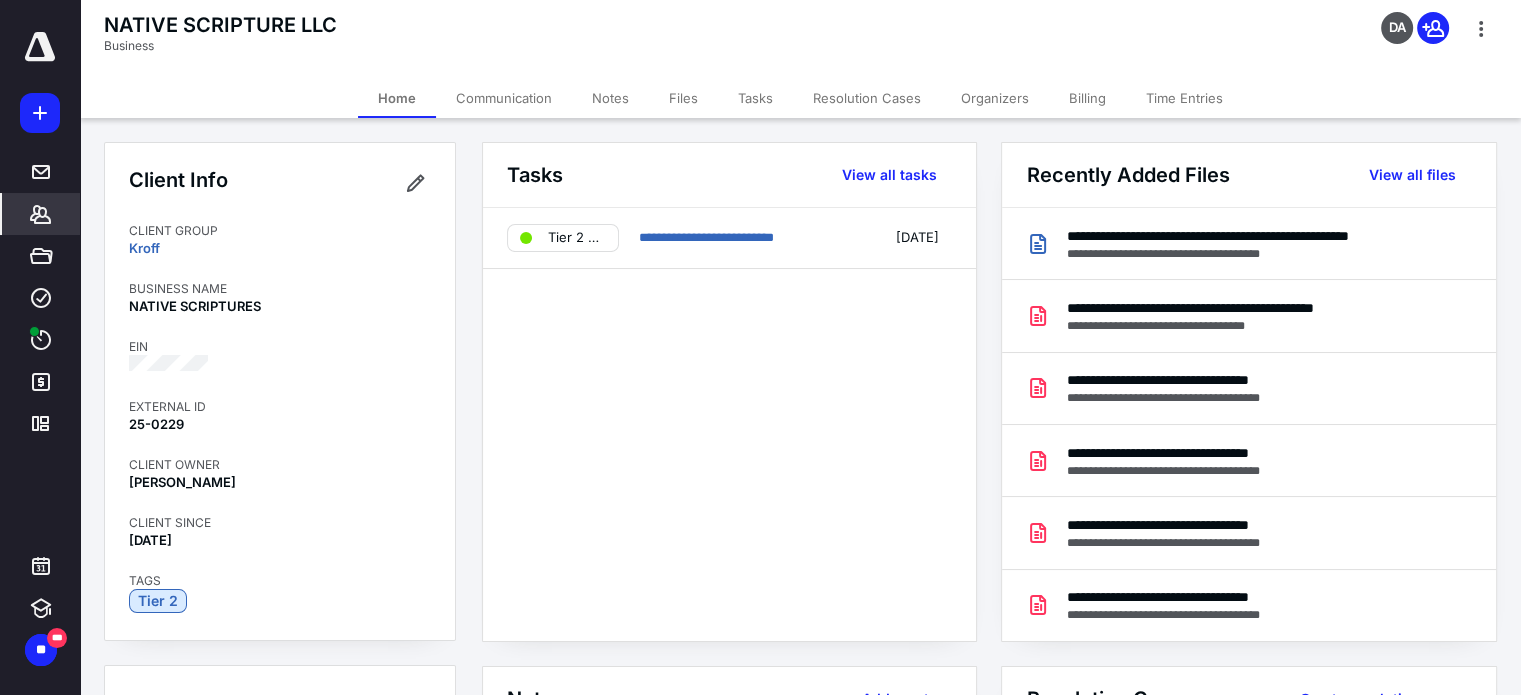 click on "Notes" at bounding box center (610, 98) 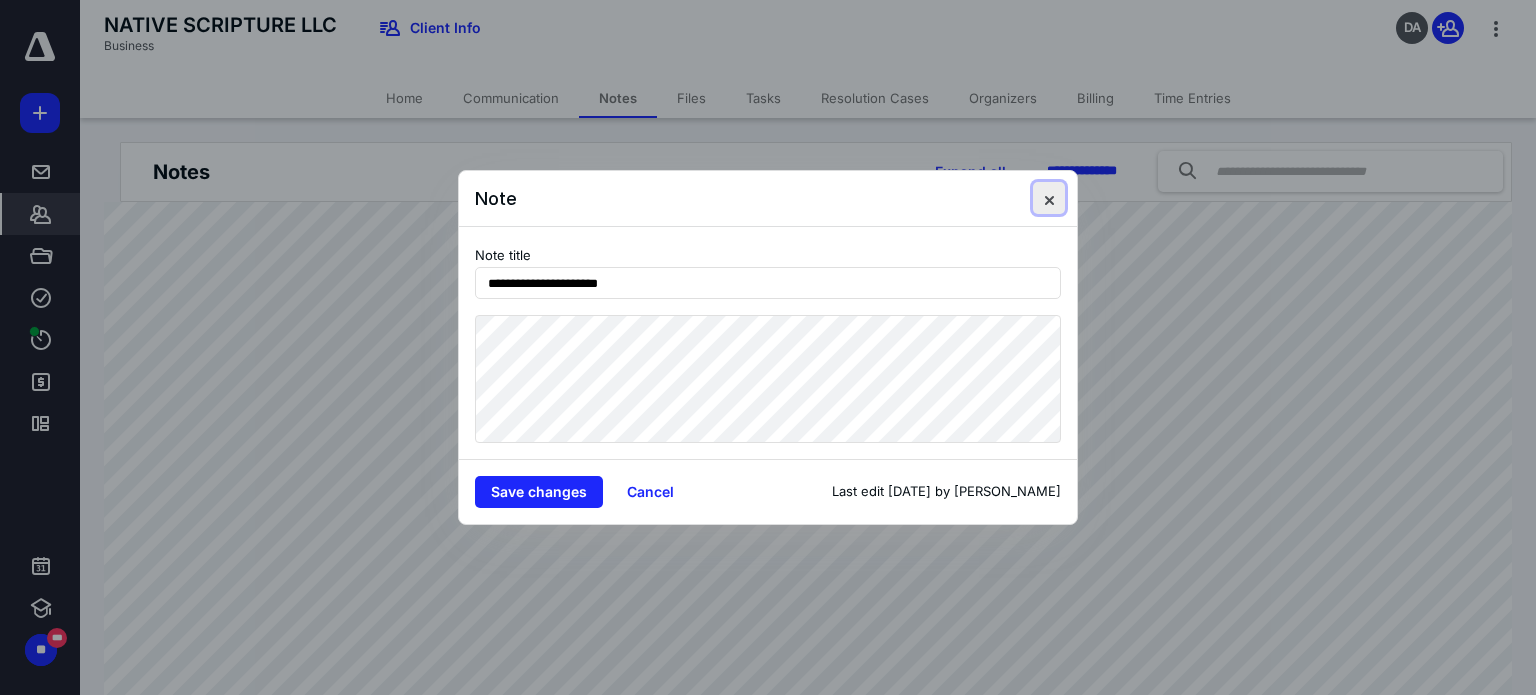 click at bounding box center (1049, 198) 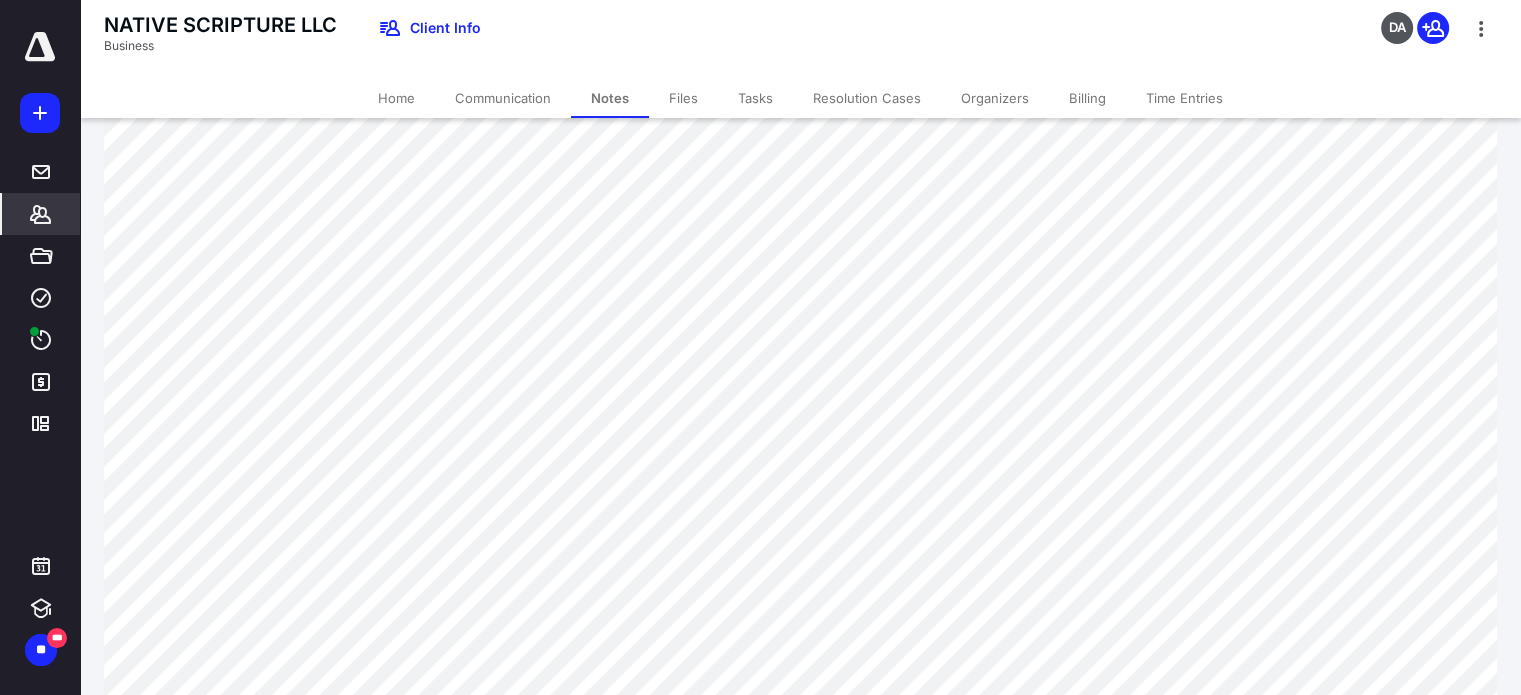 scroll, scrollTop: 200, scrollLeft: 0, axis: vertical 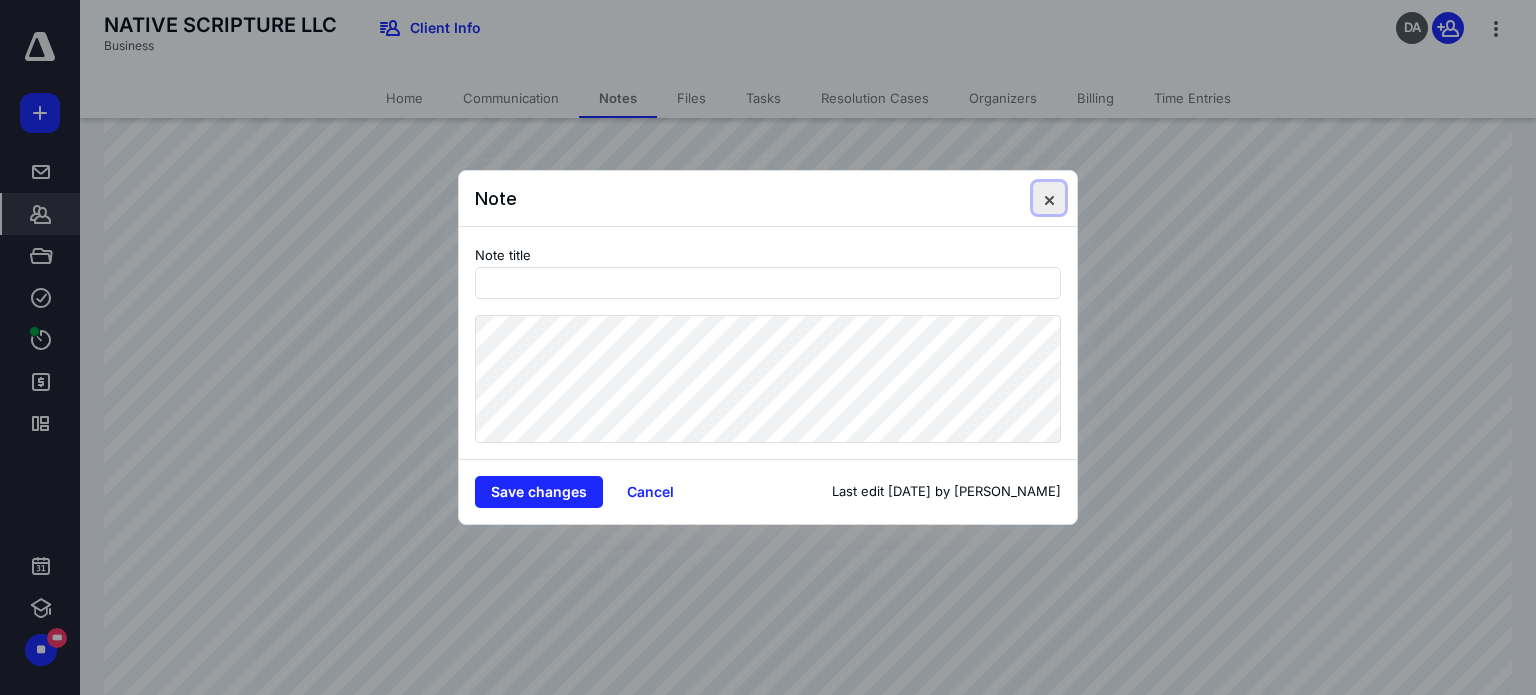 click at bounding box center [1049, 198] 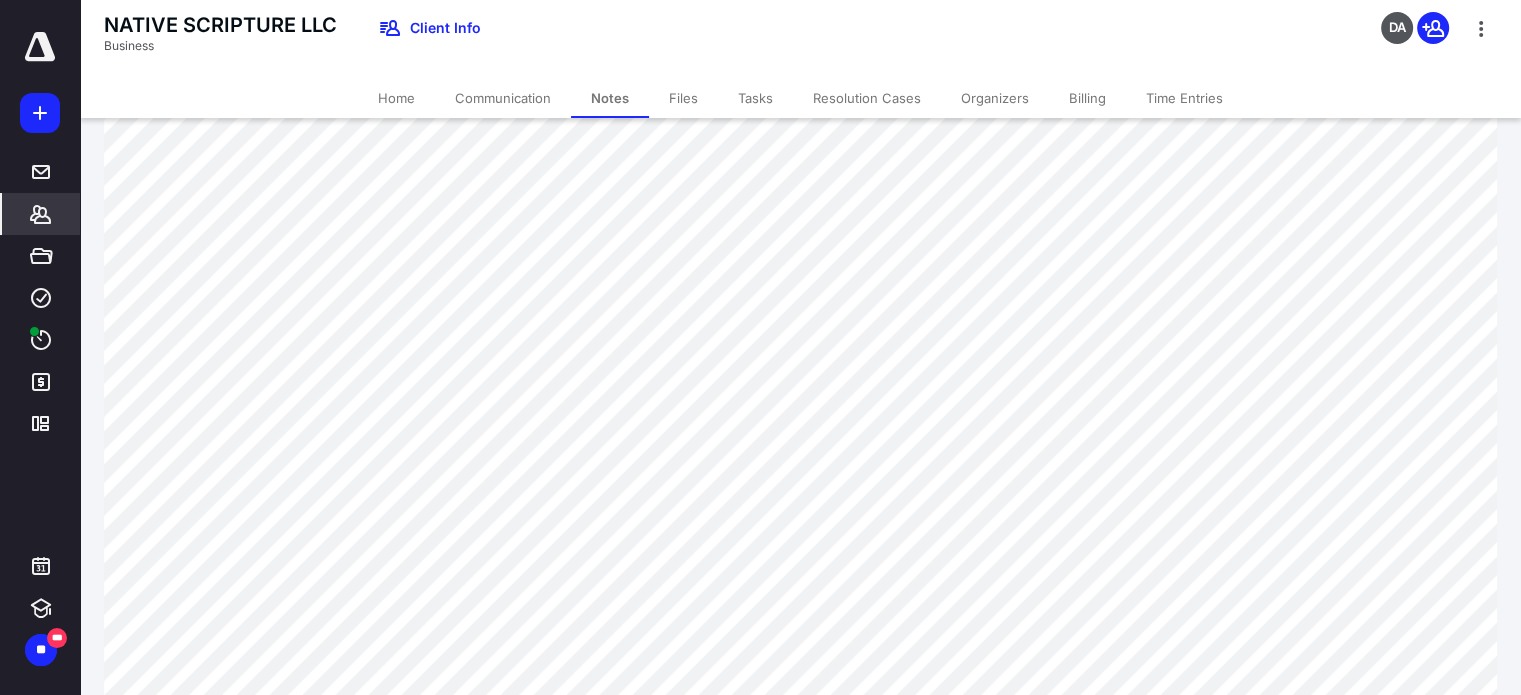 click on "Home" at bounding box center [396, 98] 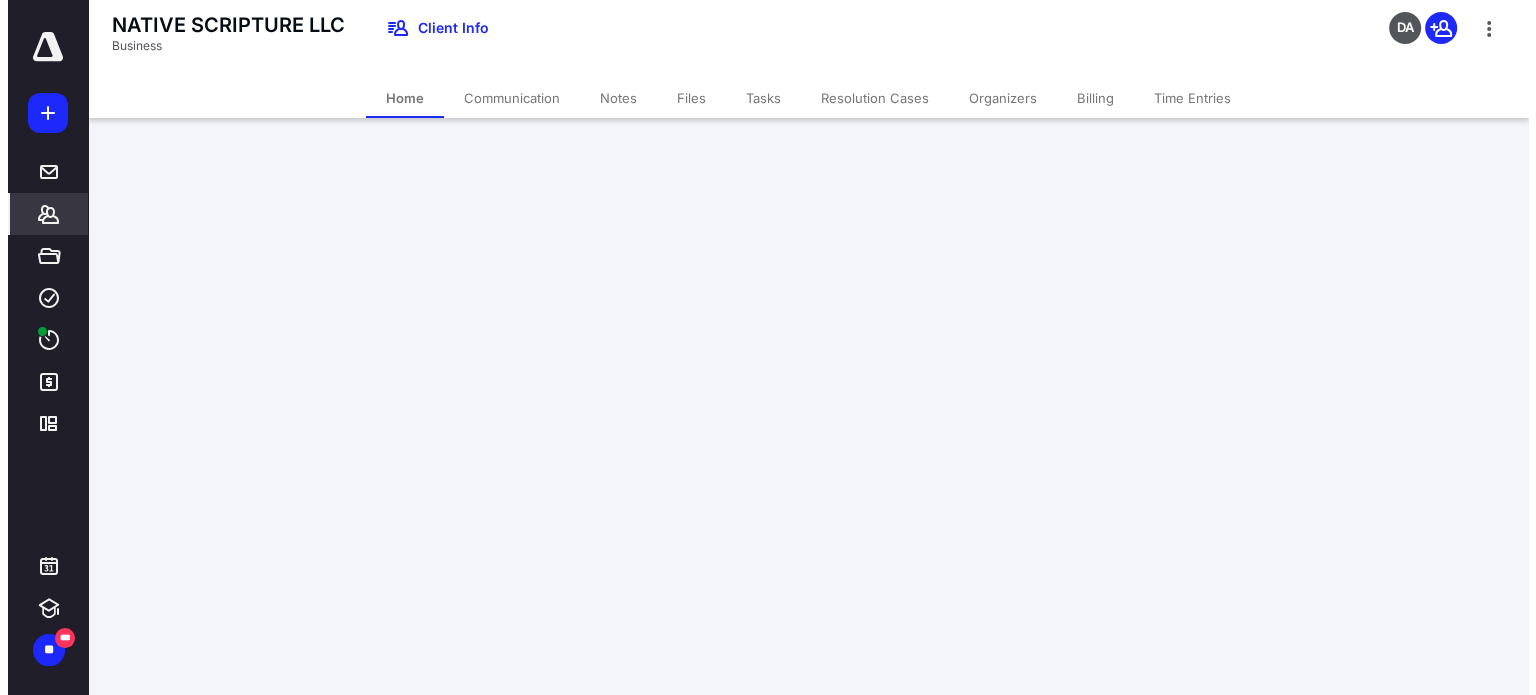 scroll, scrollTop: 0, scrollLeft: 0, axis: both 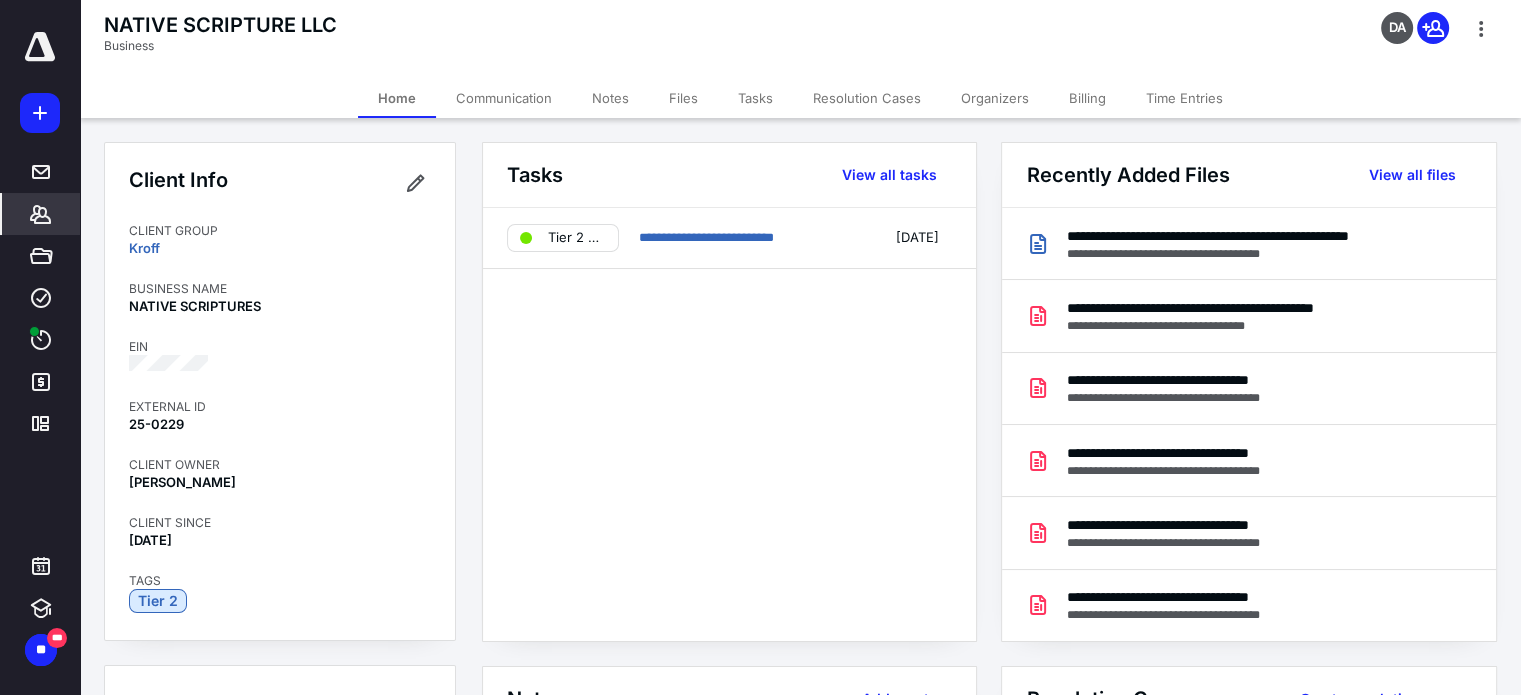 click on "Notes" at bounding box center [610, 98] 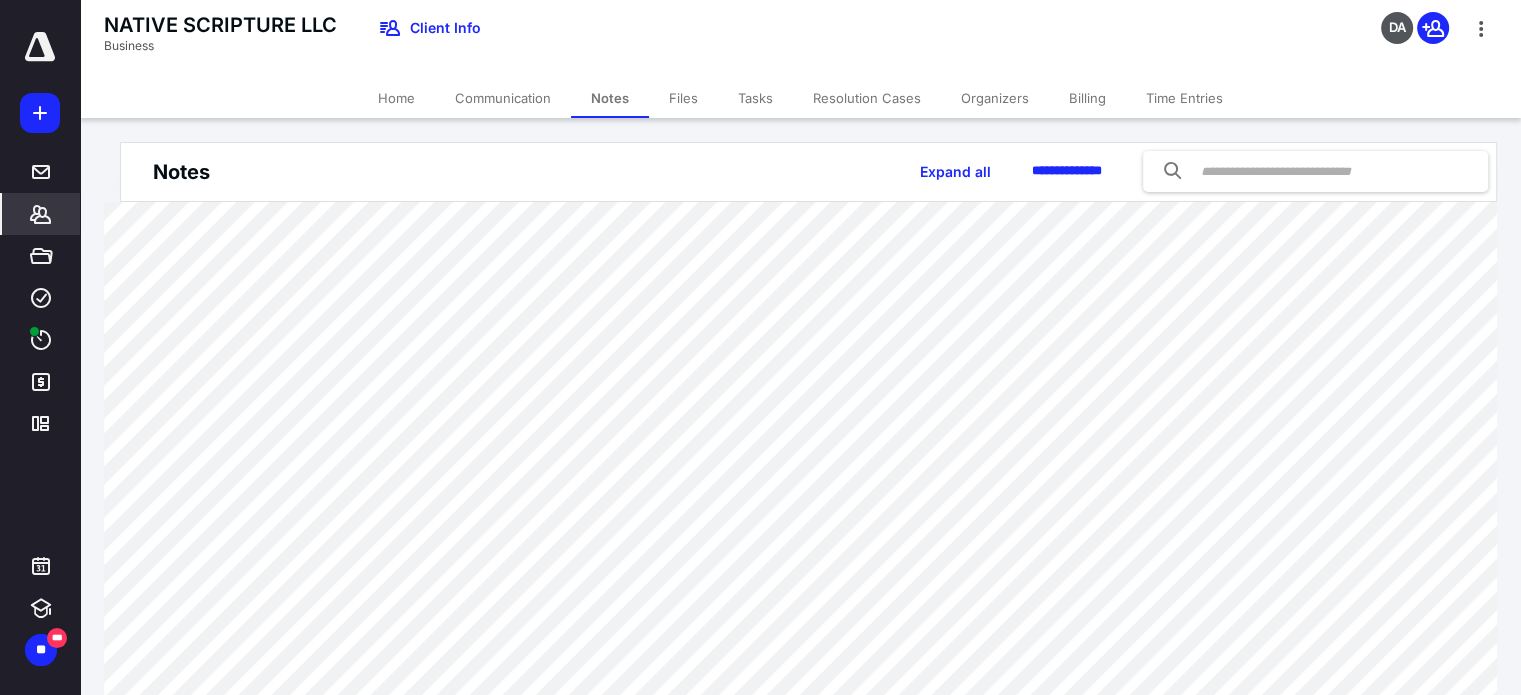 click on "Home" at bounding box center [396, 98] 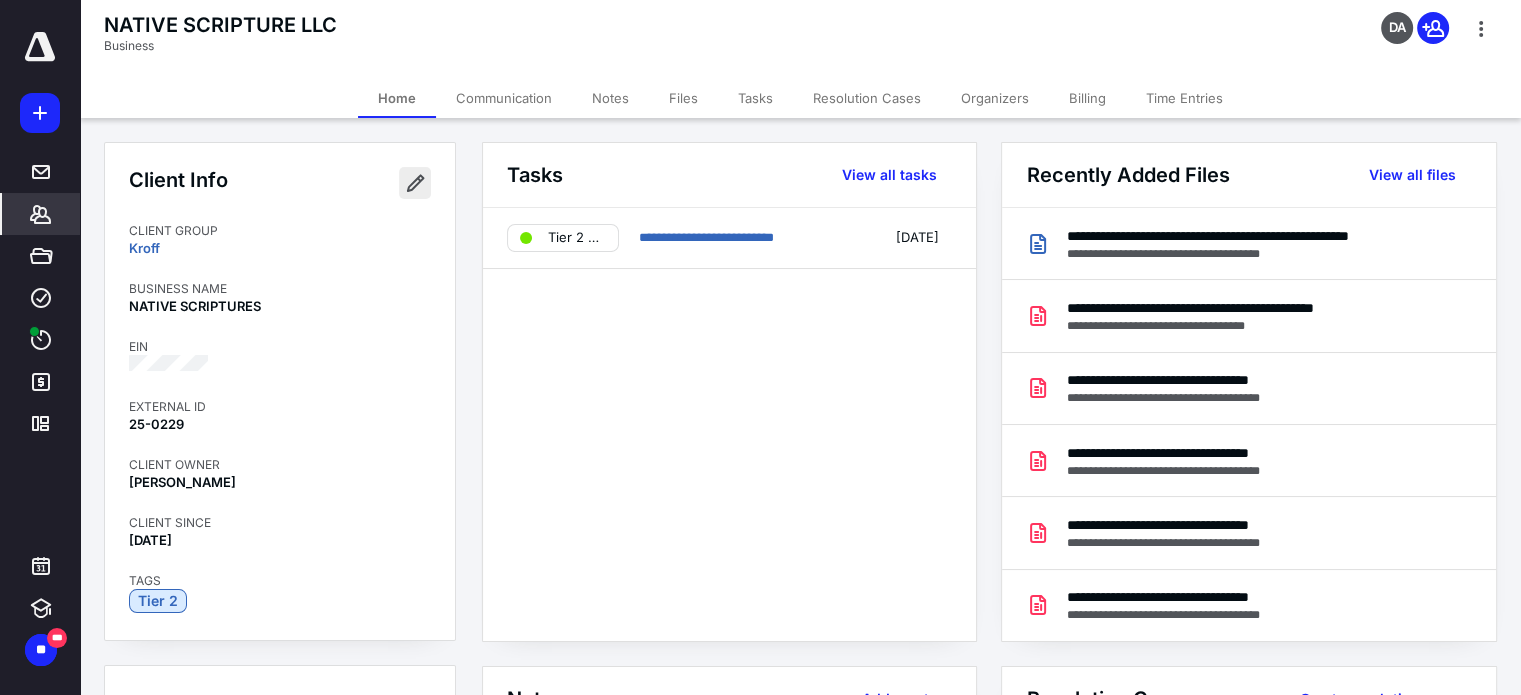 click at bounding box center (415, 183) 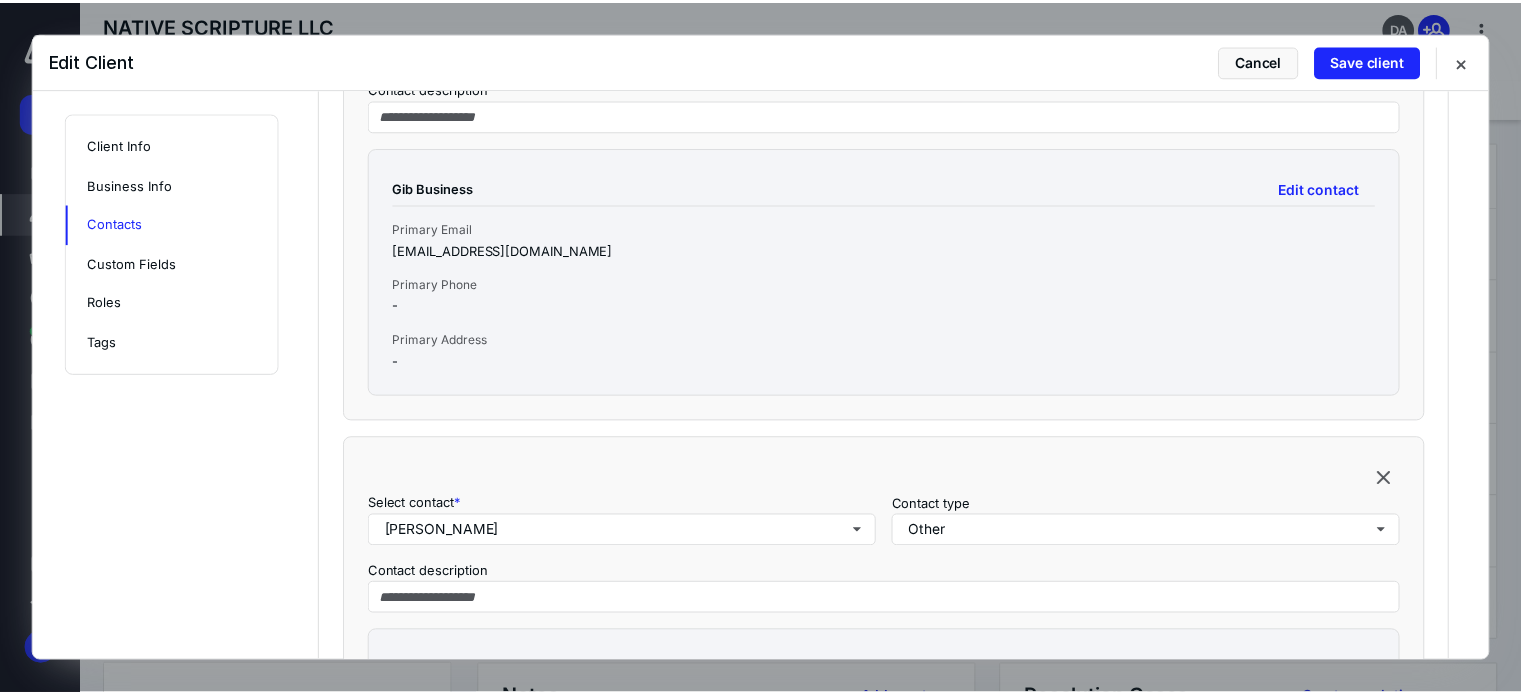 scroll, scrollTop: 1900, scrollLeft: 0, axis: vertical 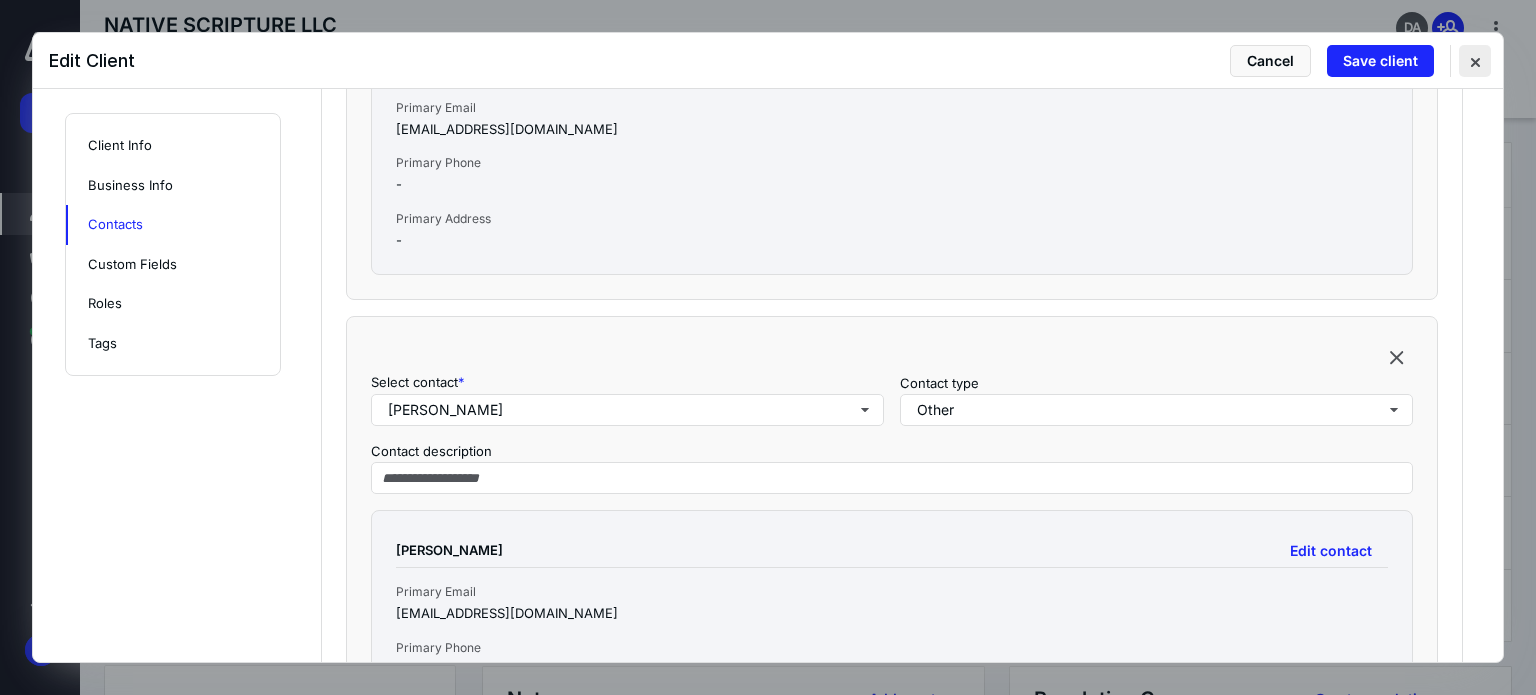 click at bounding box center (1475, 61) 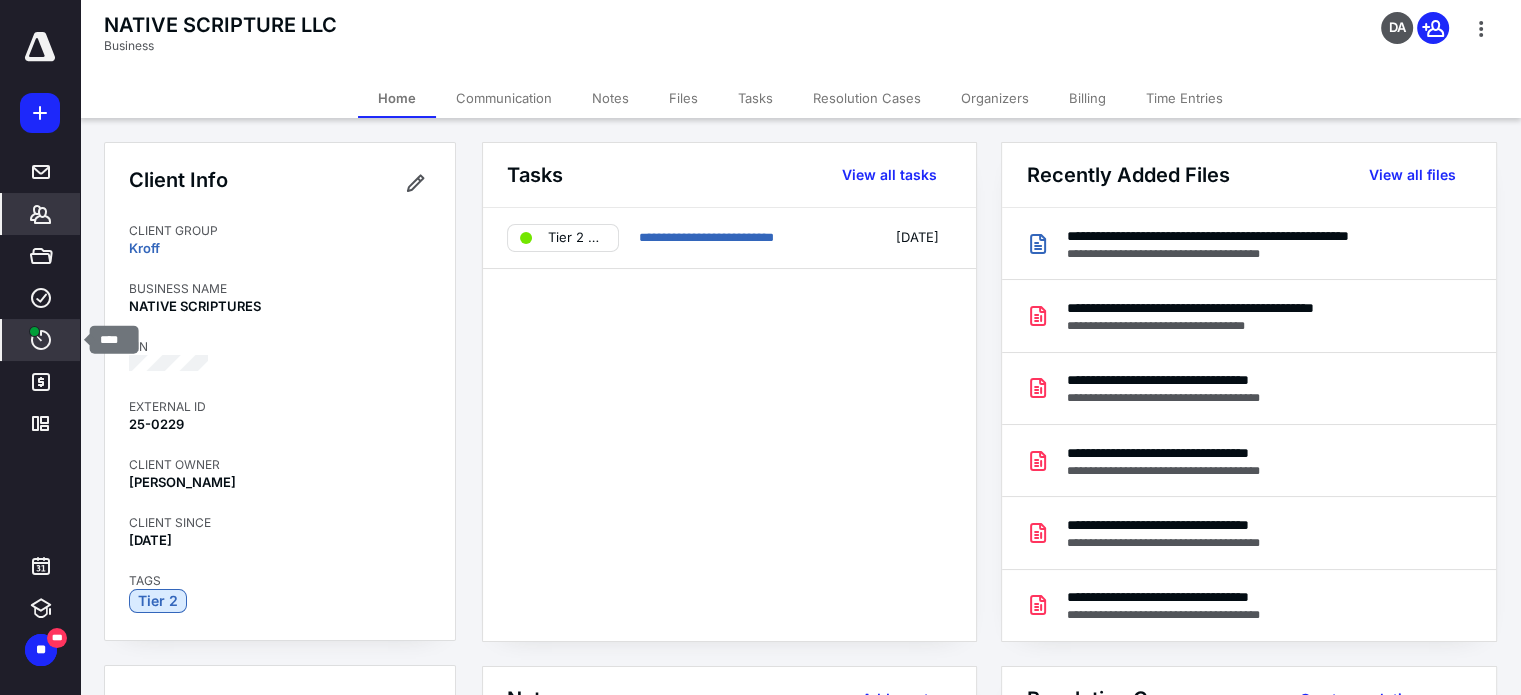click on "****" at bounding box center [41, 340] 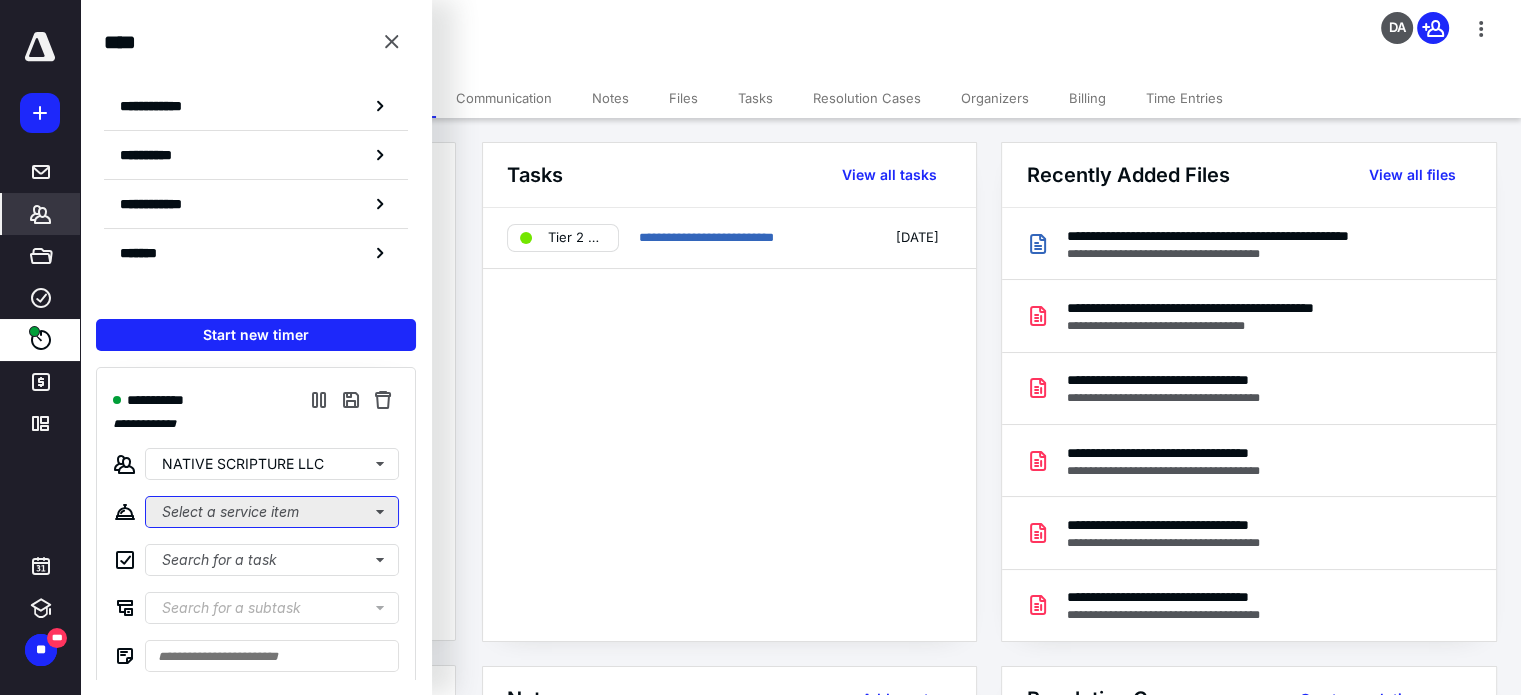 click on "Select a service item" at bounding box center (272, 512) 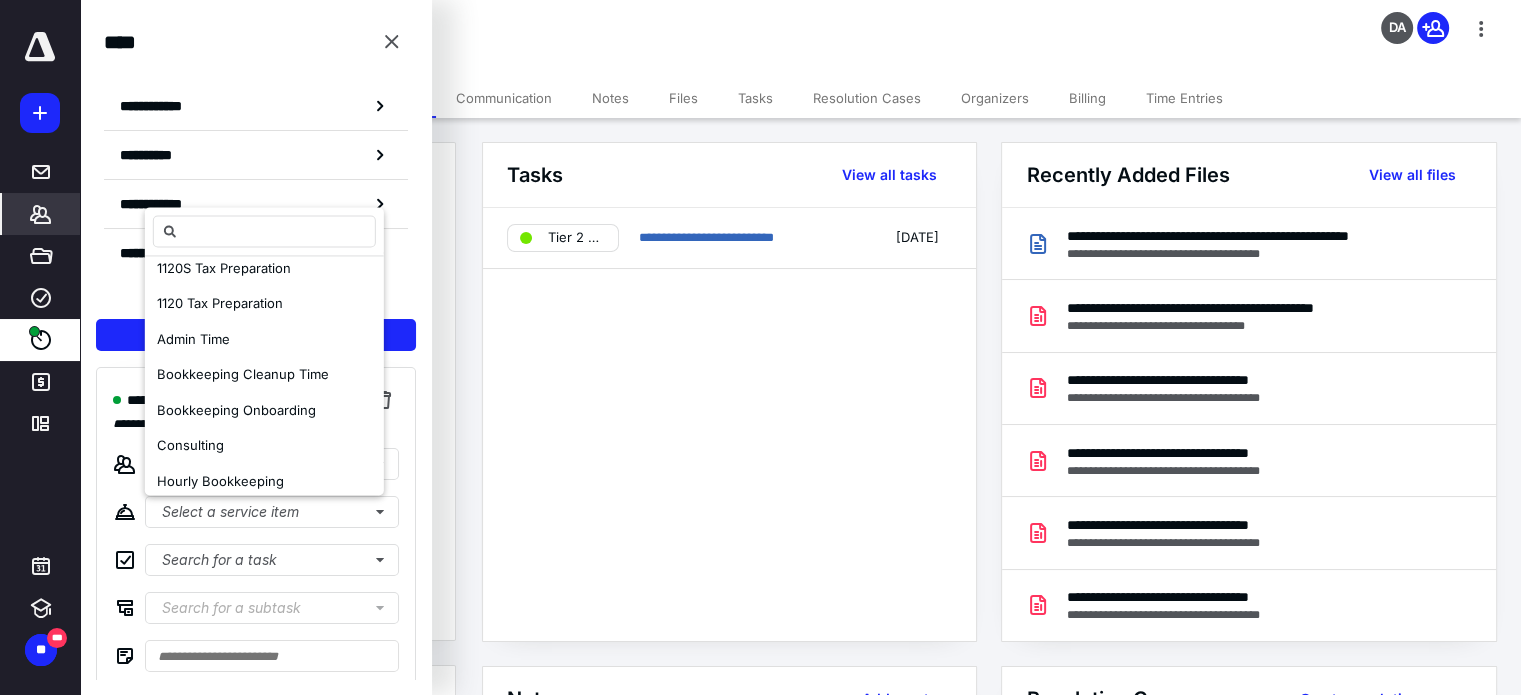 scroll, scrollTop: 300, scrollLeft: 0, axis: vertical 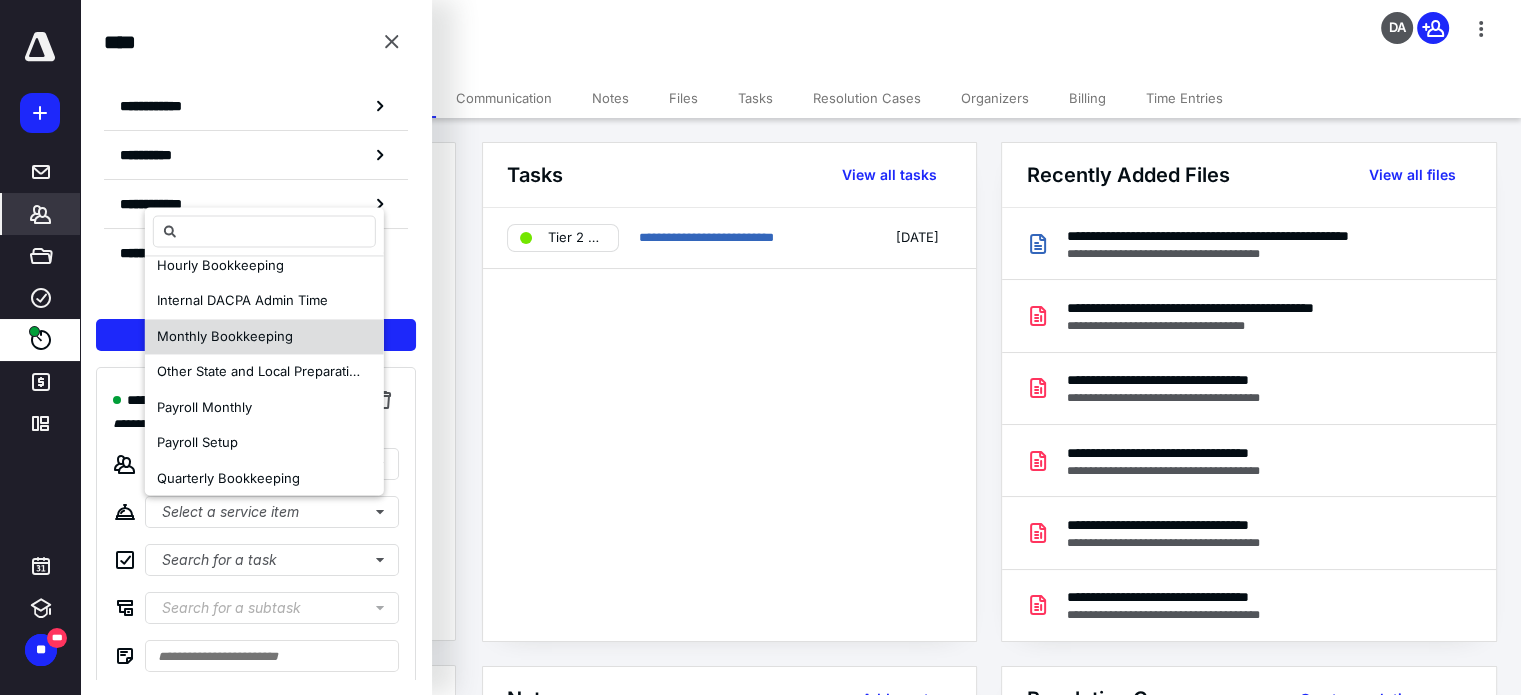 click on "Monthly Bookkeeping" at bounding box center [225, 336] 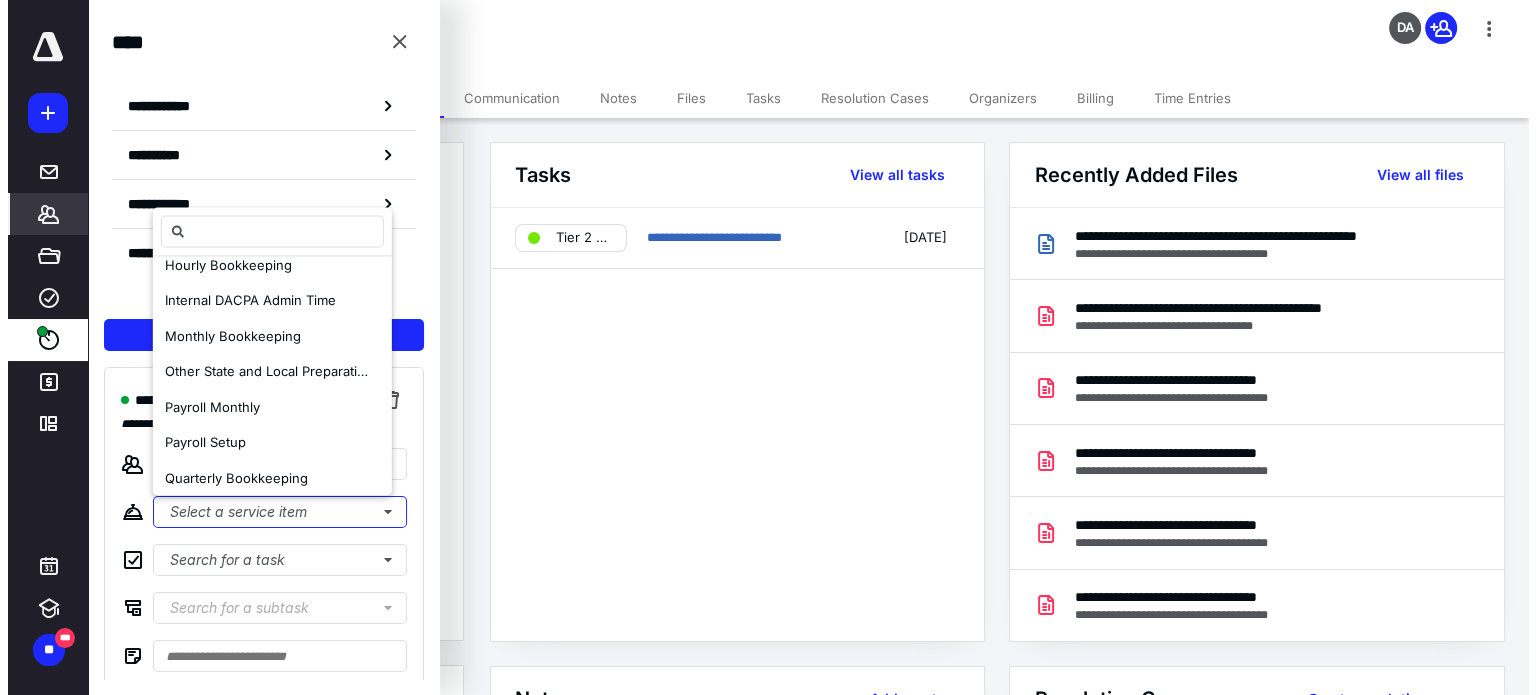 scroll, scrollTop: 0, scrollLeft: 0, axis: both 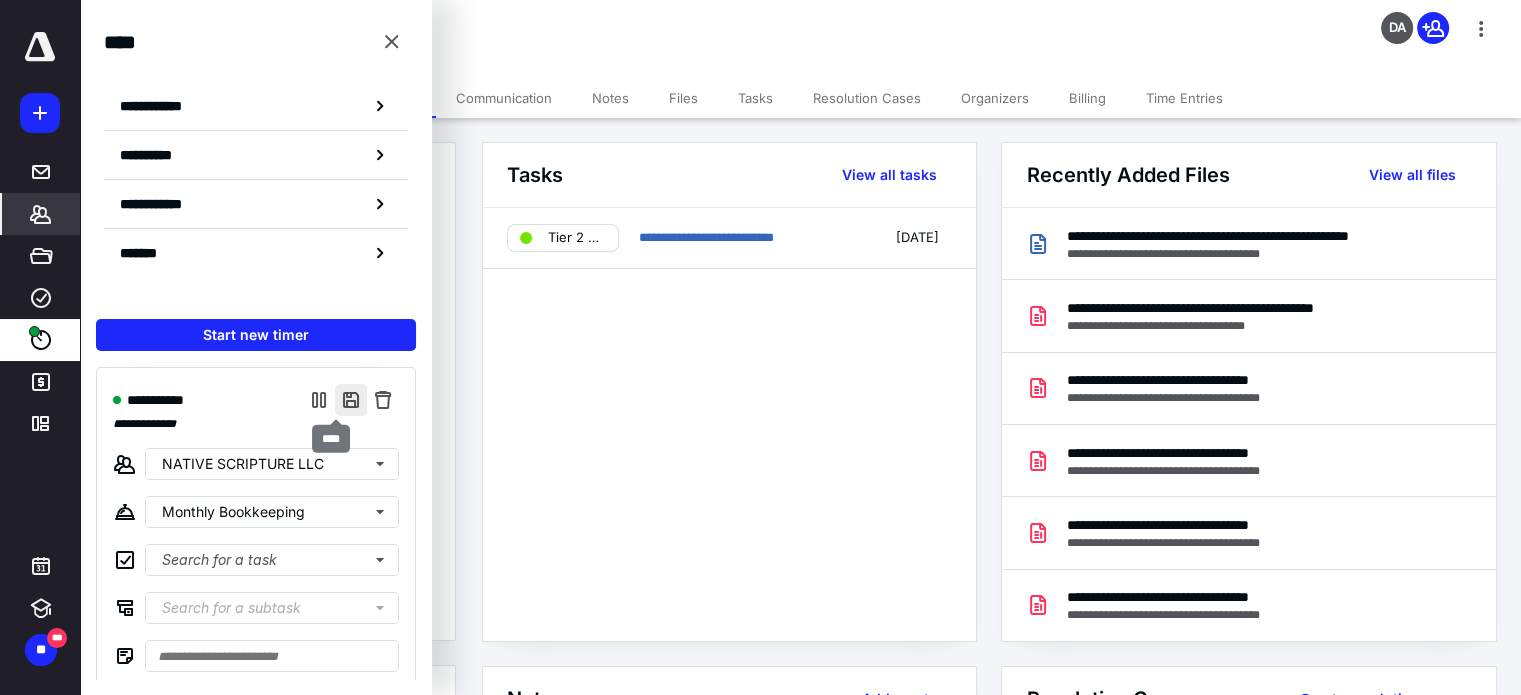 click at bounding box center [351, 400] 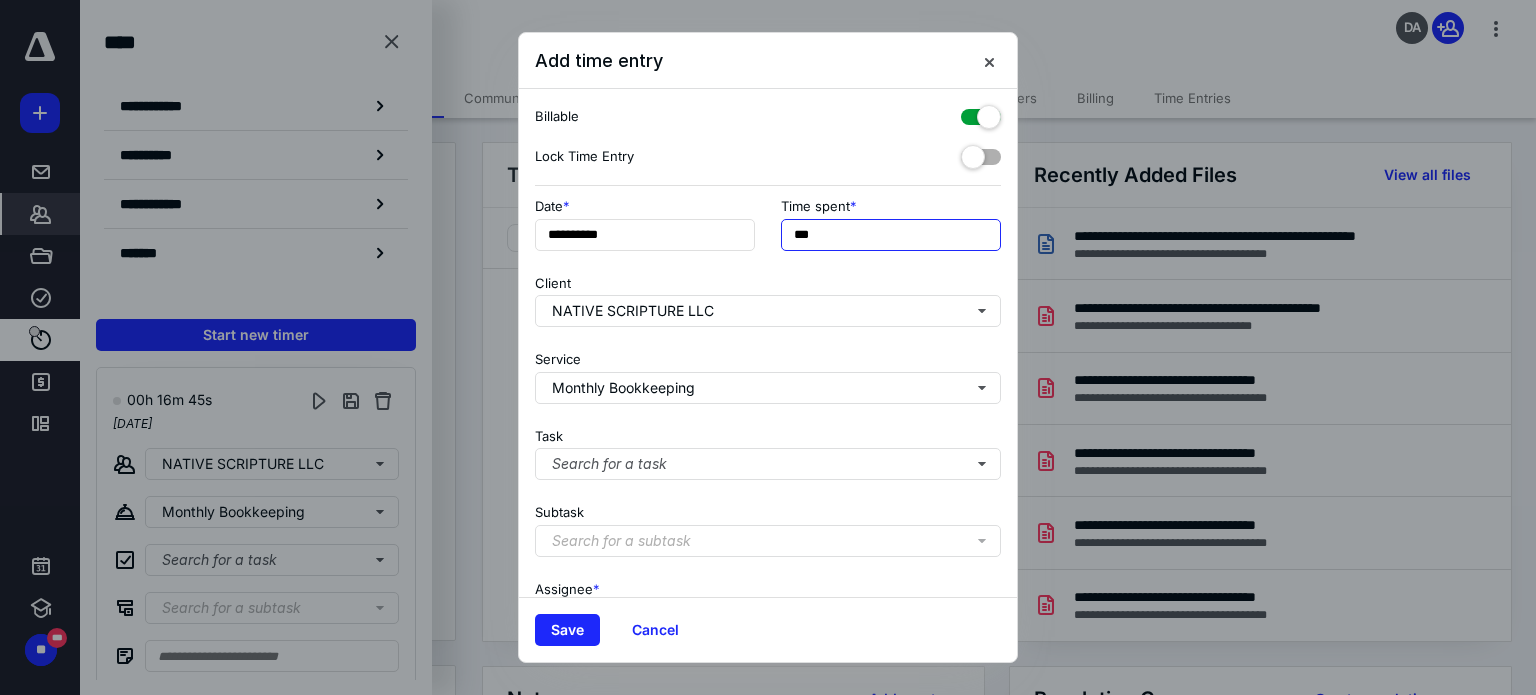 drag, startPoint x: 832, startPoint y: 230, endPoint x: 757, endPoint y: 231, distance: 75.00667 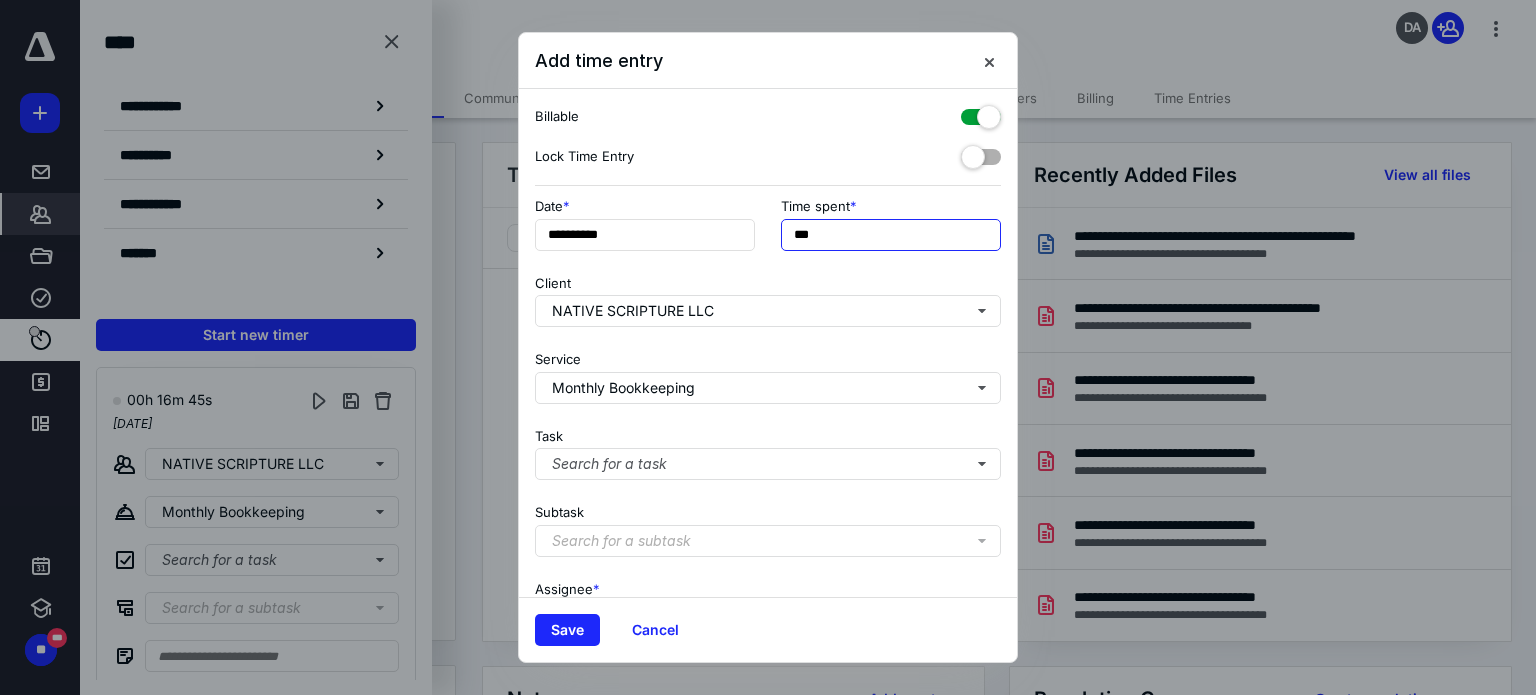 type on "***" 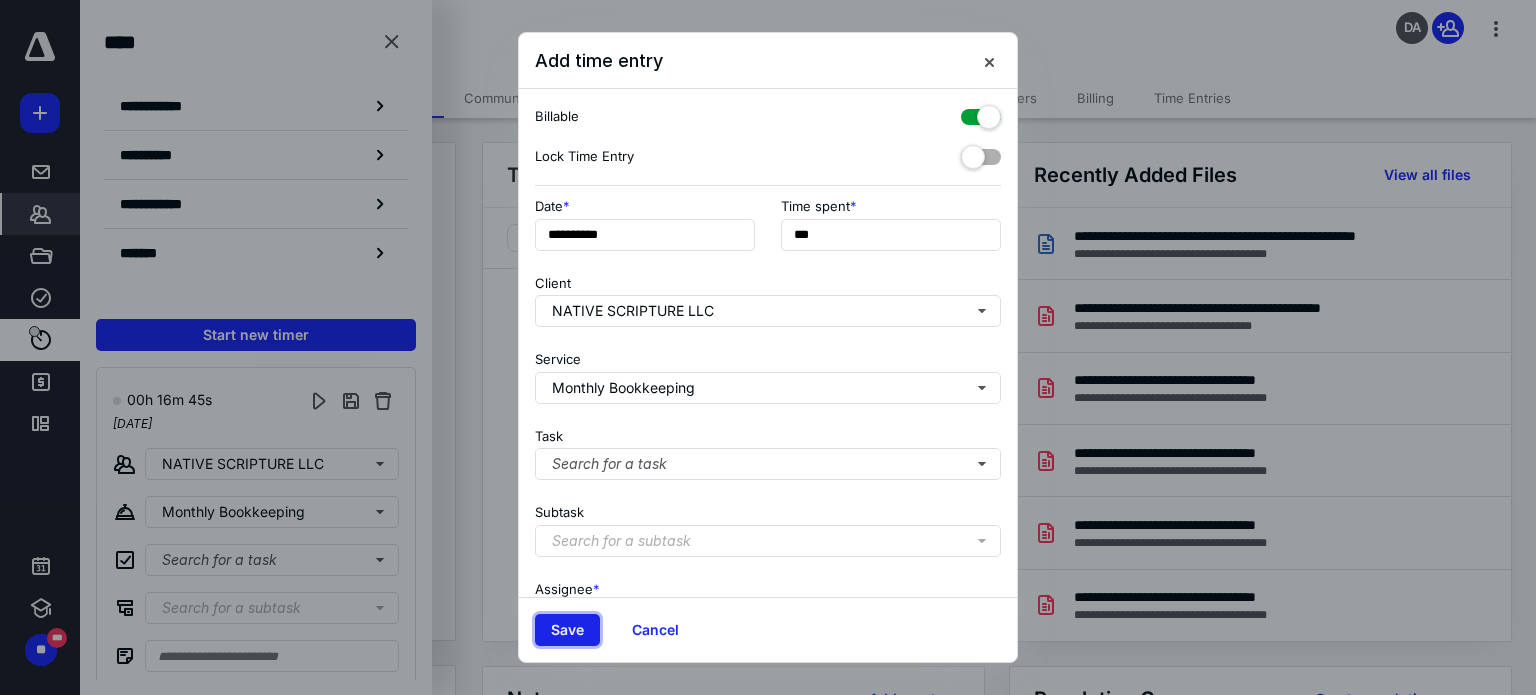 click on "Save" at bounding box center (567, 630) 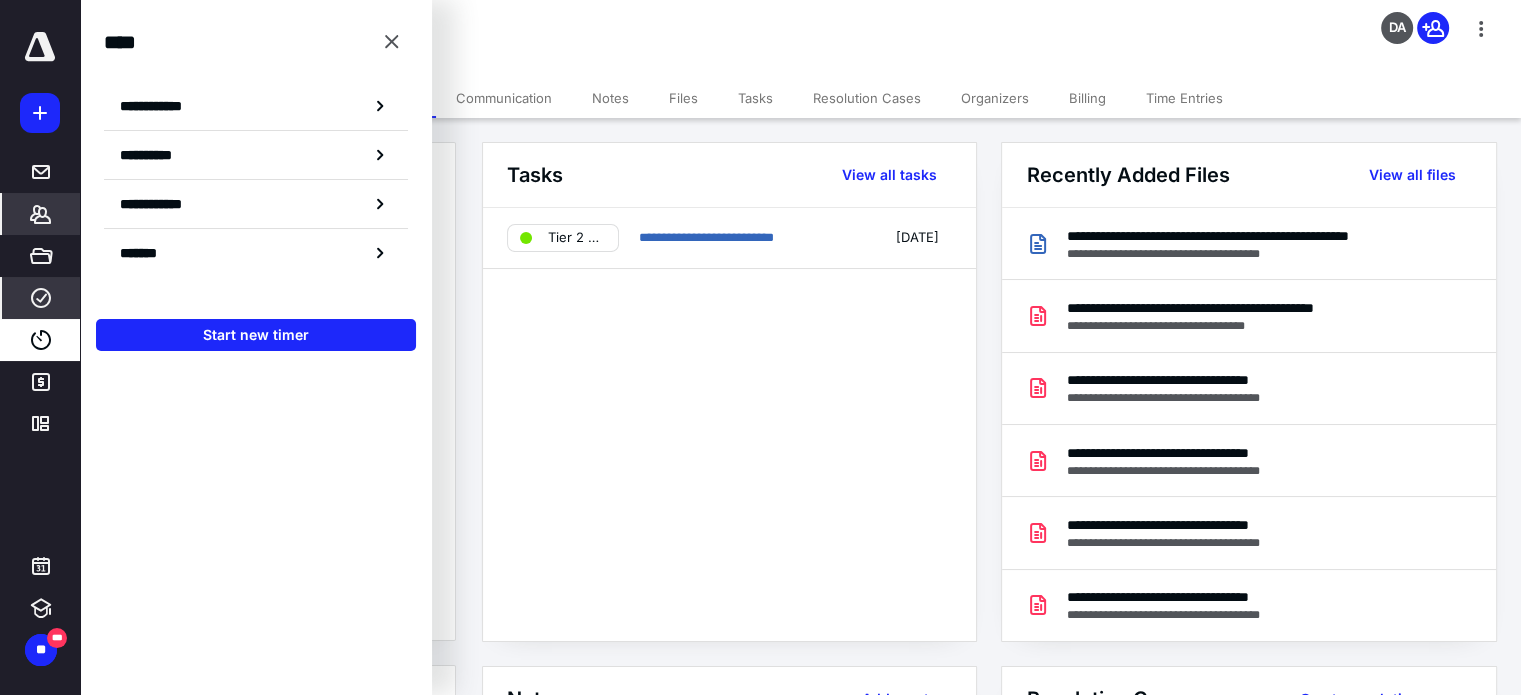 click on "****" at bounding box center [41, 298] 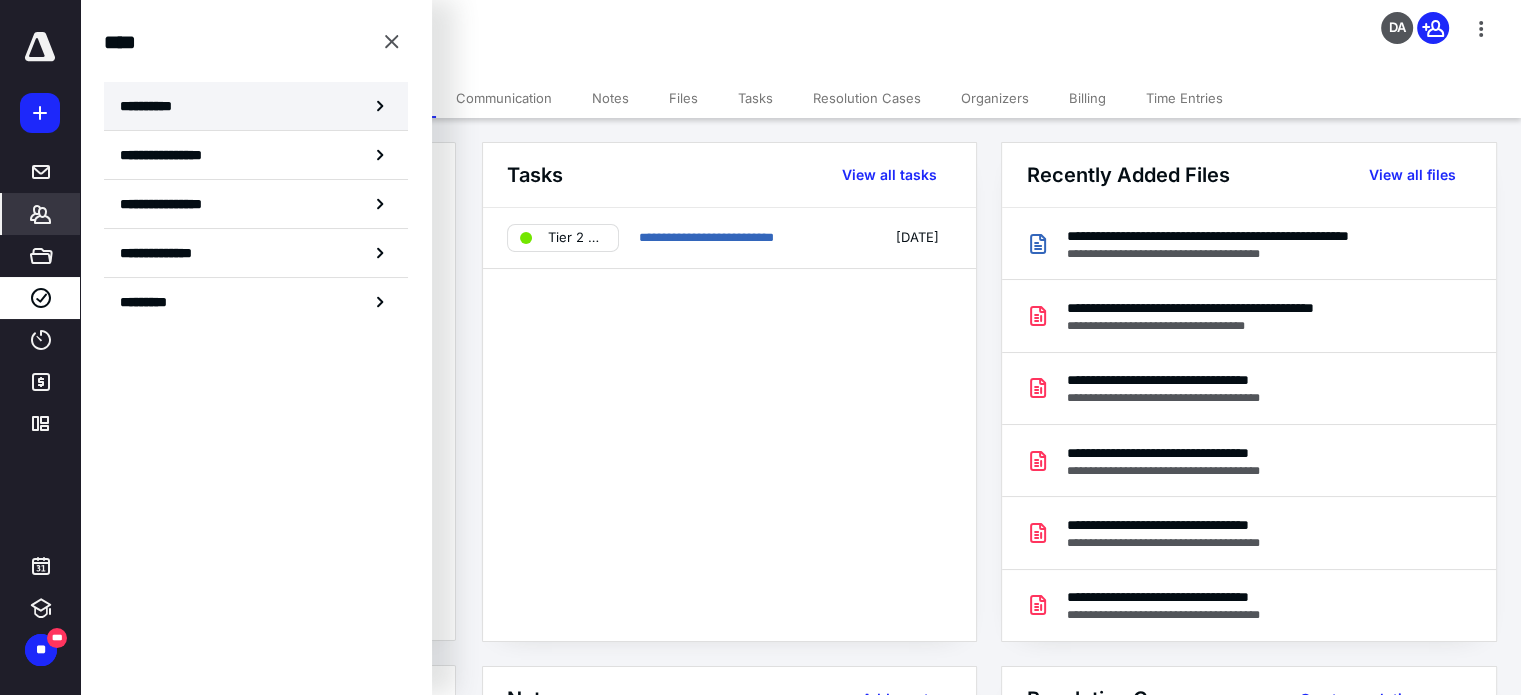 click on "**********" at bounding box center [256, 106] 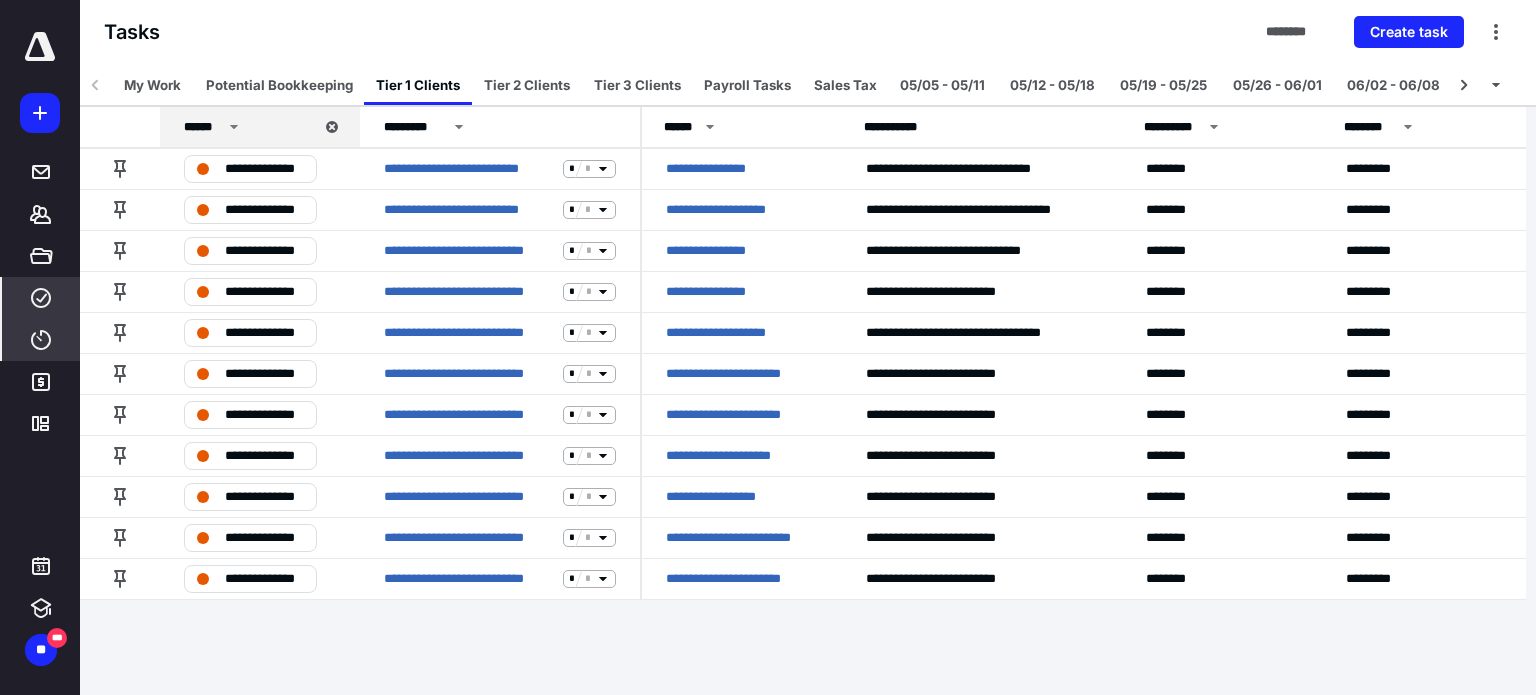 click on "****" at bounding box center (41, 340) 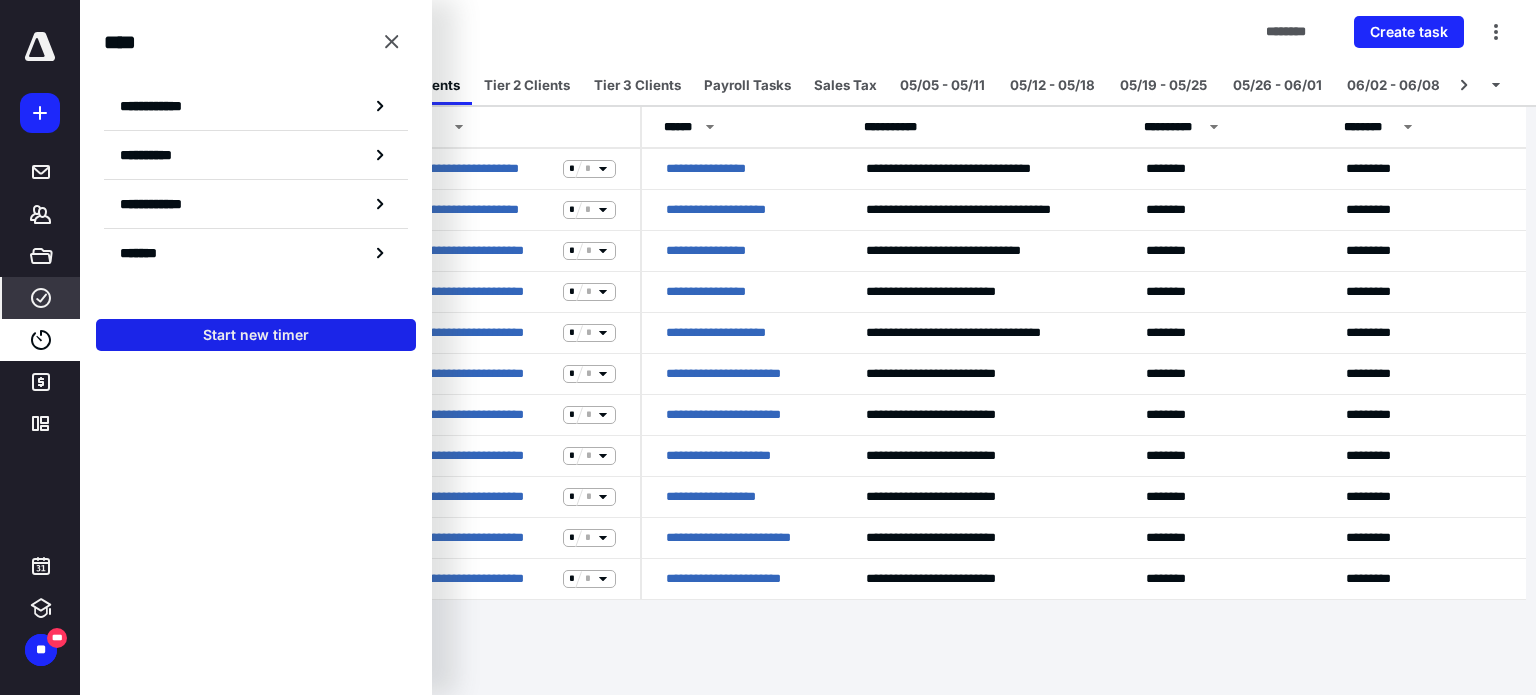 click on "Start new timer" at bounding box center (256, 335) 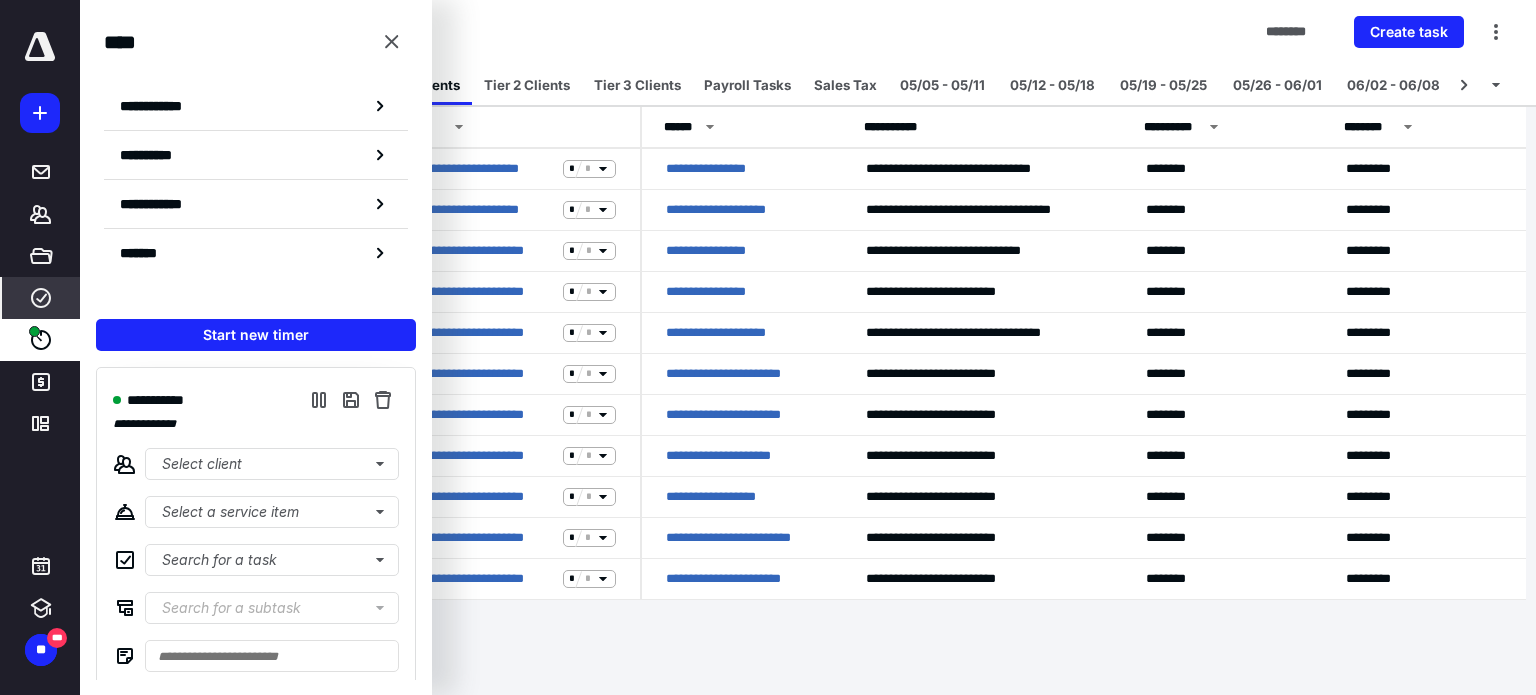 click on "Tasks ******** Create task" at bounding box center [808, 32] 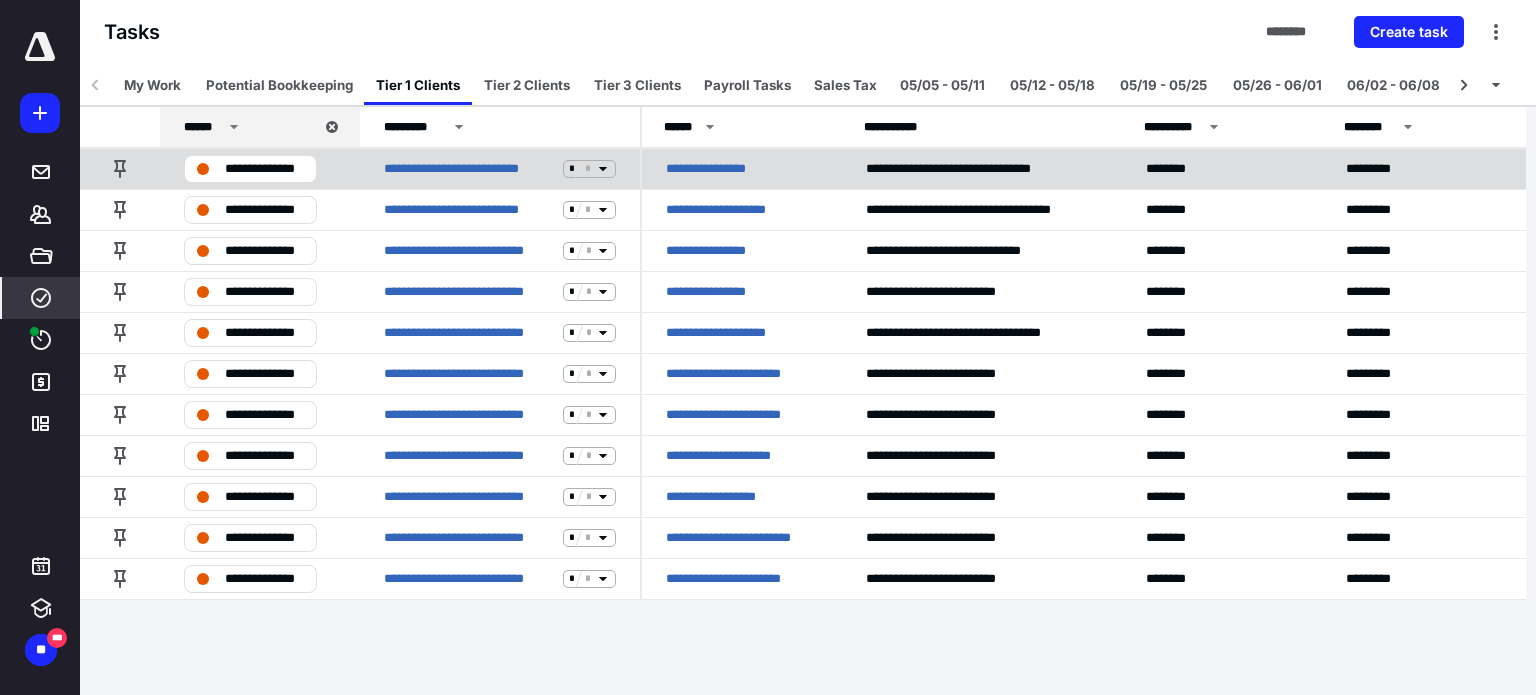 click on "**********" at bounding box center (264, 169) 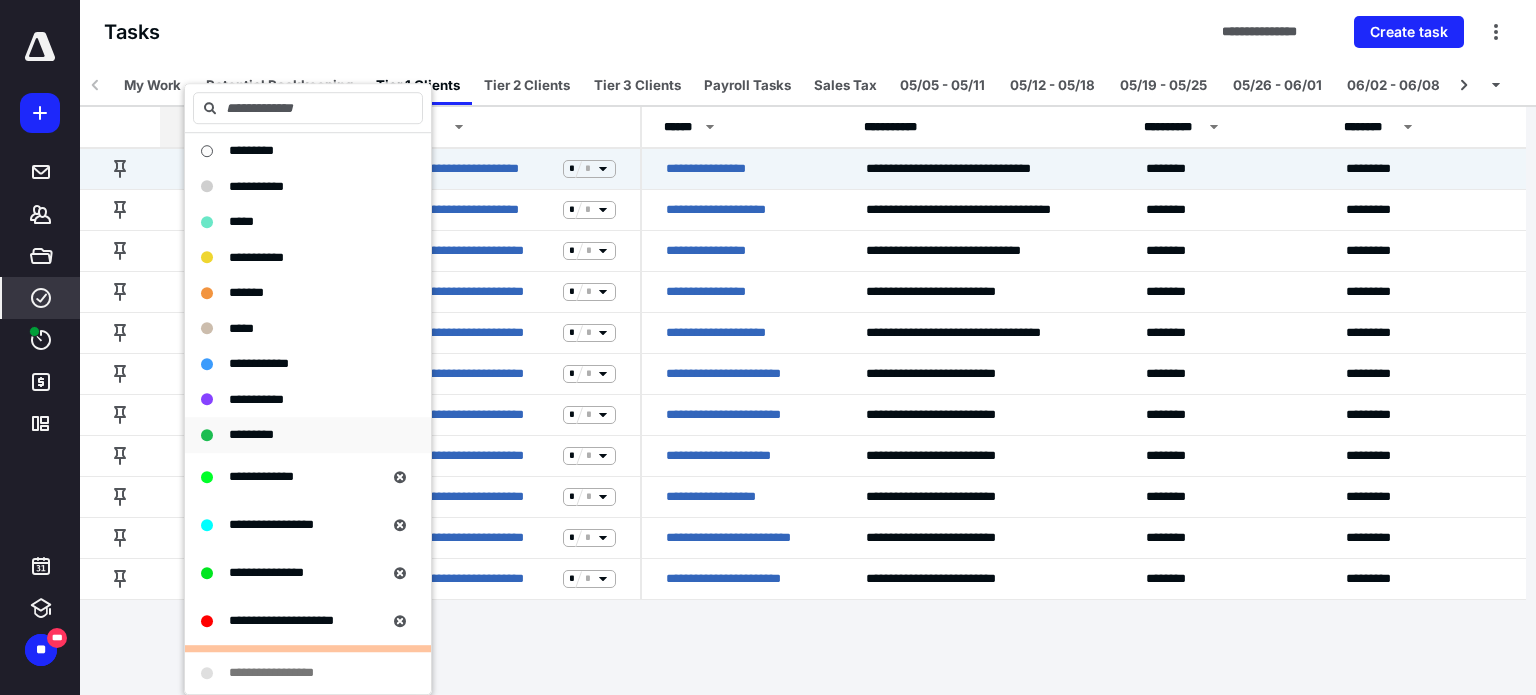 click on "*********" at bounding box center (251, 434) 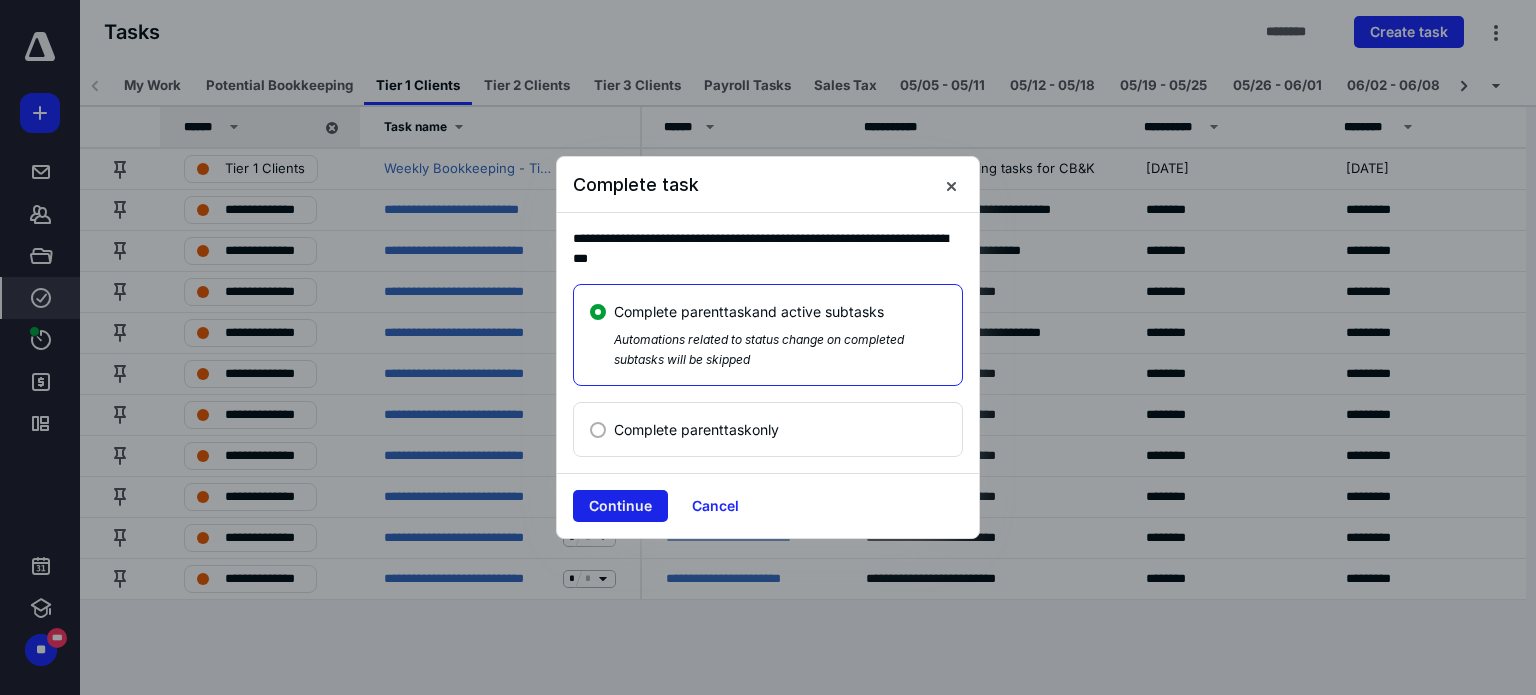 click on "Continue" at bounding box center (620, 506) 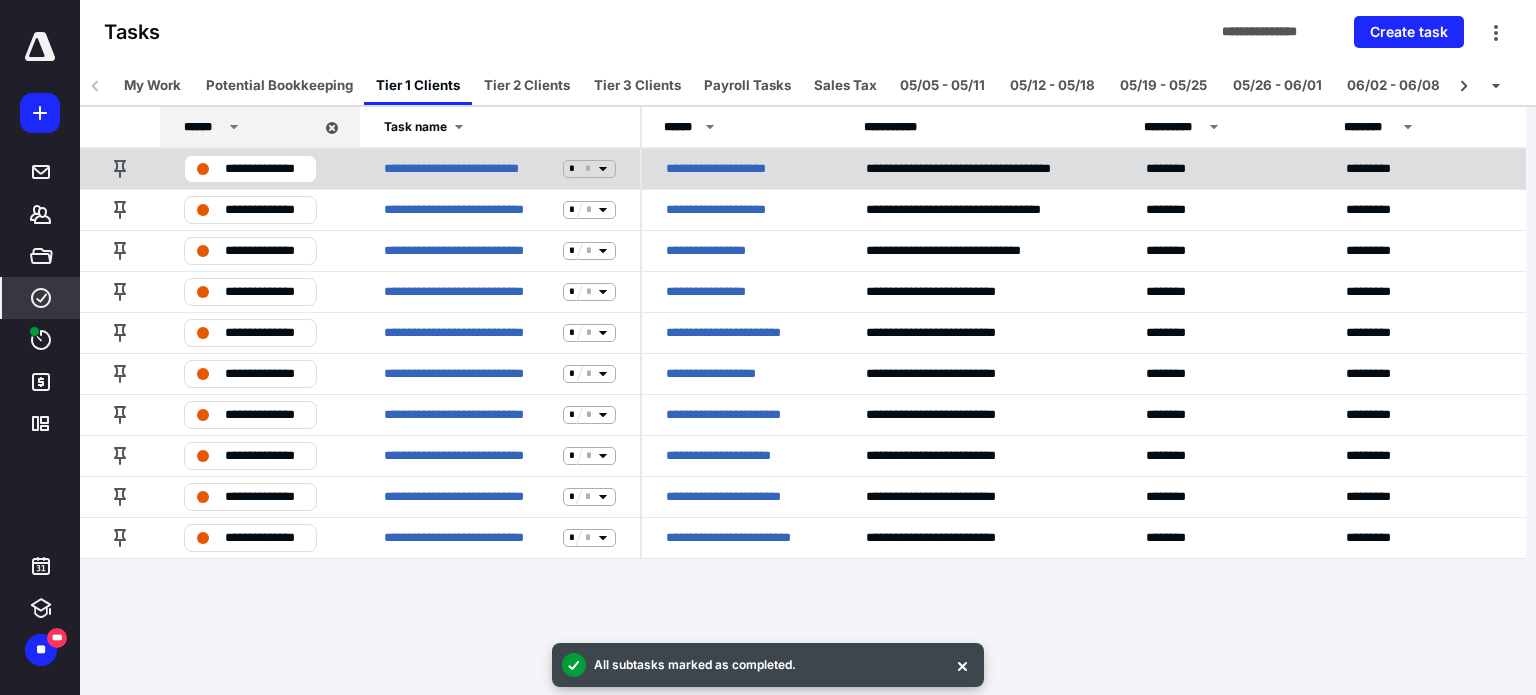 click on "**********" at bounding box center [264, 169] 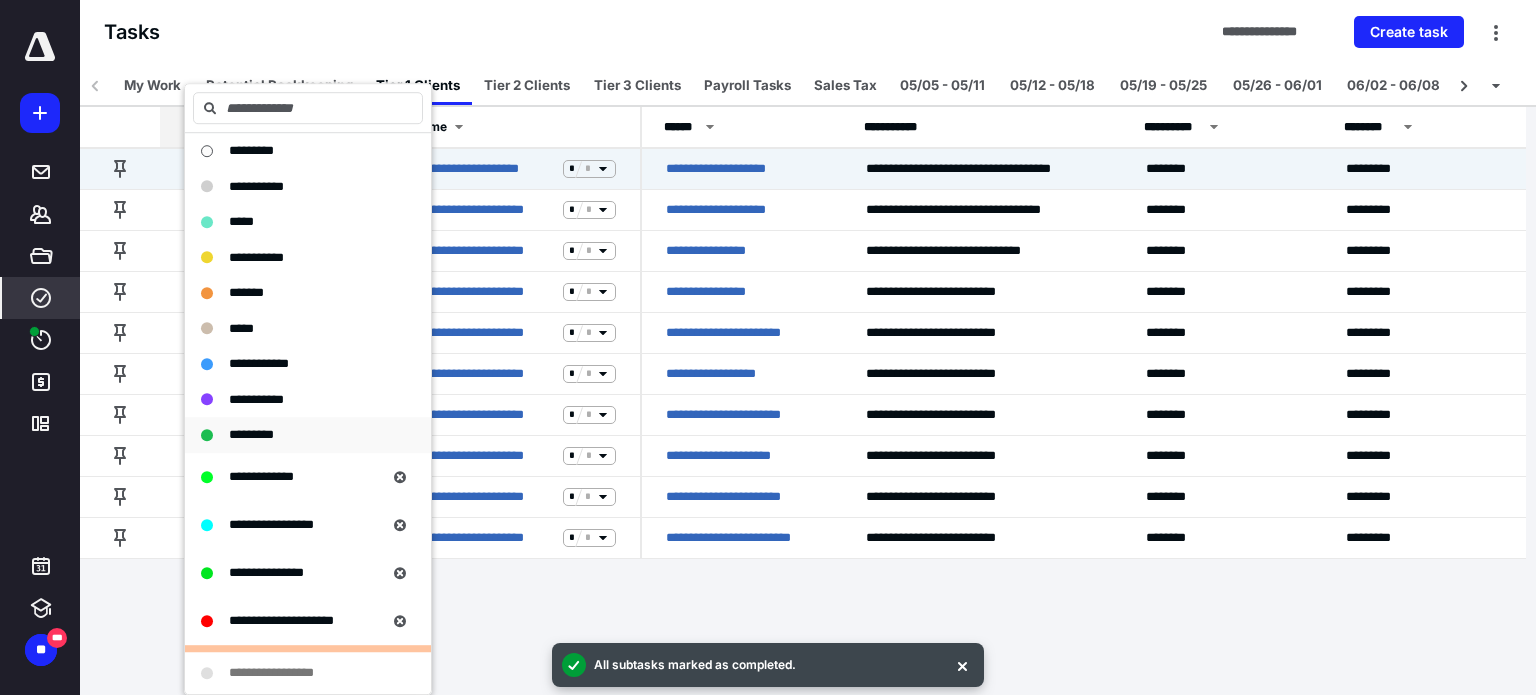 click on "*********" at bounding box center [251, 434] 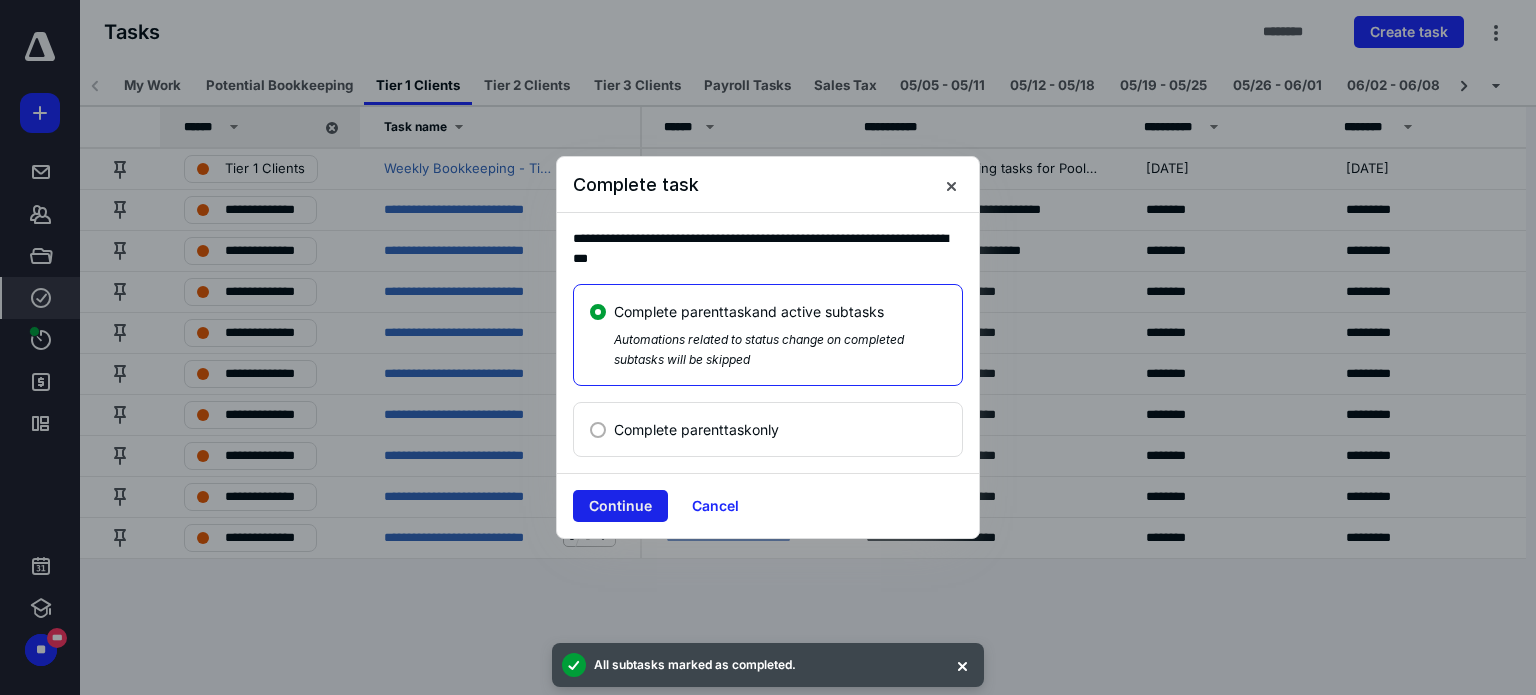 click on "Continue" at bounding box center (620, 506) 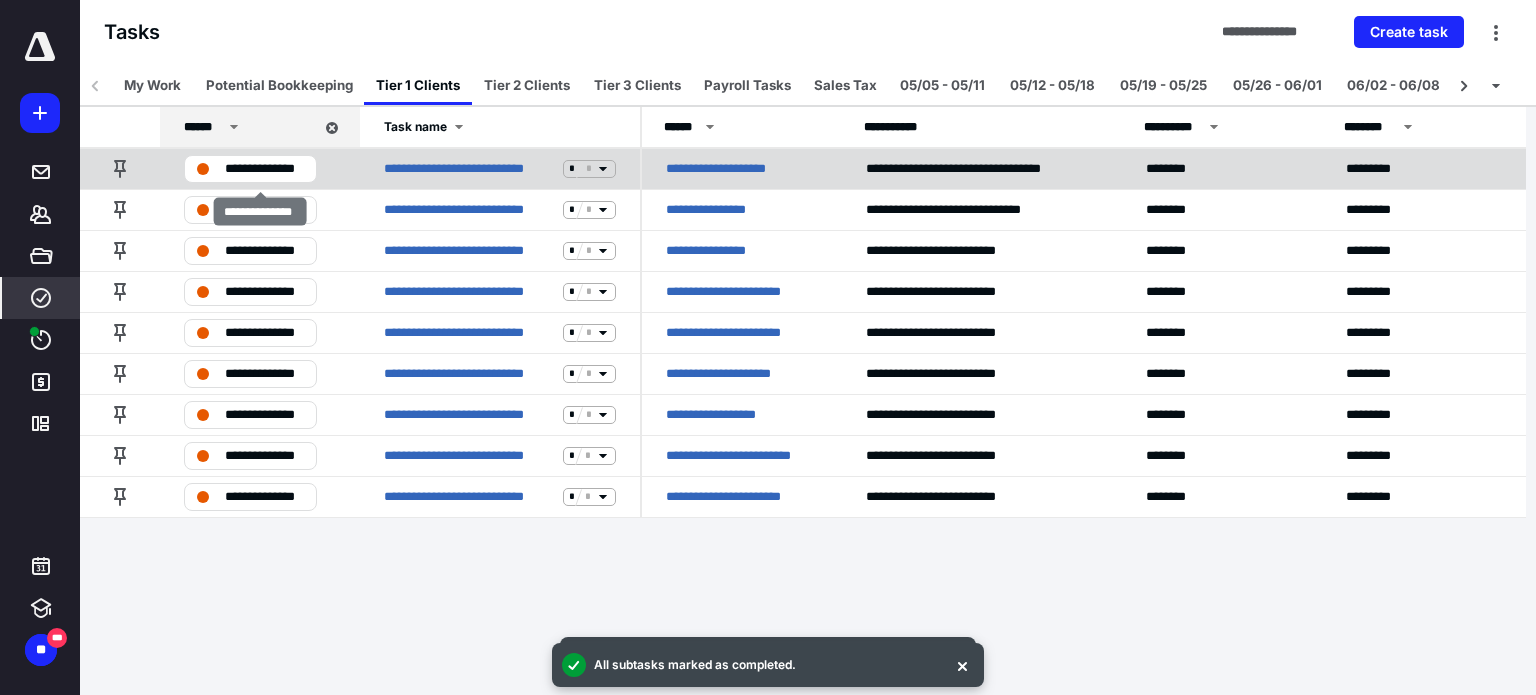 click on "**********" at bounding box center (264, 169) 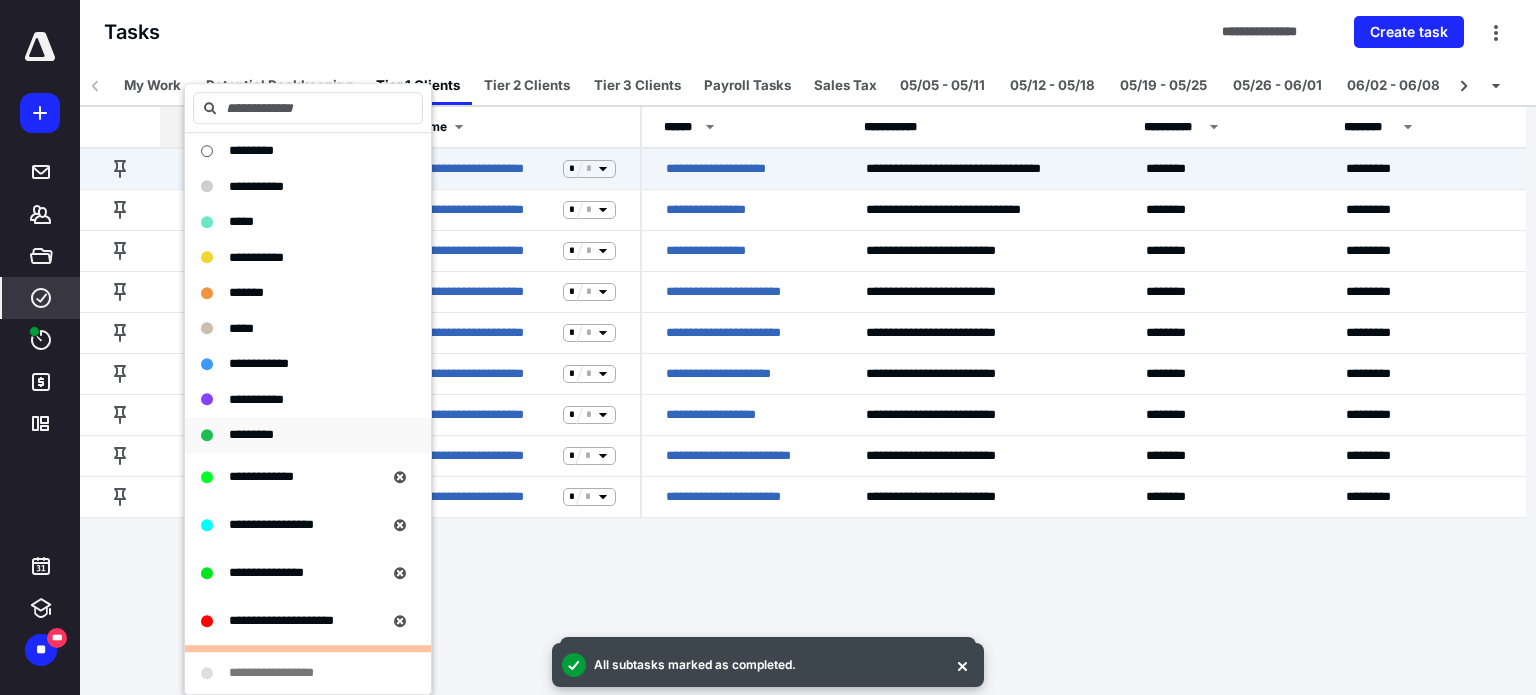 click on "*********" at bounding box center (251, 434) 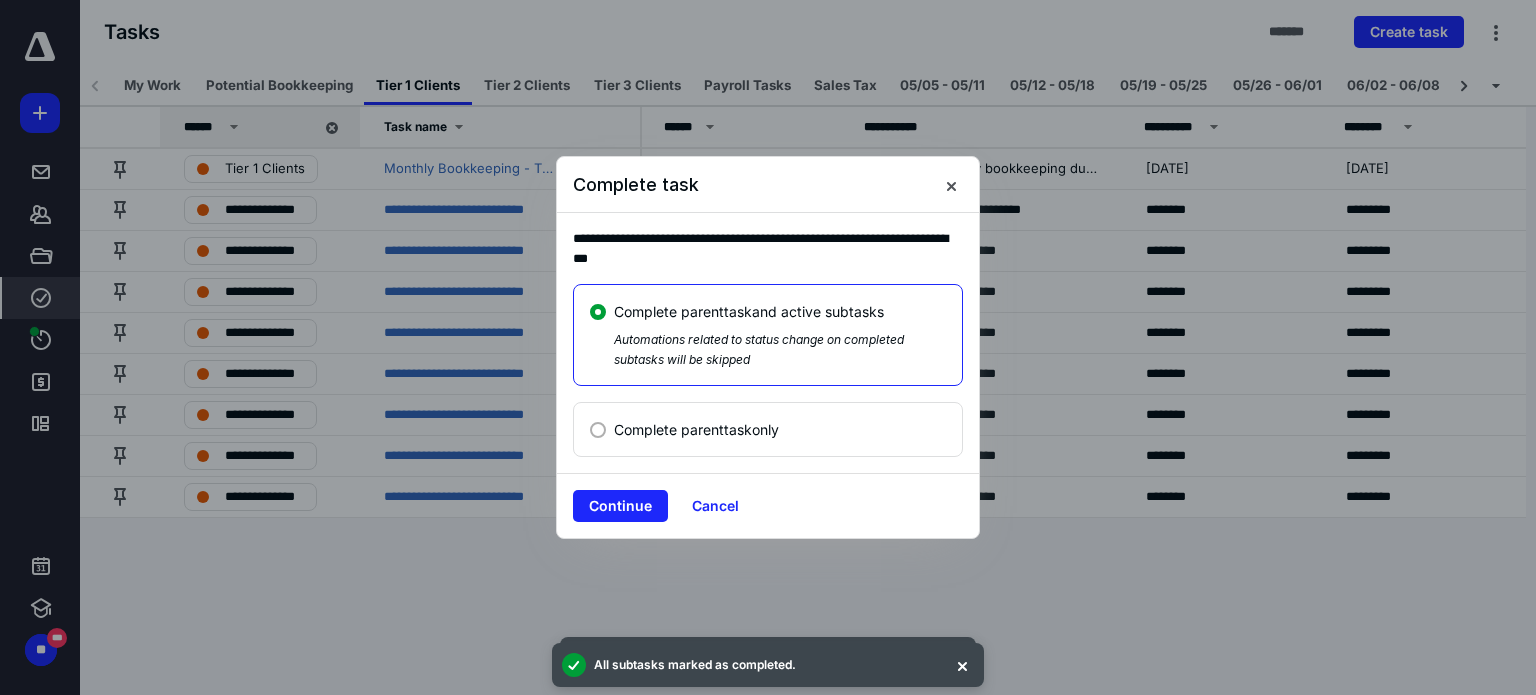 drag, startPoint x: 601, startPoint y: 508, endPoint x: 602, endPoint y: 478, distance: 30.016663 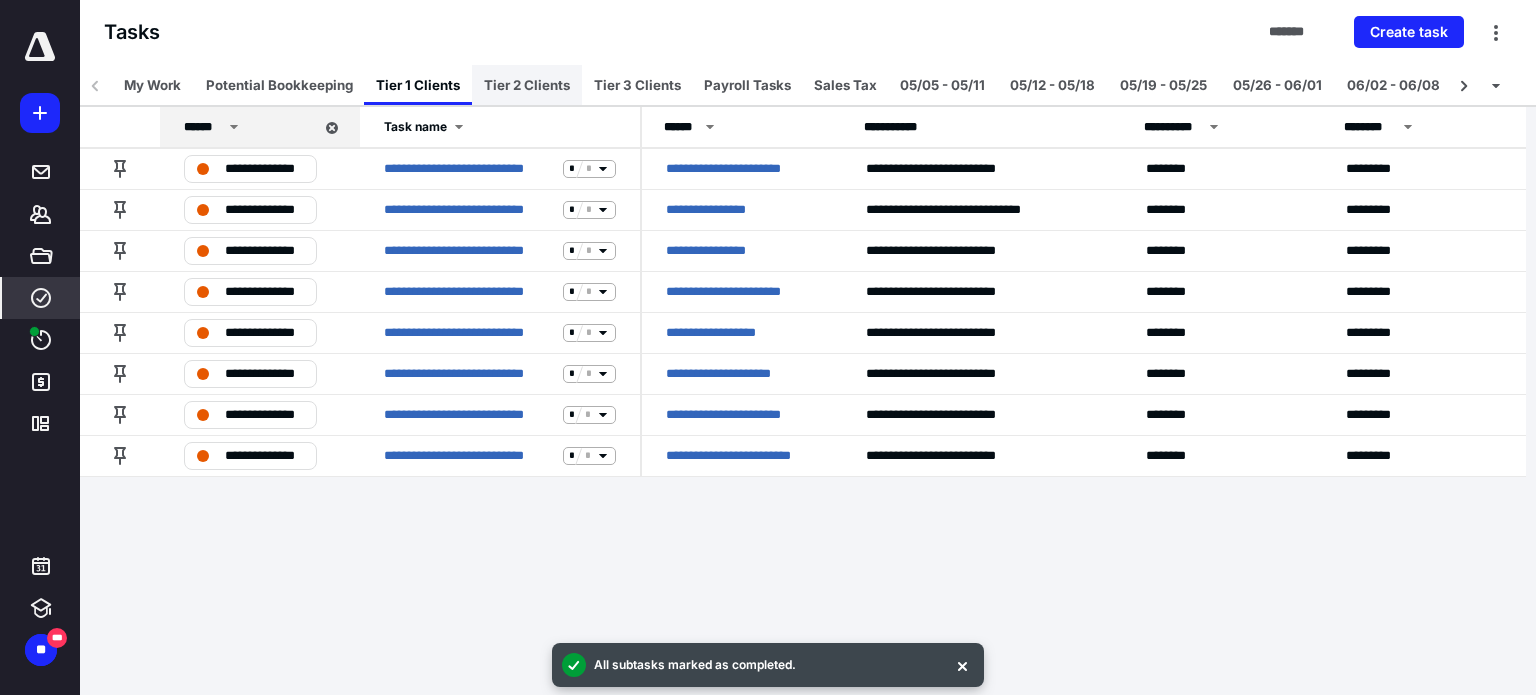 click on "Tier 2 Clients" at bounding box center [527, 85] 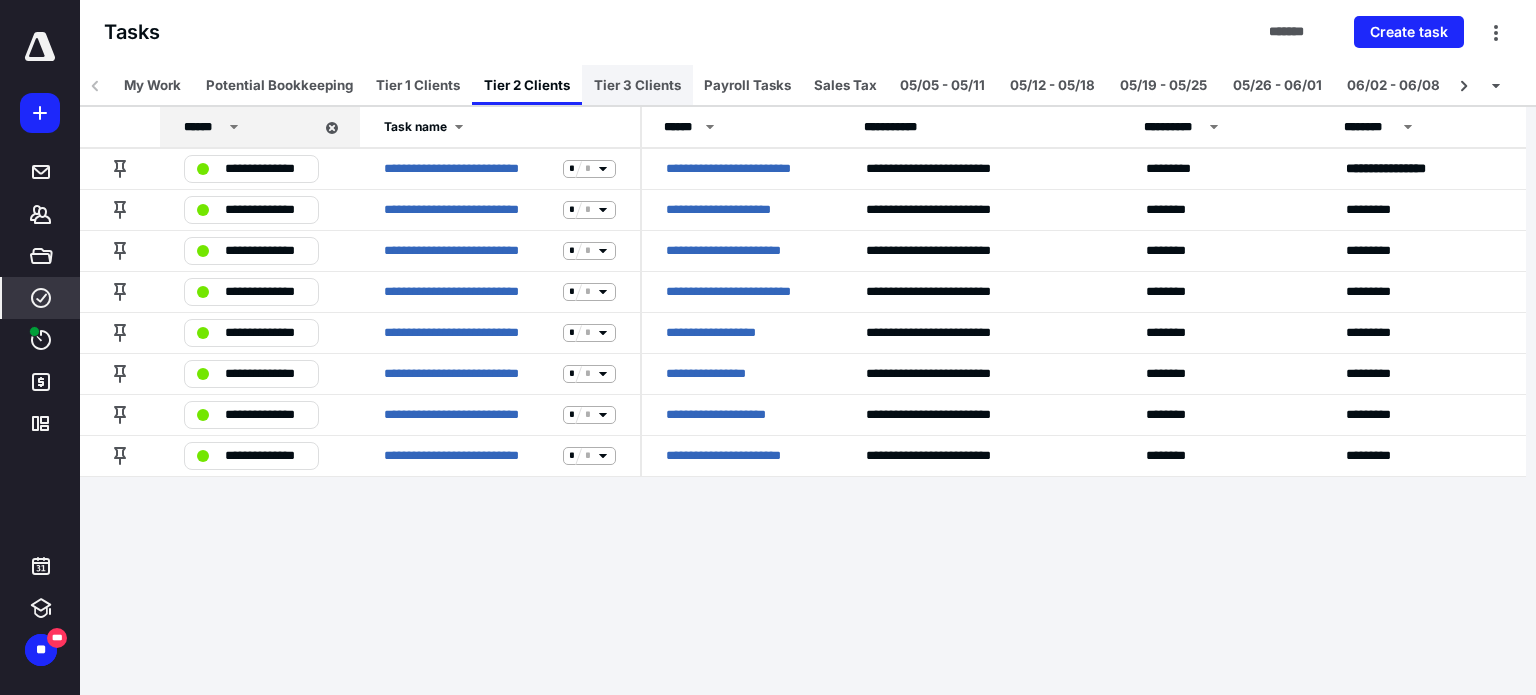 click on "Tier 3 Clients" at bounding box center [637, 85] 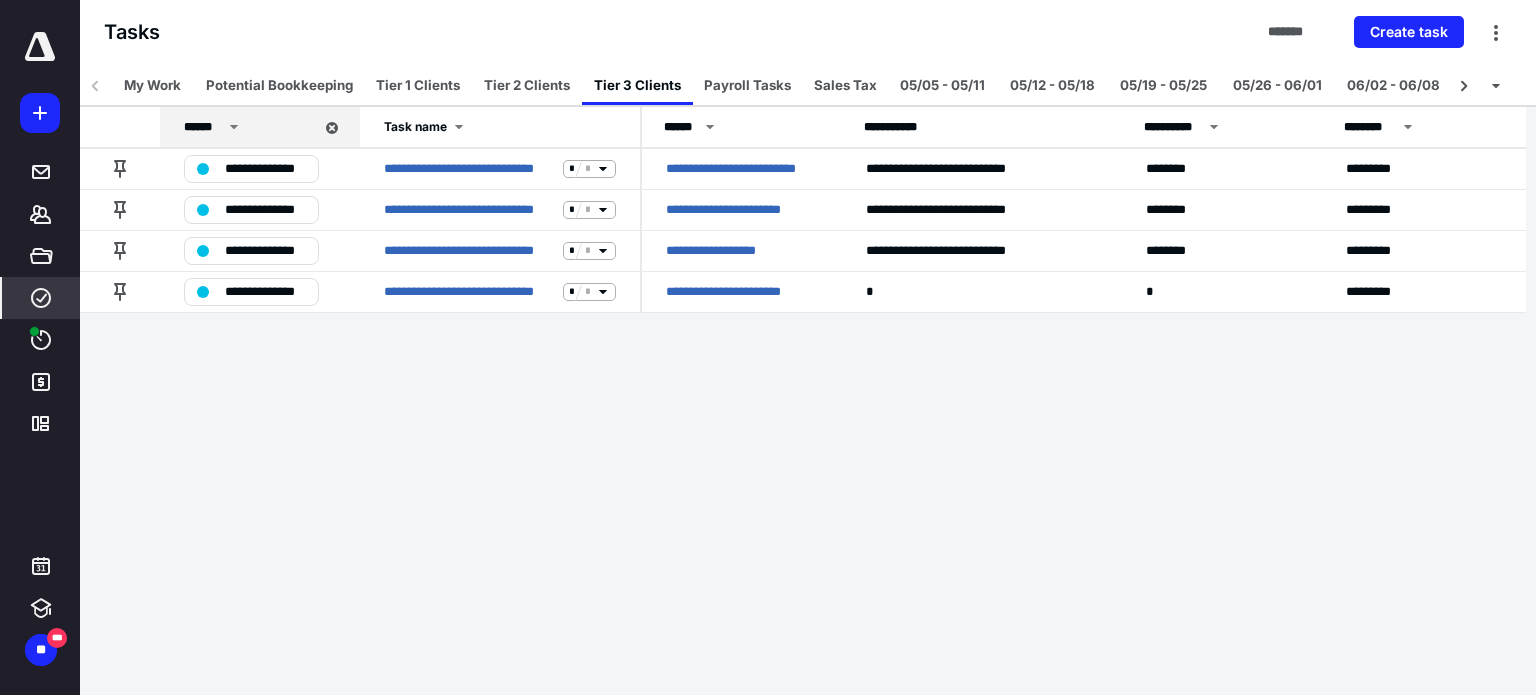 click on "Tier 2 Clients" at bounding box center (527, 85) 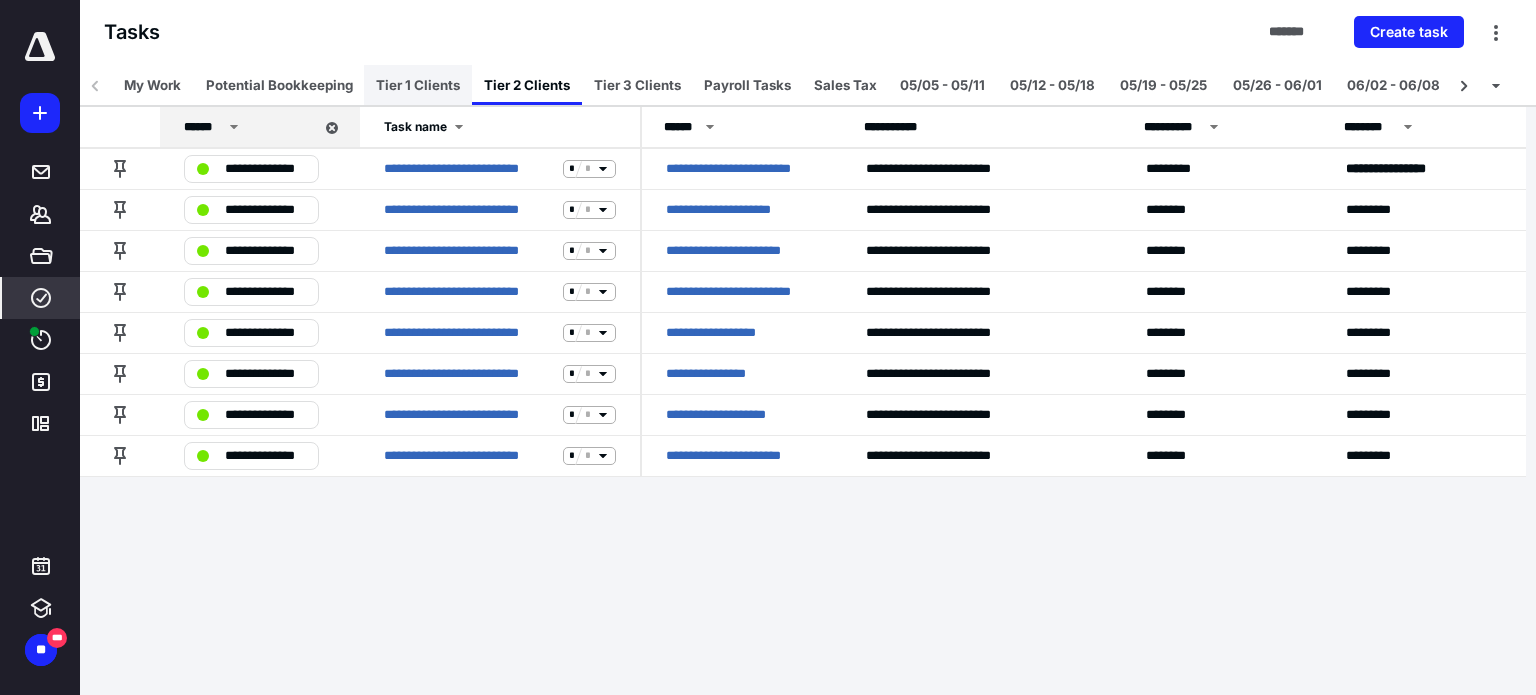 click on "Tier 1 Clients" at bounding box center (418, 85) 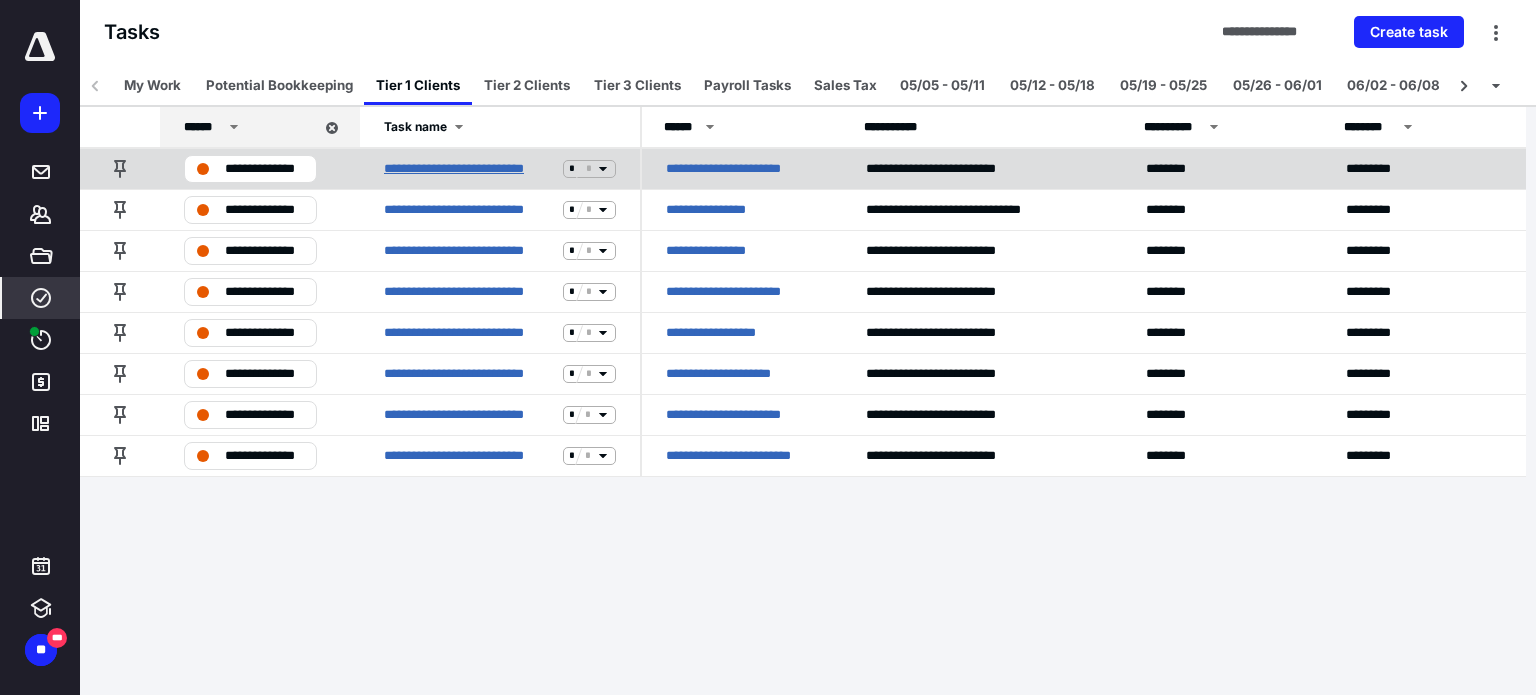 click on "**********" at bounding box center [469, 169] 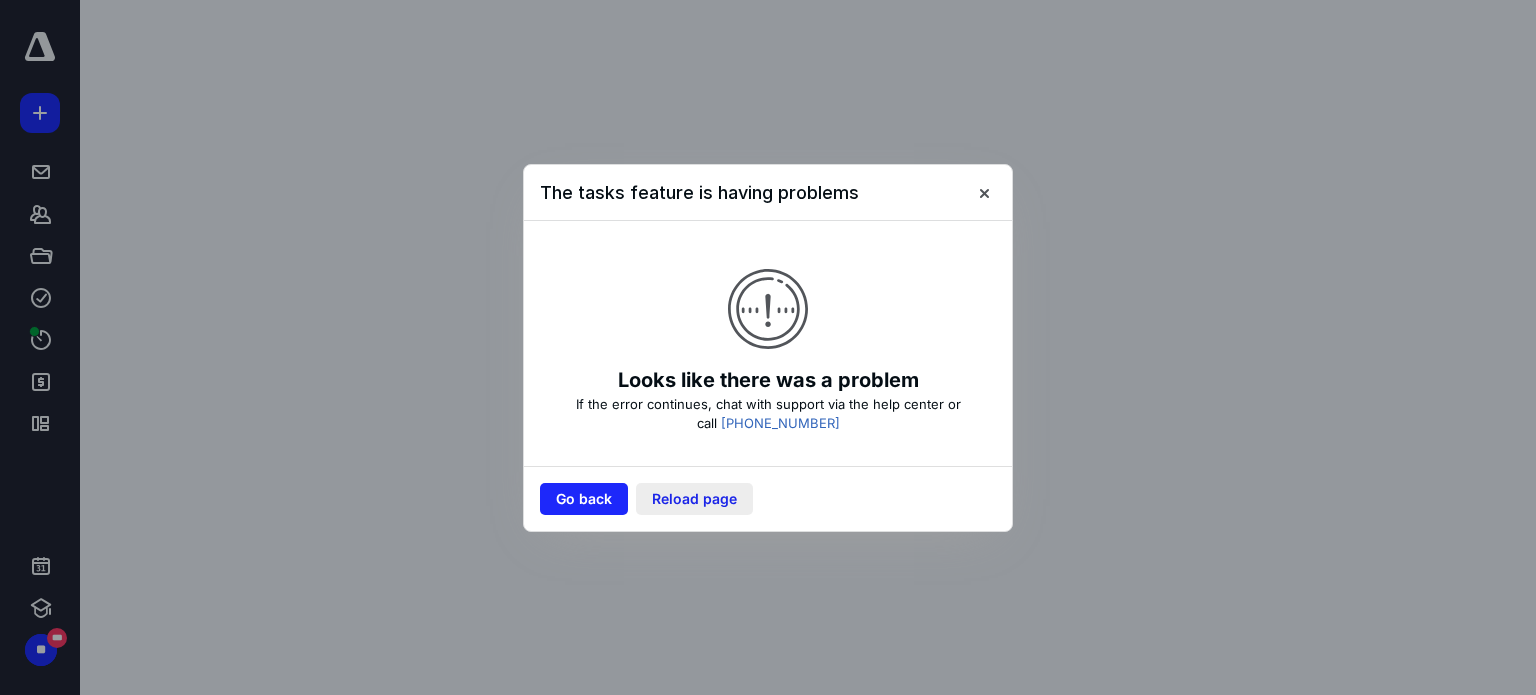 click on "Reload page" at bounding box center (694, 499) 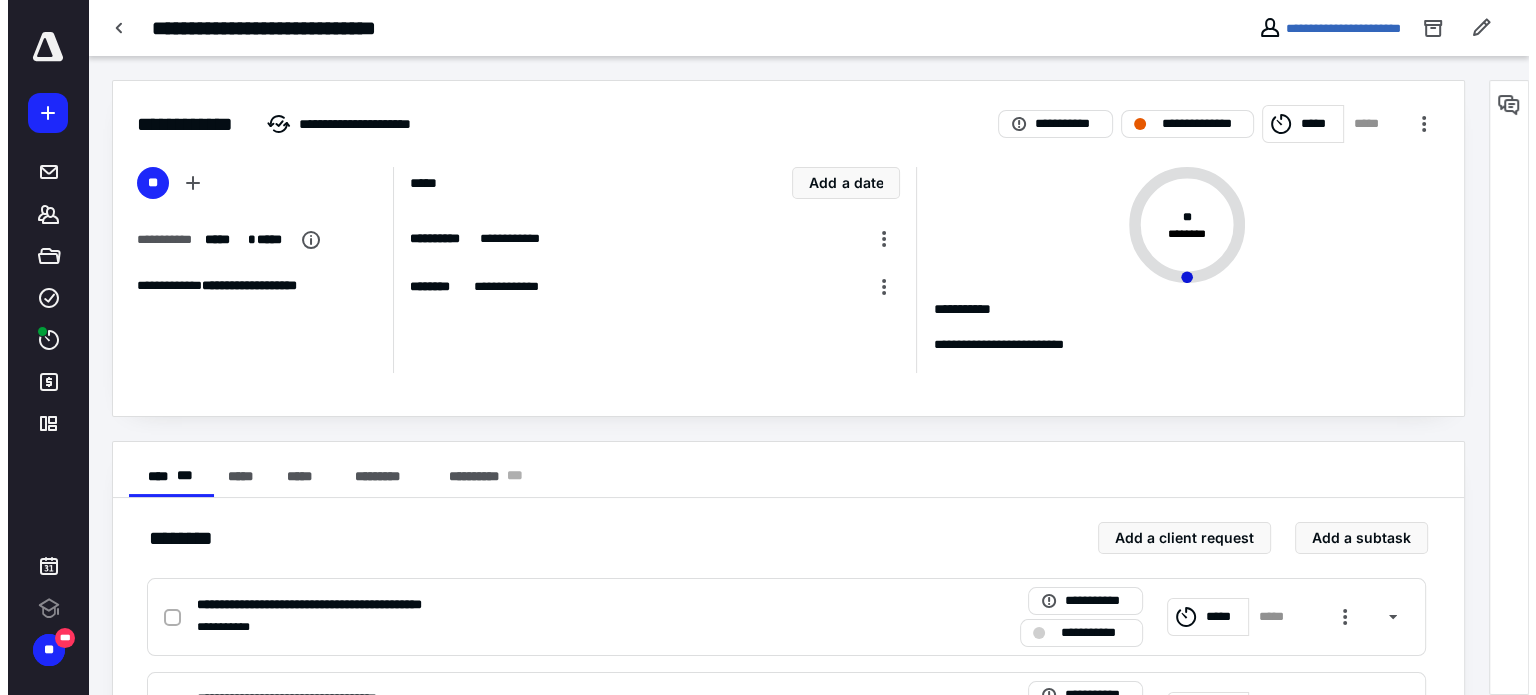 scroll, scrollTop: 0, scrollLeft: 0, axis: both 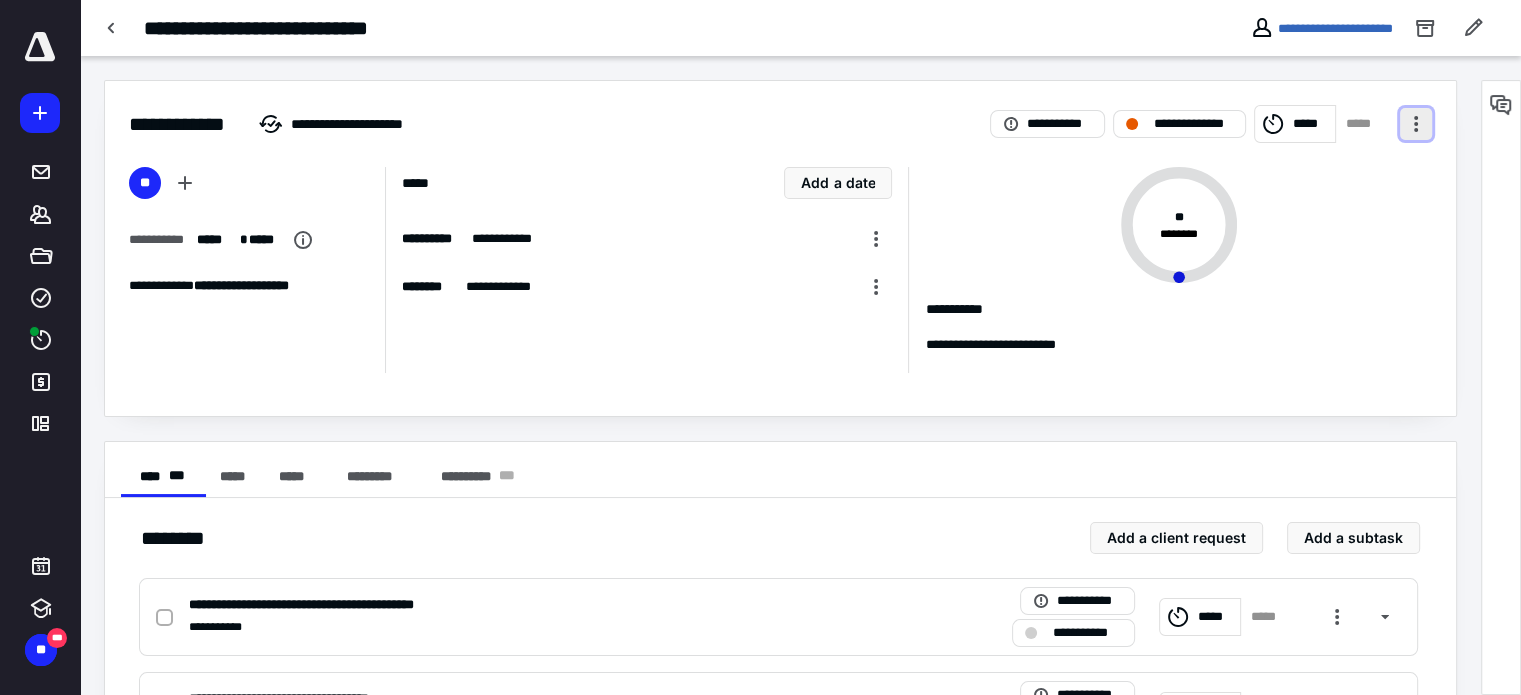 click at bounding box center [1416, 124] 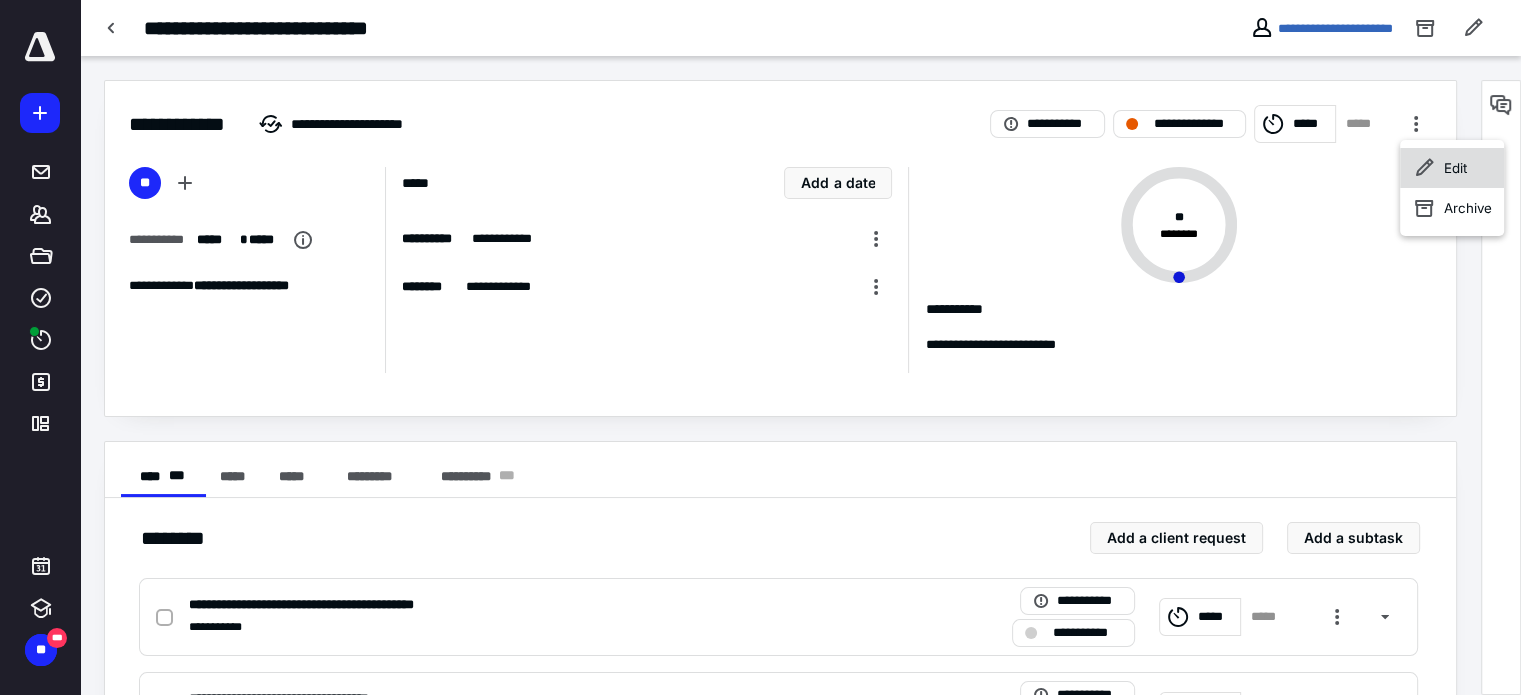click 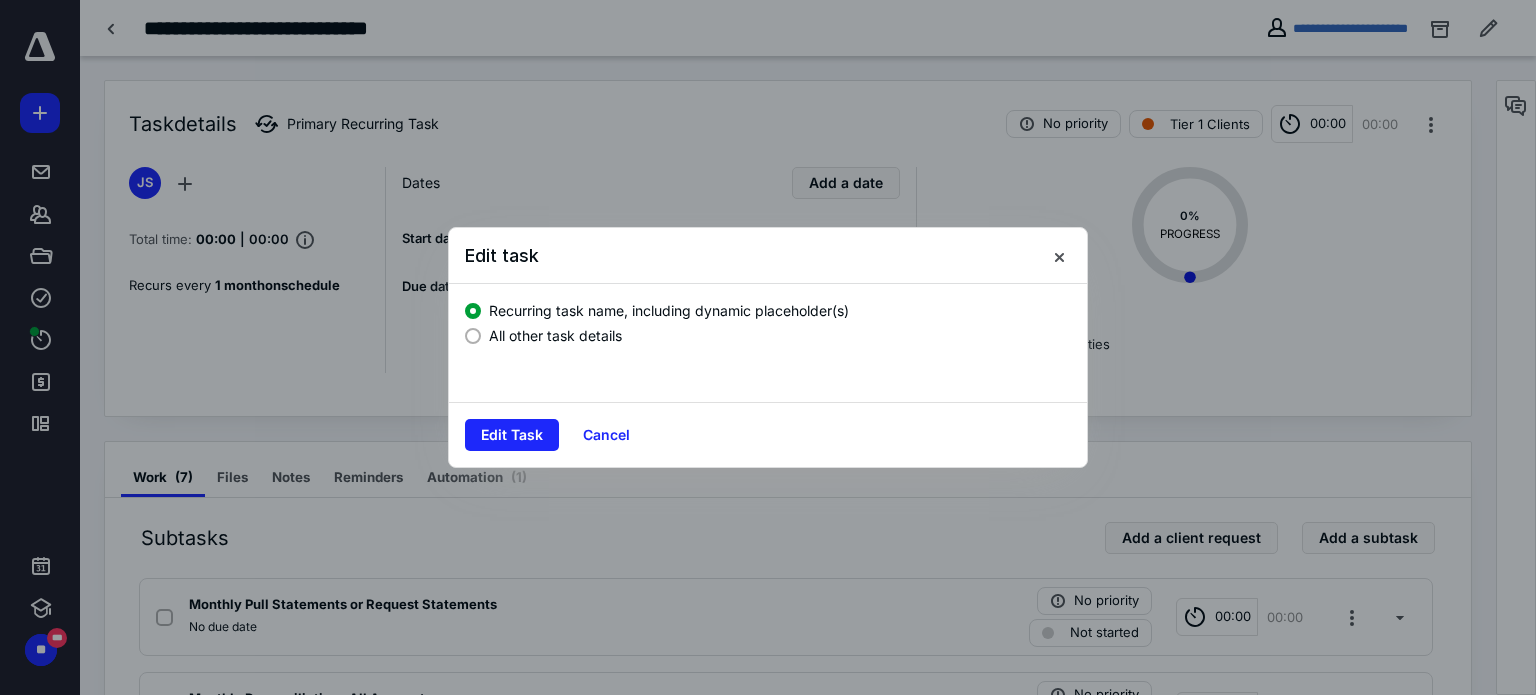 click on "All other task details" at bounding box center (555, 335) 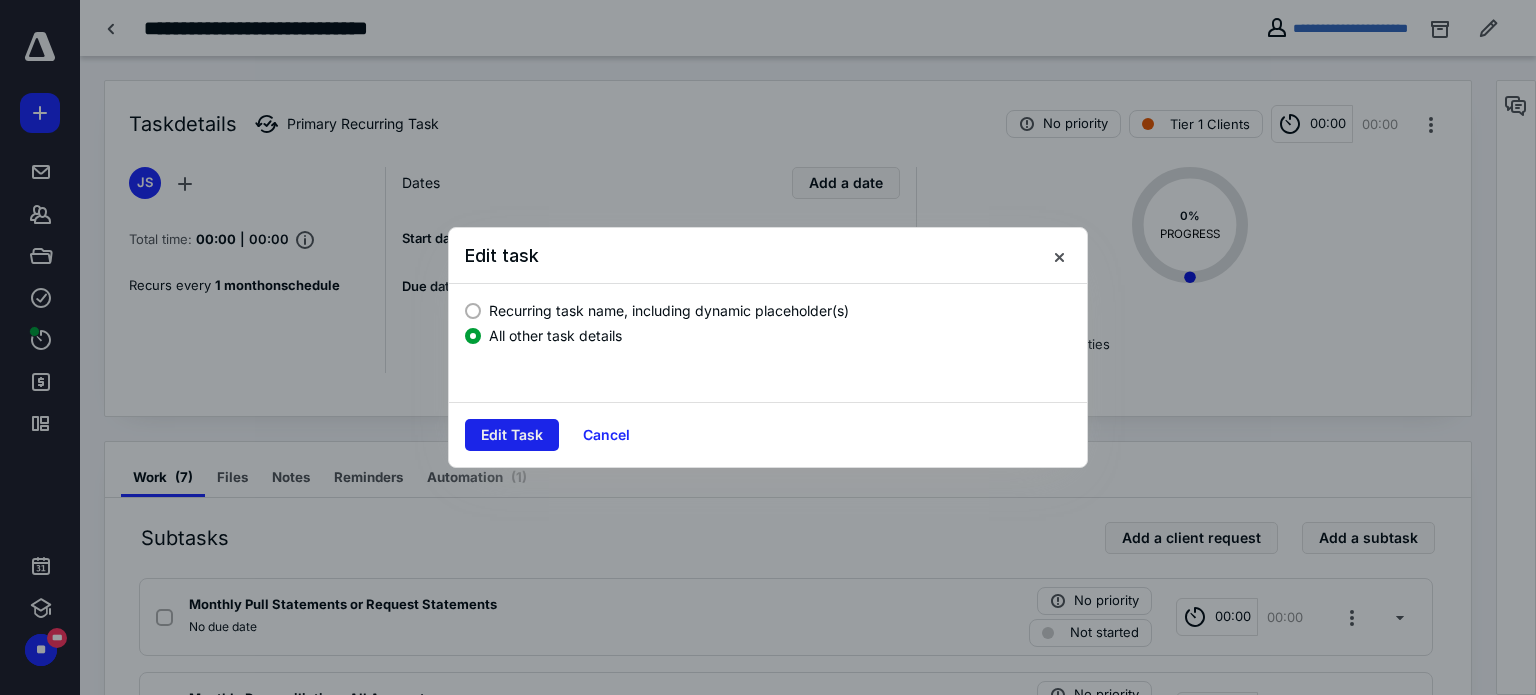 click on "Edit Task" at bounding box center (512, 435) 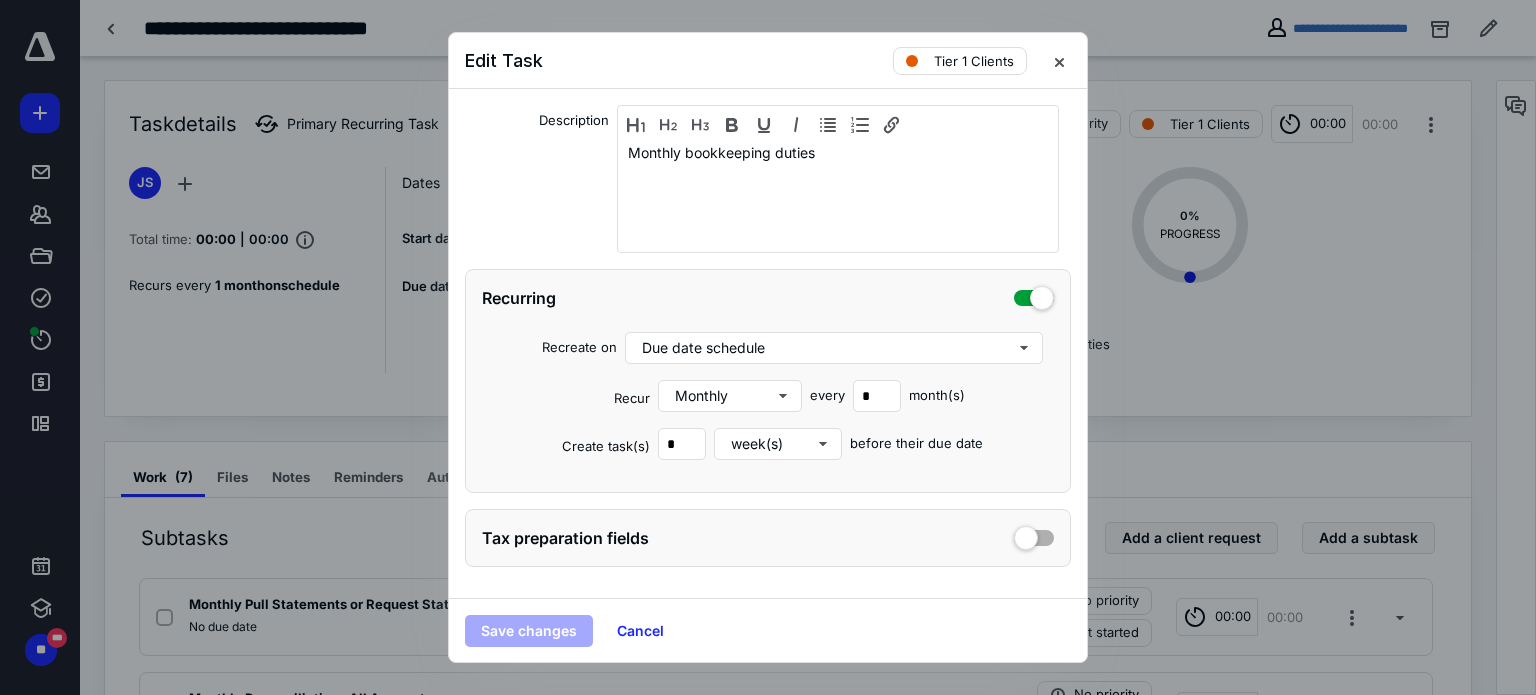 scroll, scrollTop: 0, scrollLeft: 0, axis: both 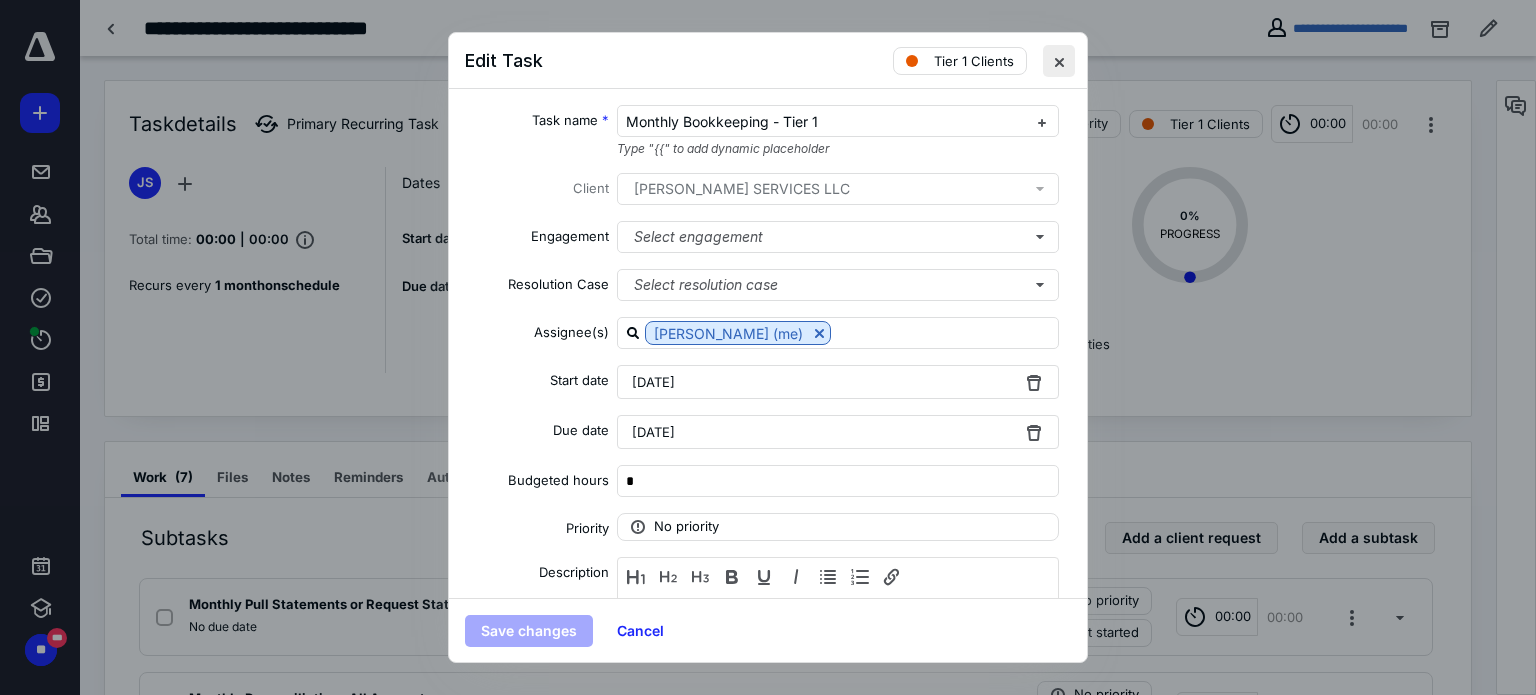 click at bounding box center [1059, 61] 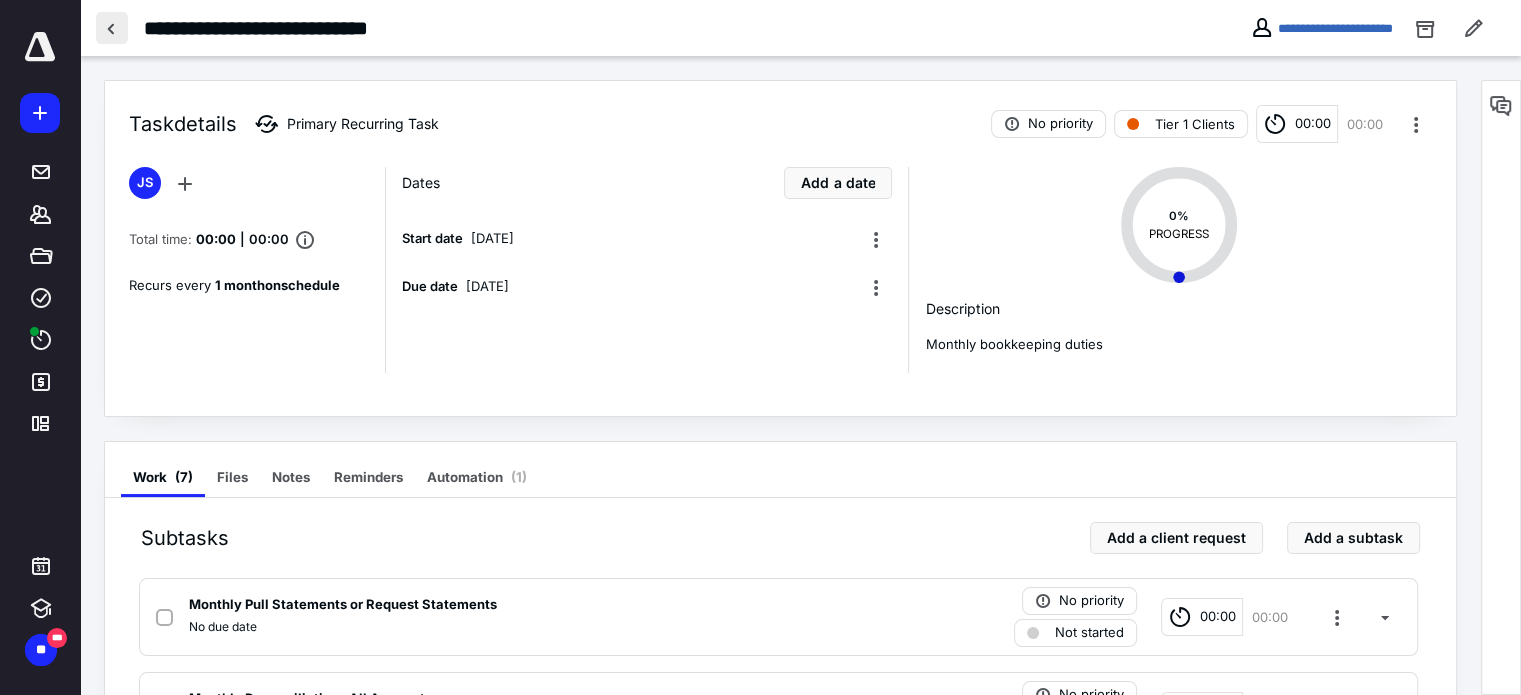 click at bounding box center (112, 28) 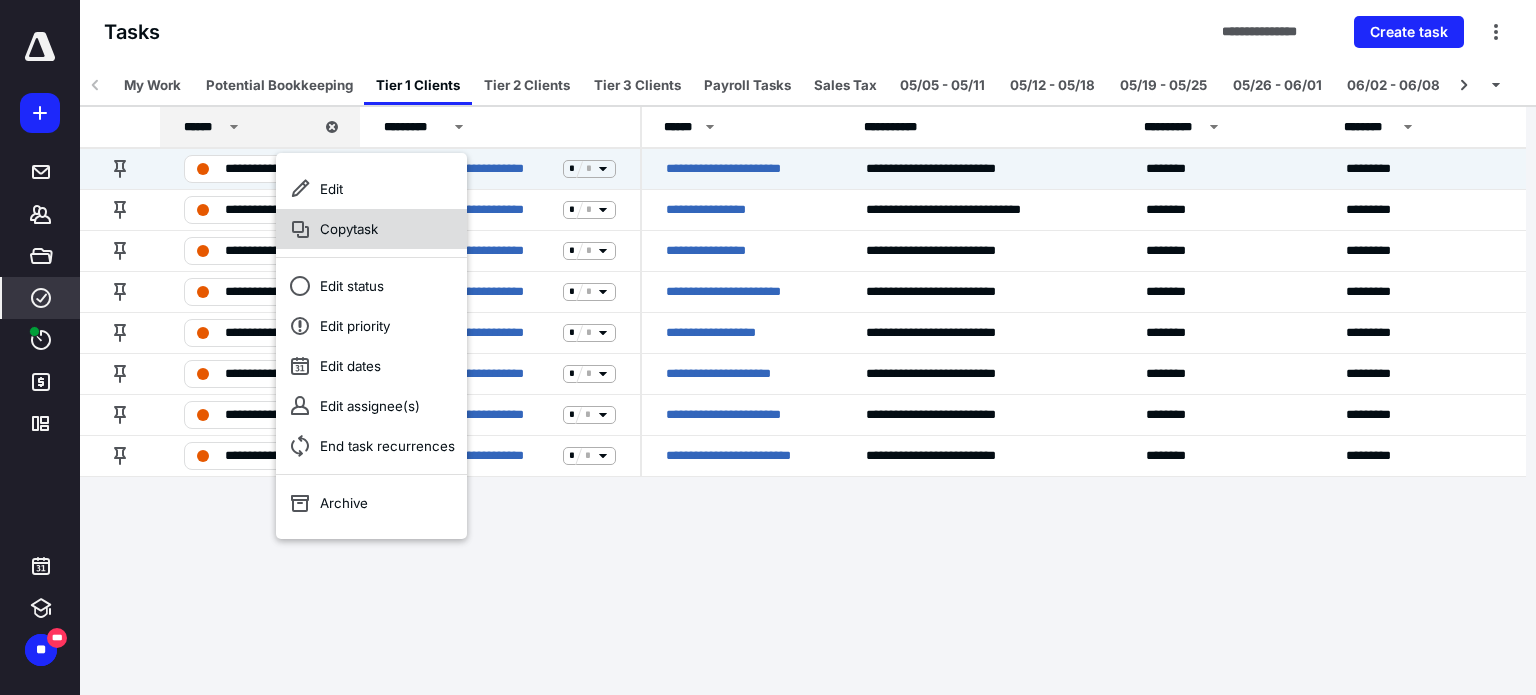 click on "Copy  task" at bounding box center [371, 229] 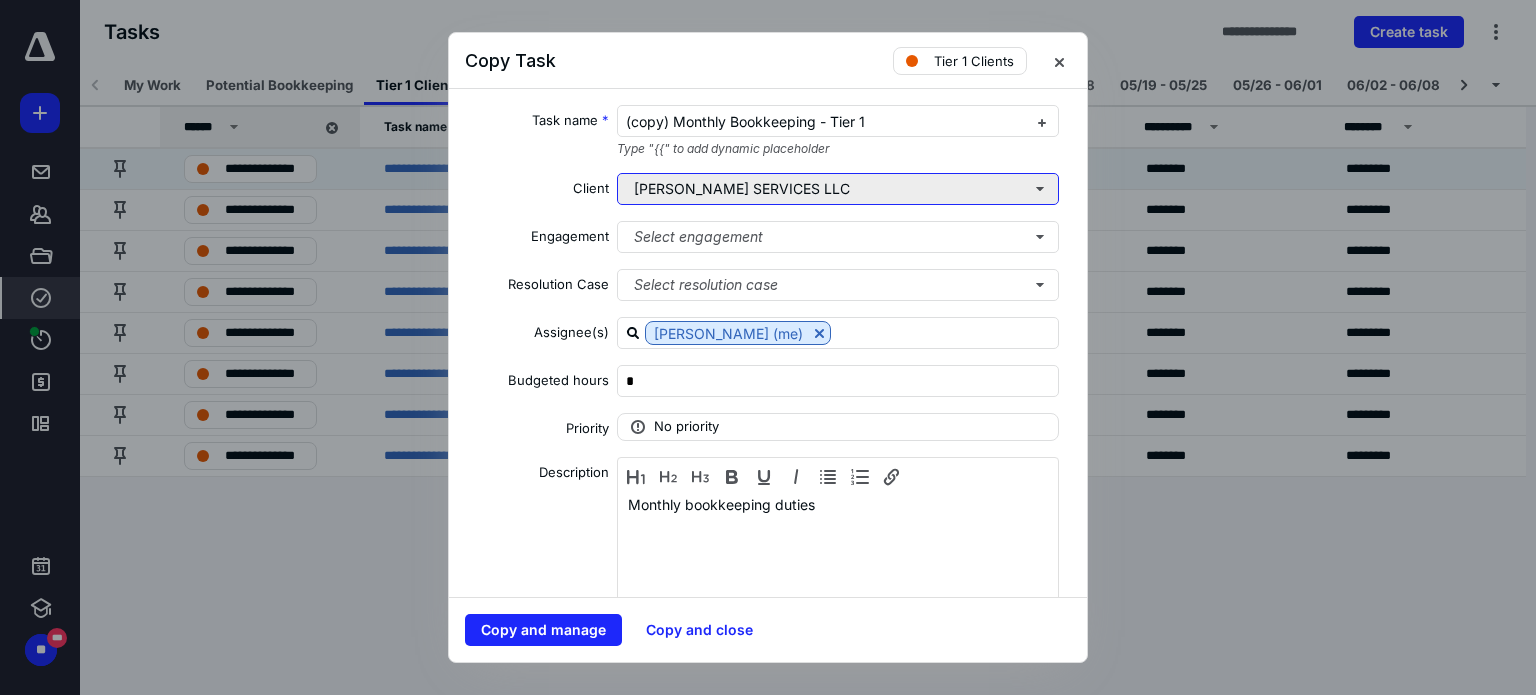 click on "[PERSON_NAME] SERVICES LLC" at bounding box center [838, 189] 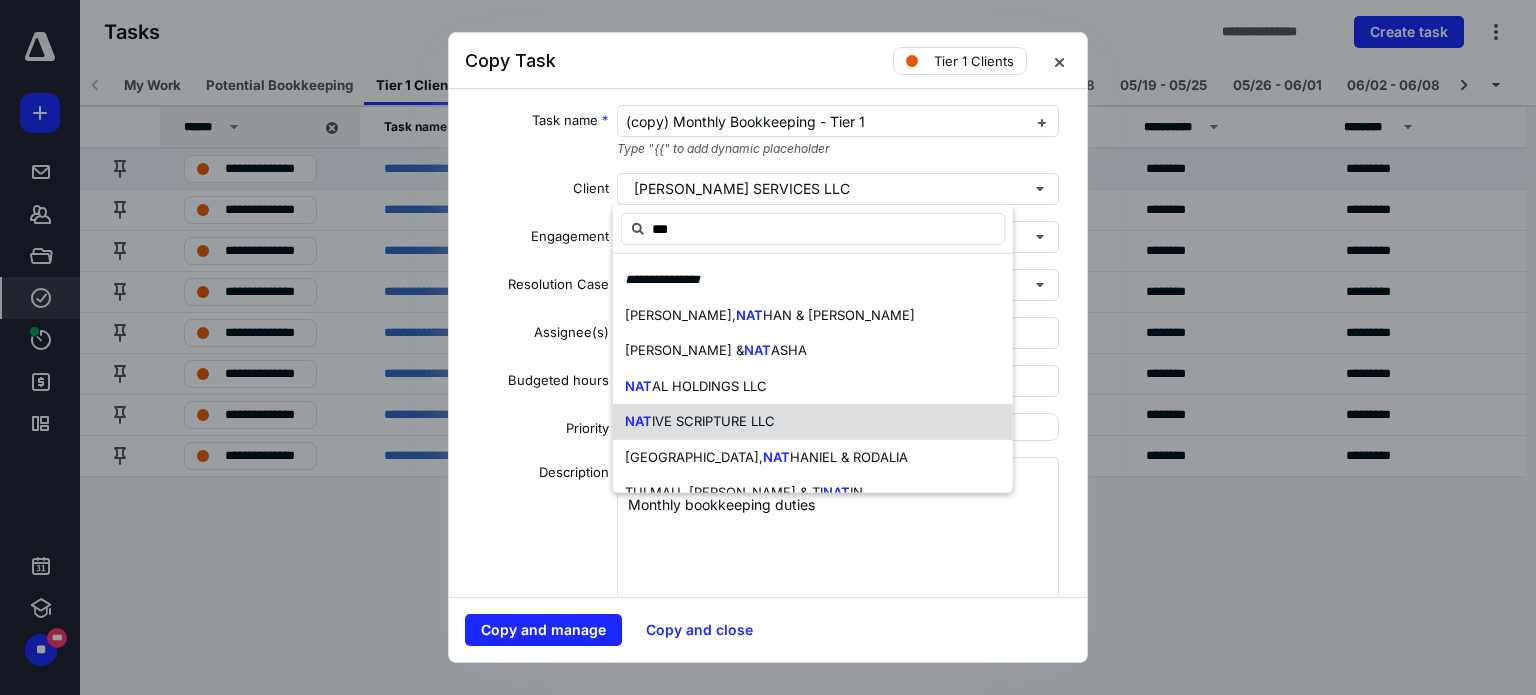 click on "IVE SCRIPTURE LLC" at bounding box center (713, 421) 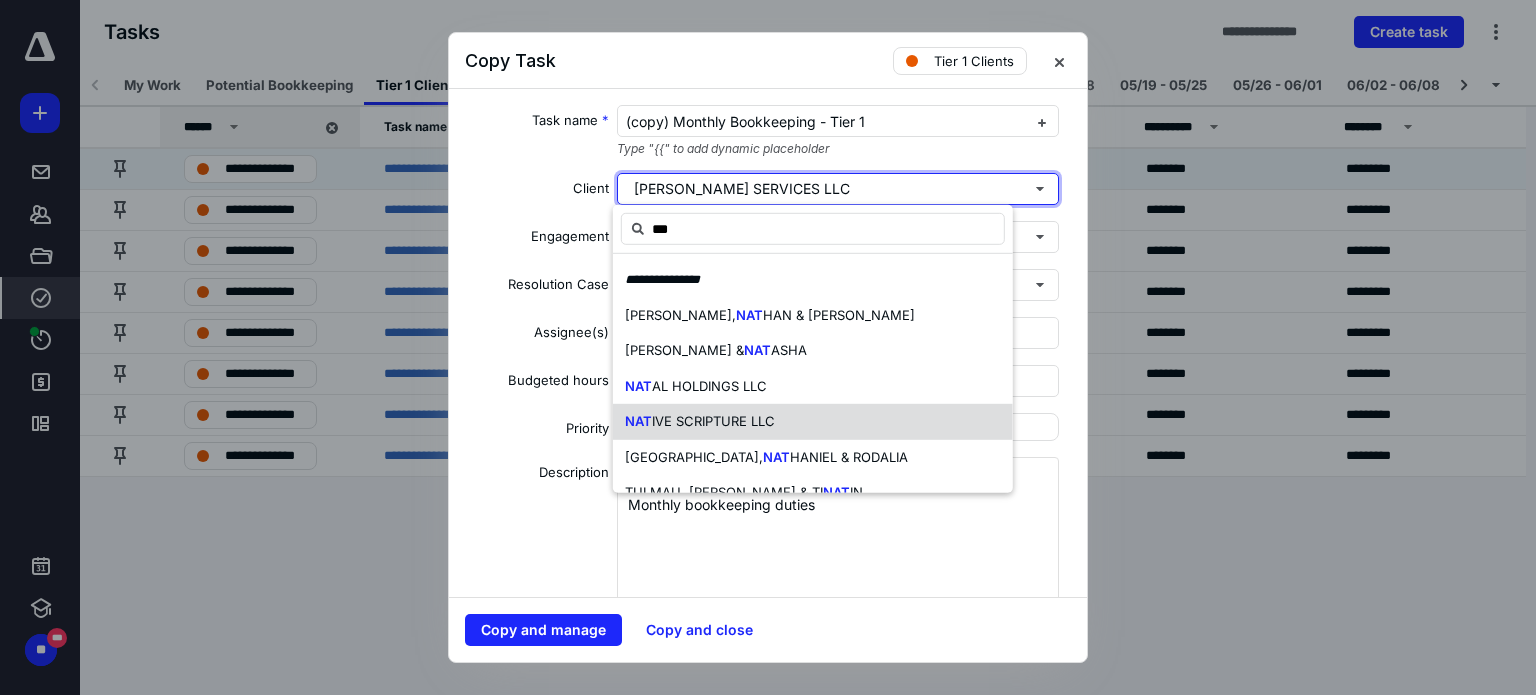 type 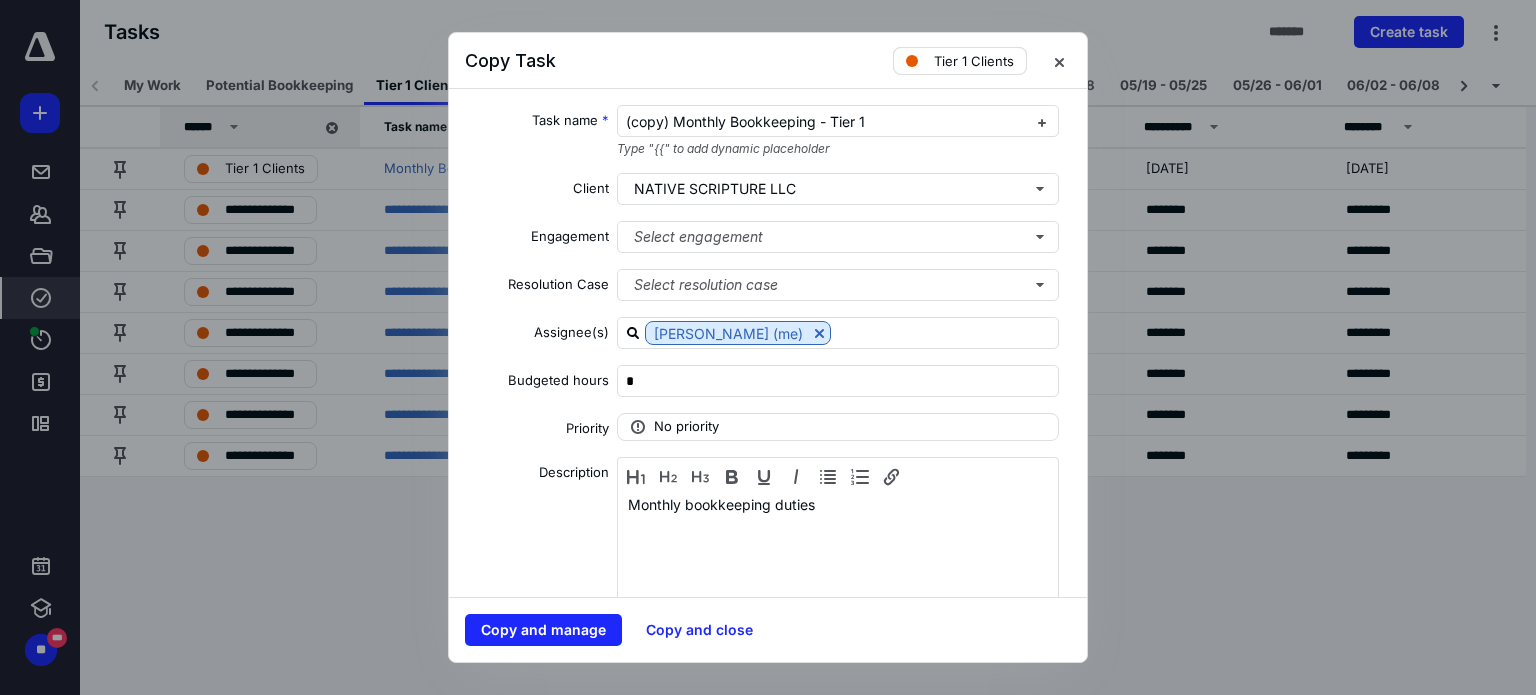 click on "Tier 1 Clients" at bounding box center [960, 61] 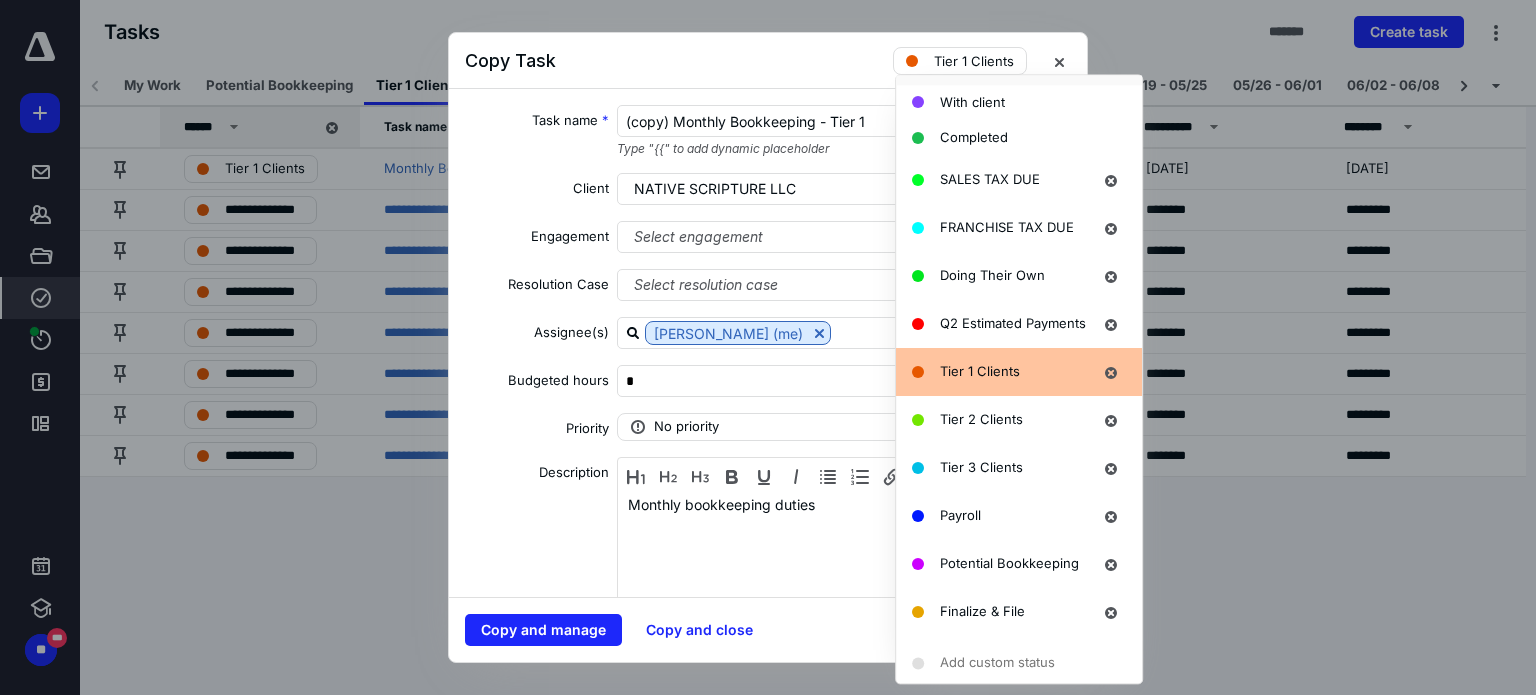 scroll, scrollTop: 300, scrollLeft: 0, axis: vertical 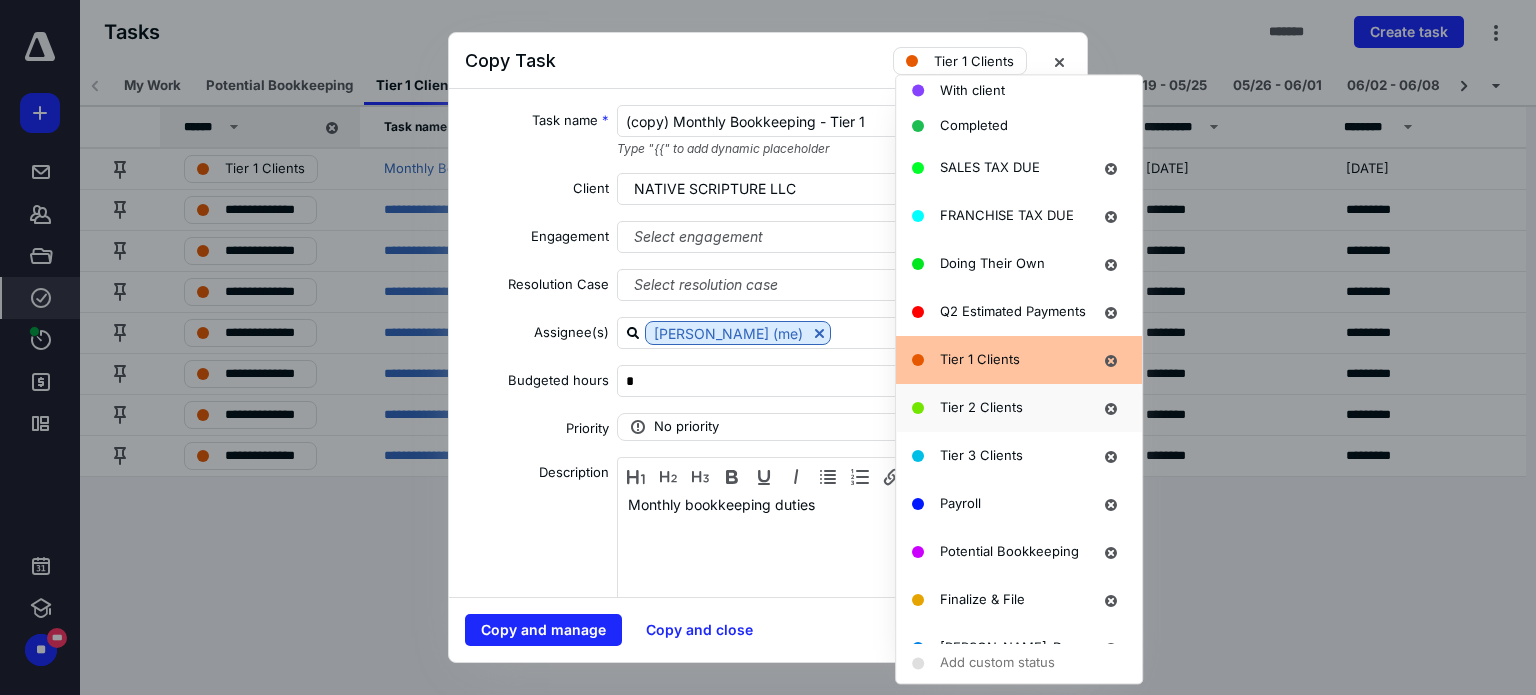 click on "Tier 2 Clients" at bounding box center (981, 407) 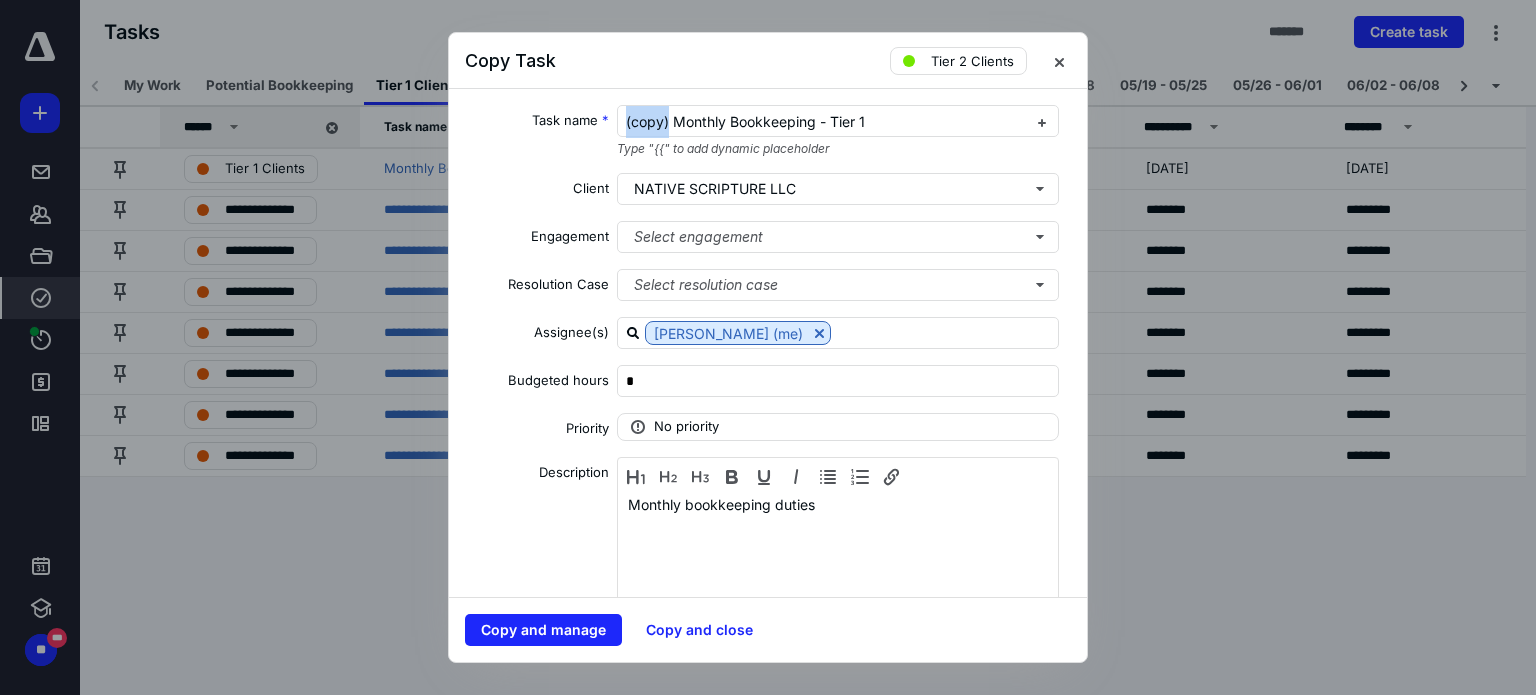 drag, startPoint x: 664, startPoint y: 116, endPoint x: 579, endPoint y: 119, distance: 85.052925 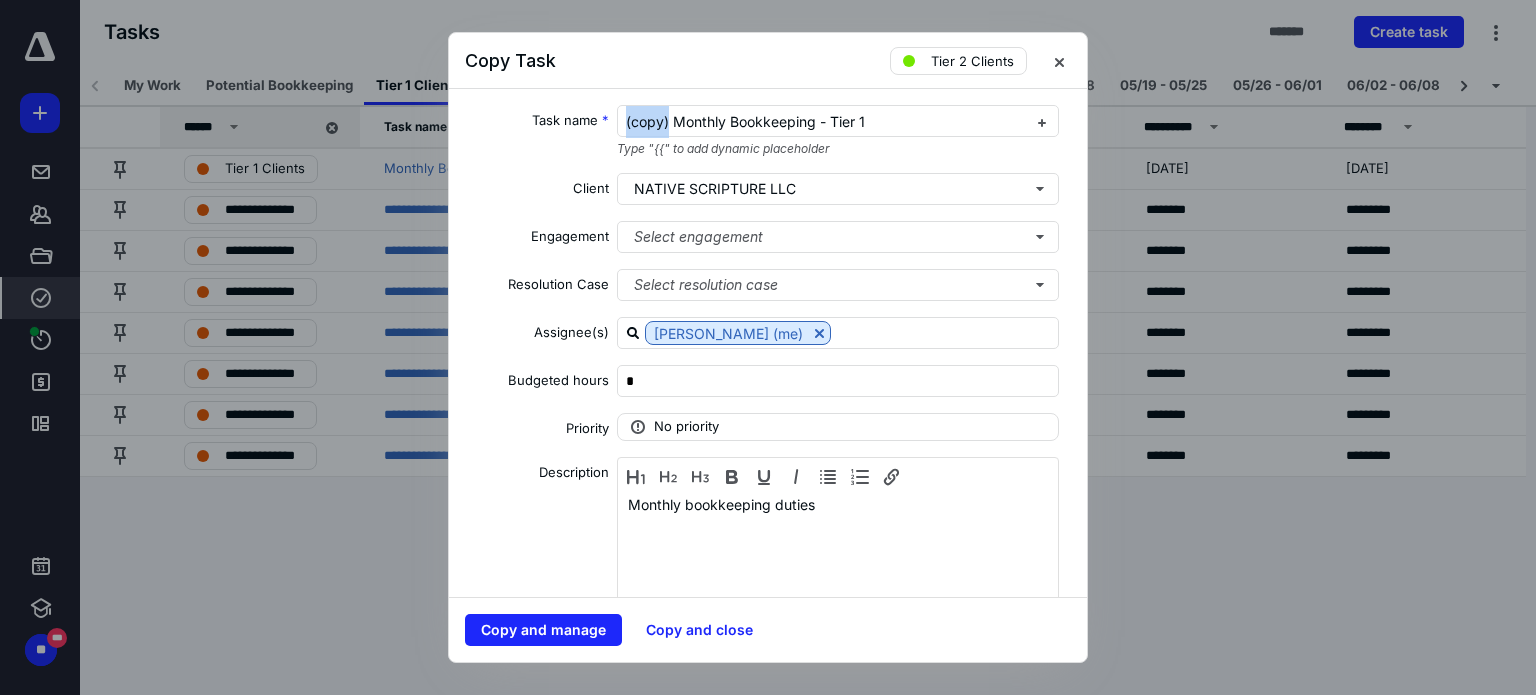 click on "Task name   * (copy) Monthly Bookkeeping - Tier 1 Type "{{" to add dynamic placeholder" at bounding box center [768, 131] 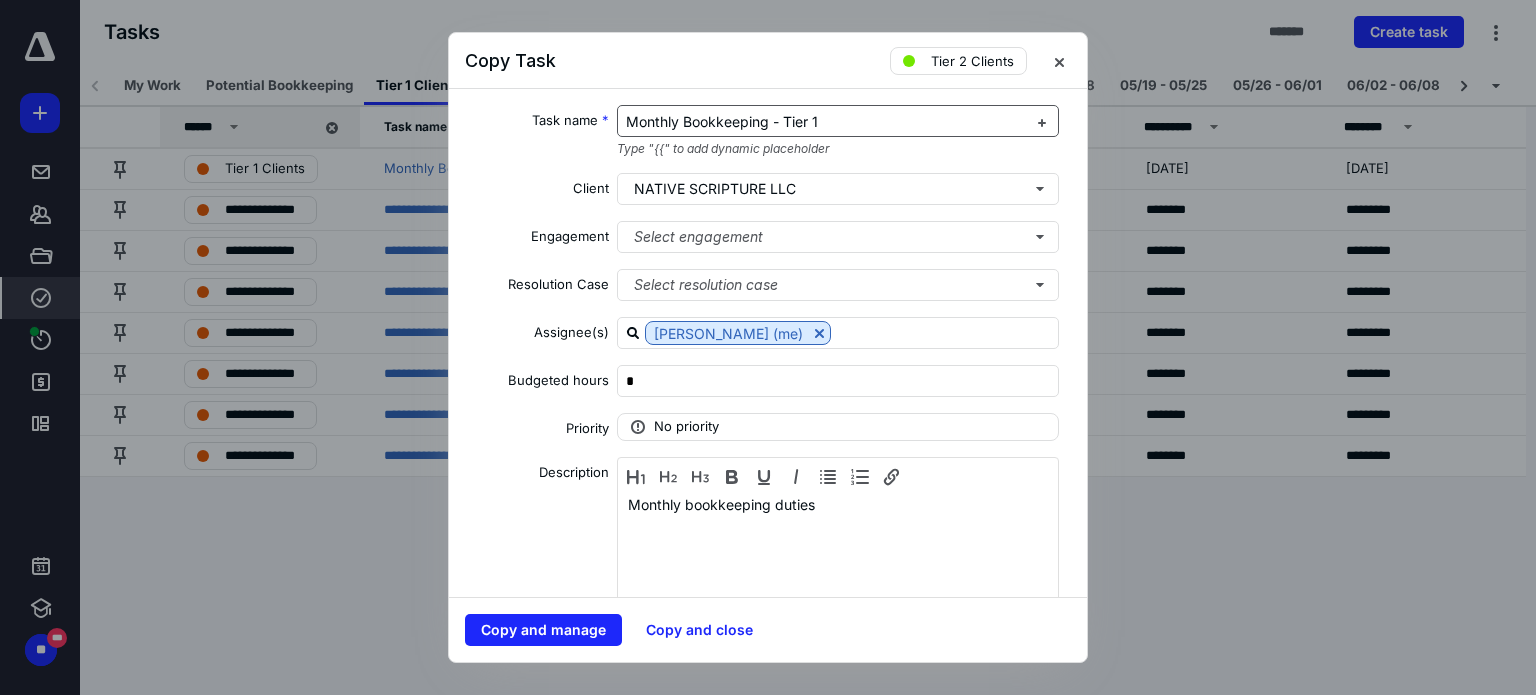 click on "Monthly Bookkeeping - Tier 1" at bounding box center (722, 121) 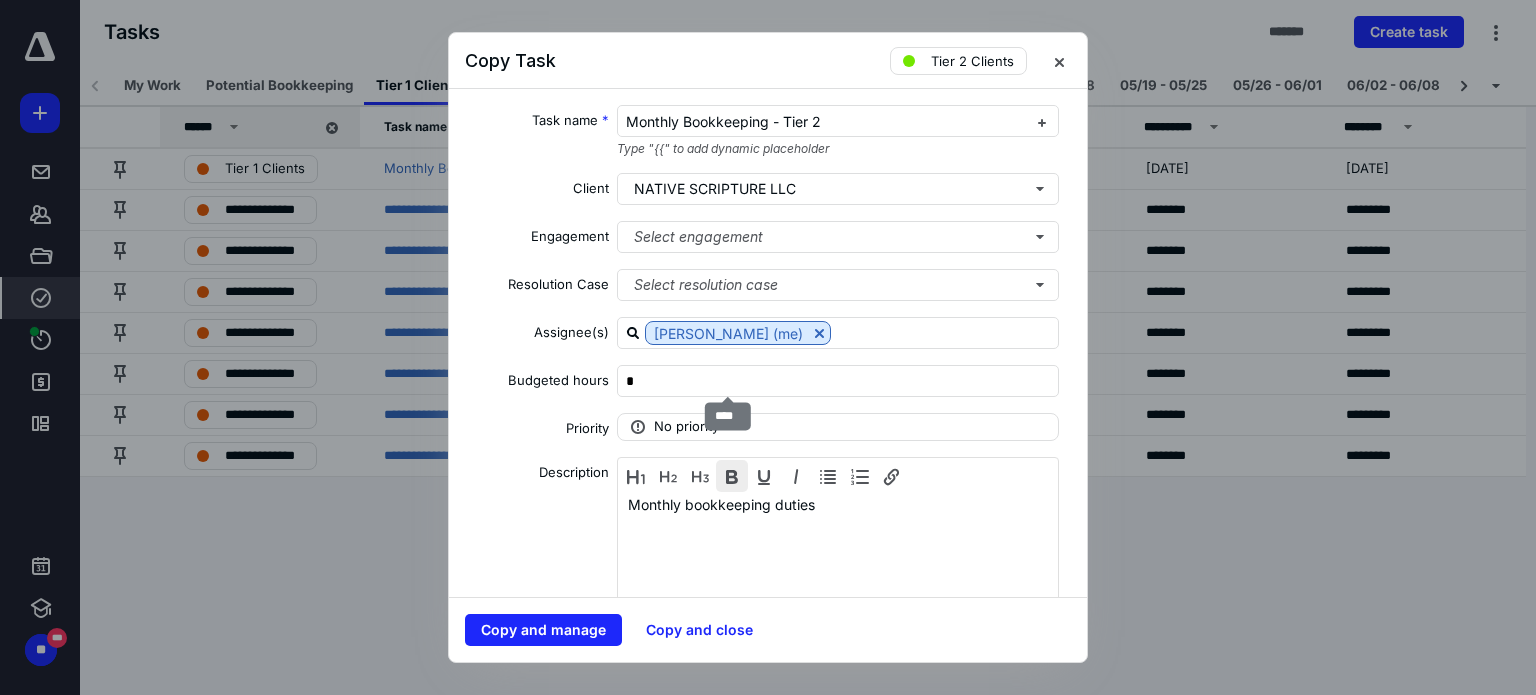 scroll, scrollTop: 300, scrollLeft: 0, axis: vertical 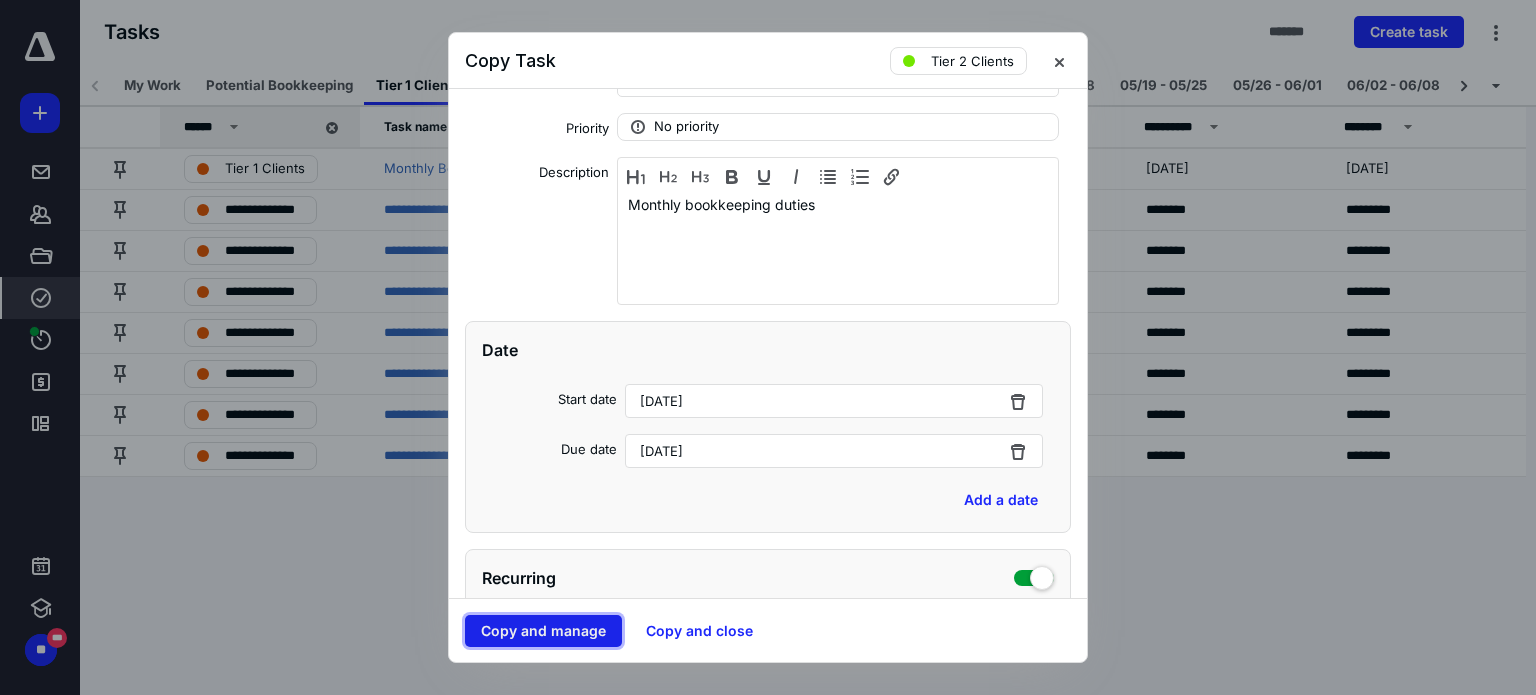 click on "Copy and manage" at bounding box center (543, 631) 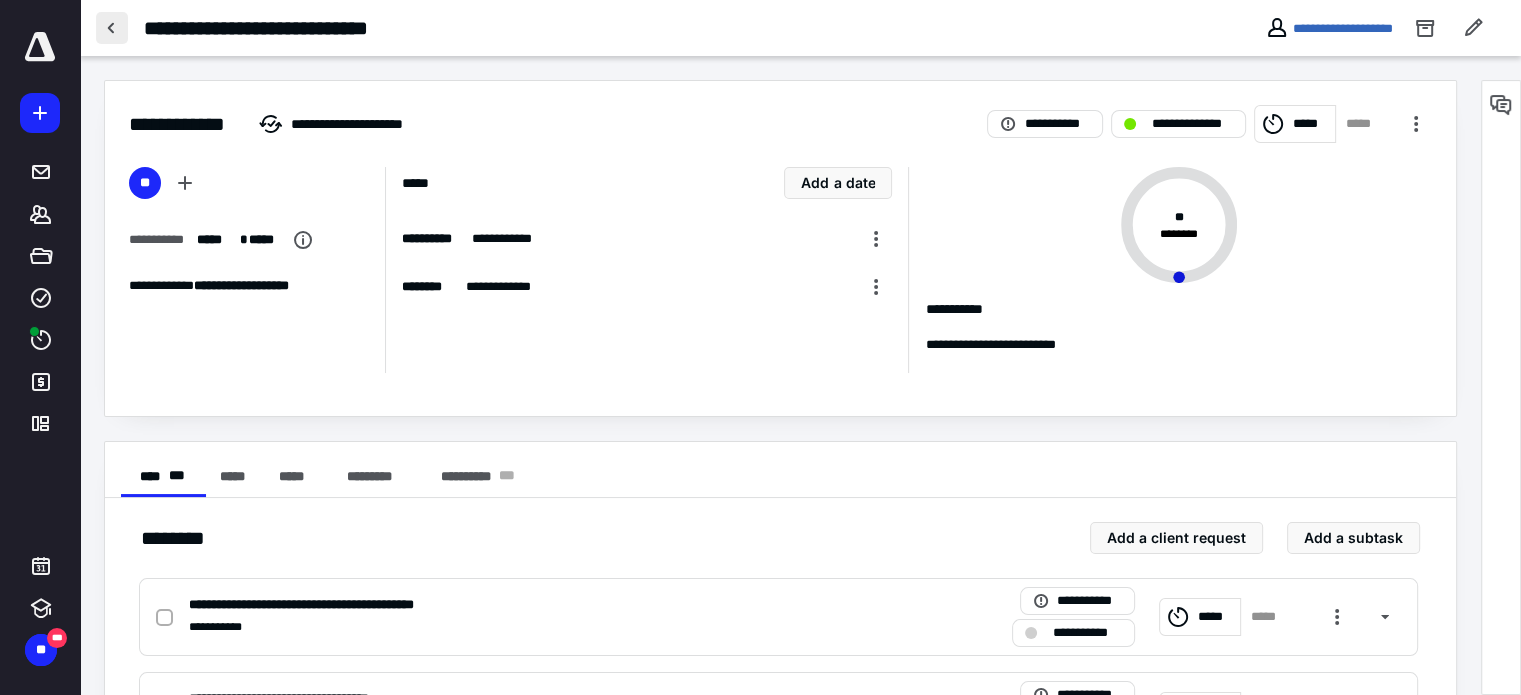 click at bounding box center [112, 28] 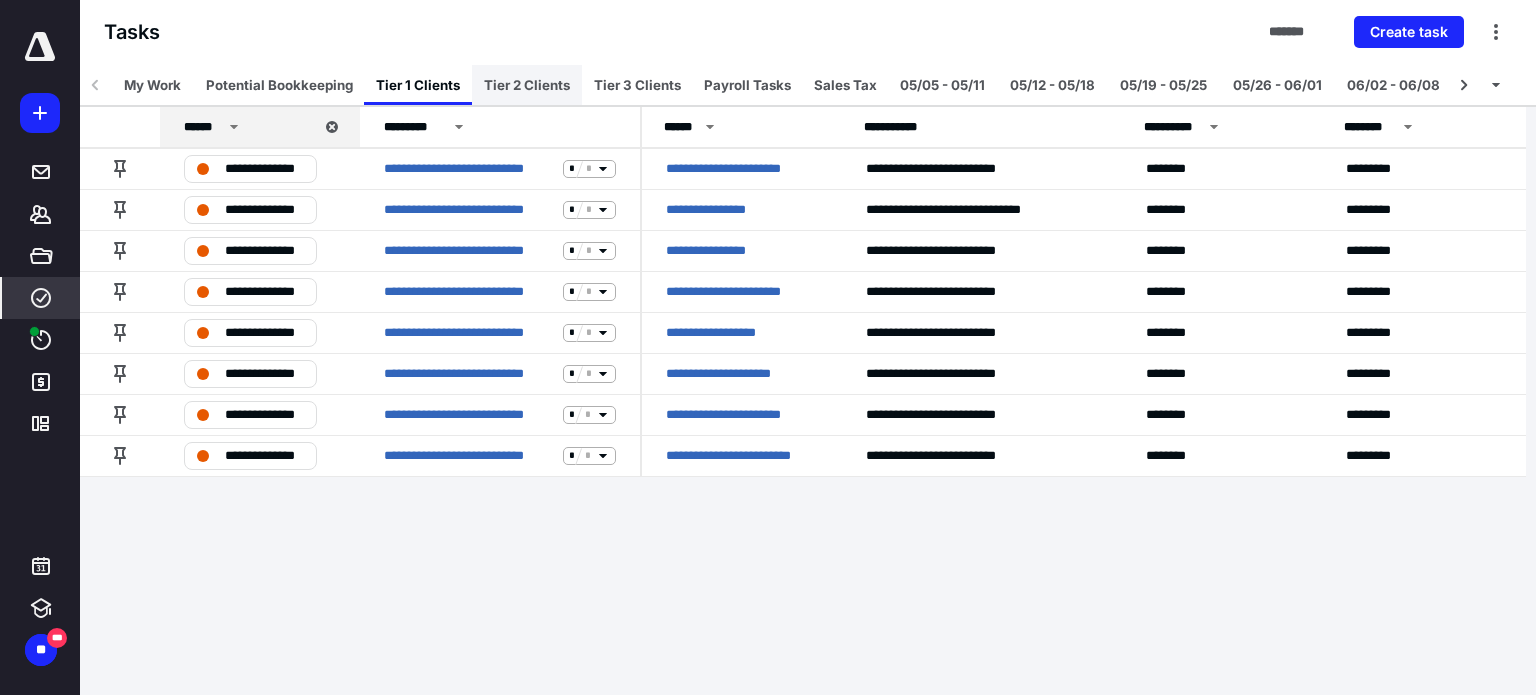 click on "Tier 2 Clients" at bounding box center (527, 85) 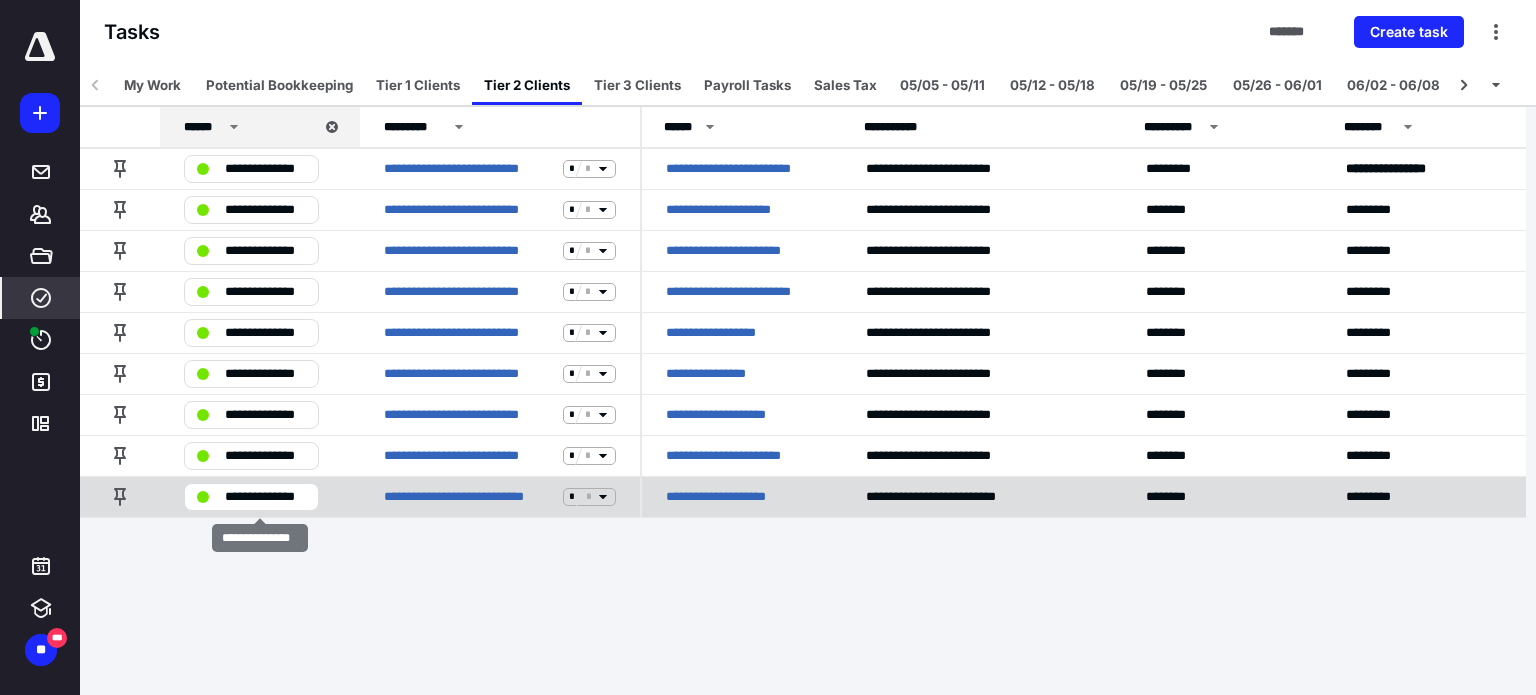 click on "**********" at bounding box center [265, 497] 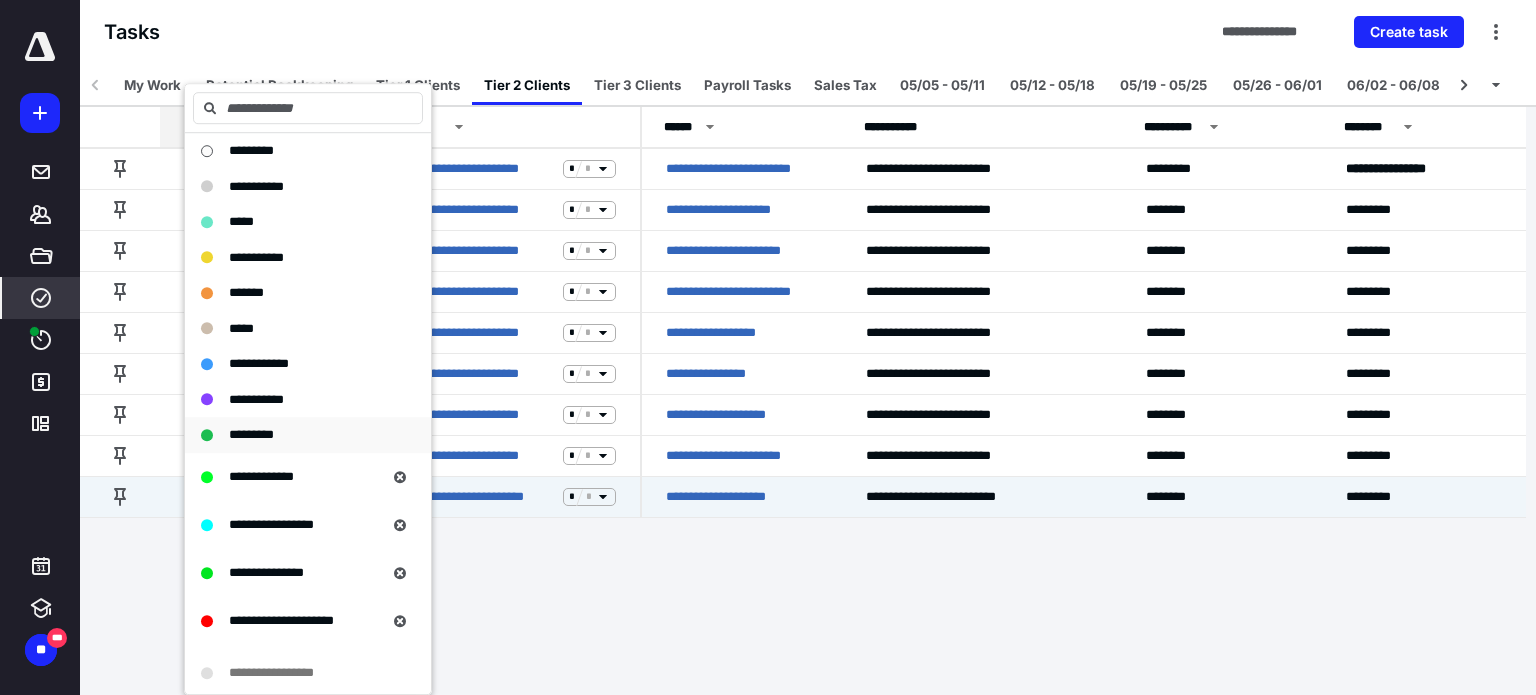 click on "*********" at bounding box center (251, 434) 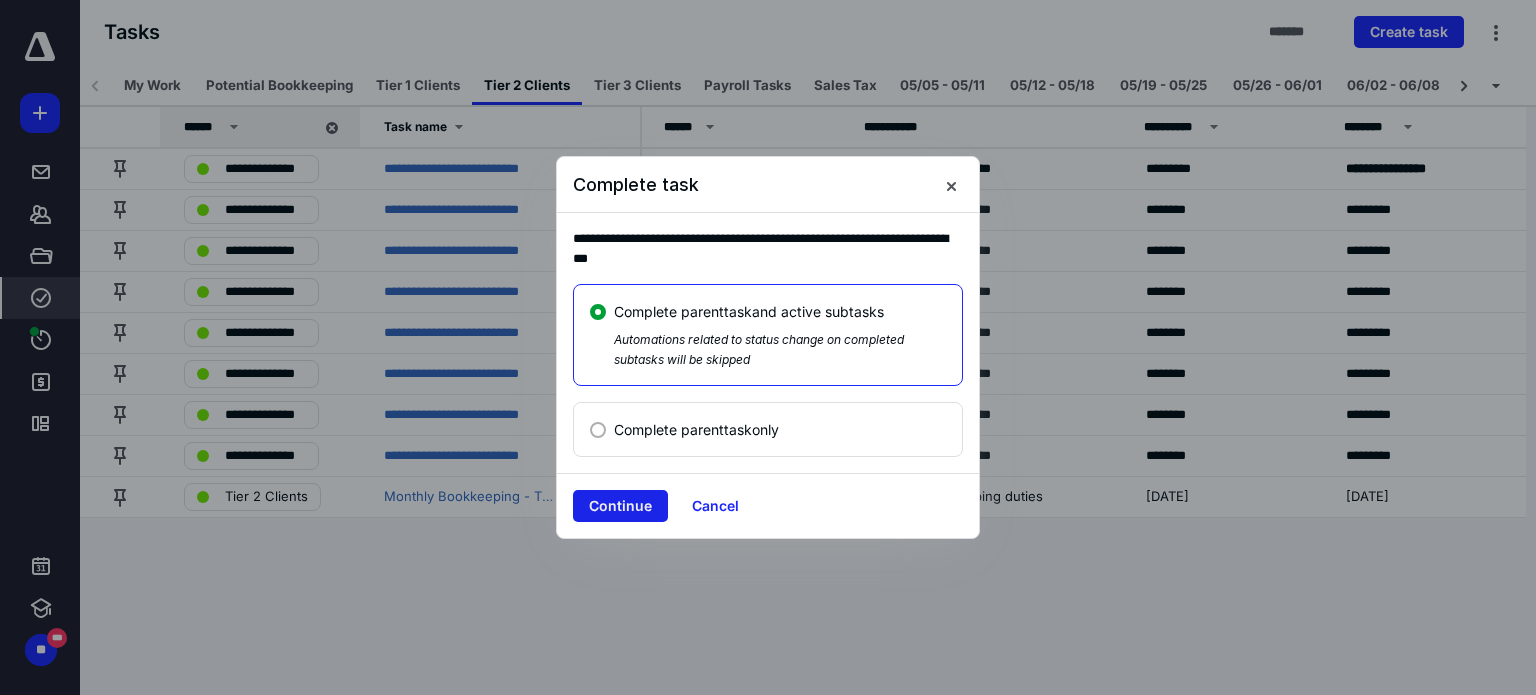 click on "Continue" at bounding box center (620, 506) 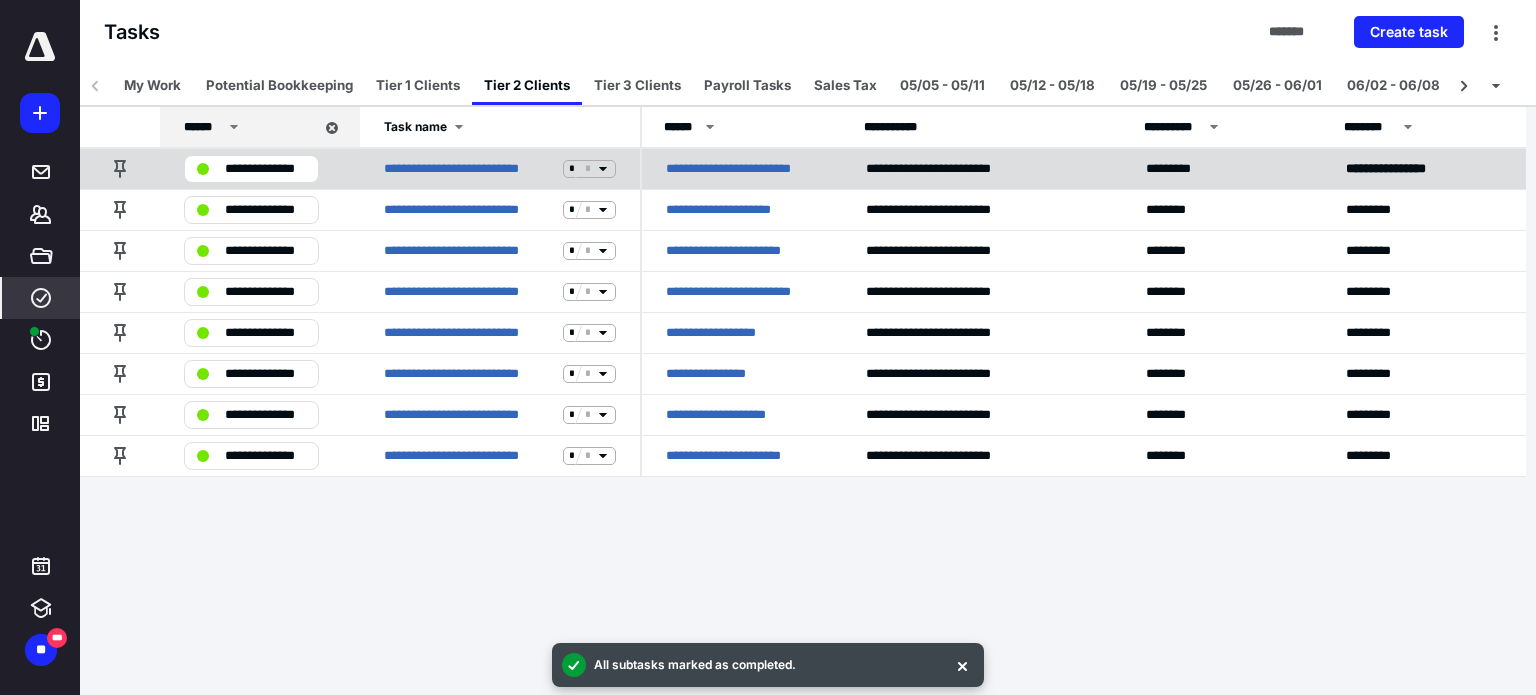 click on "**********" at bounding box center (265, 169) 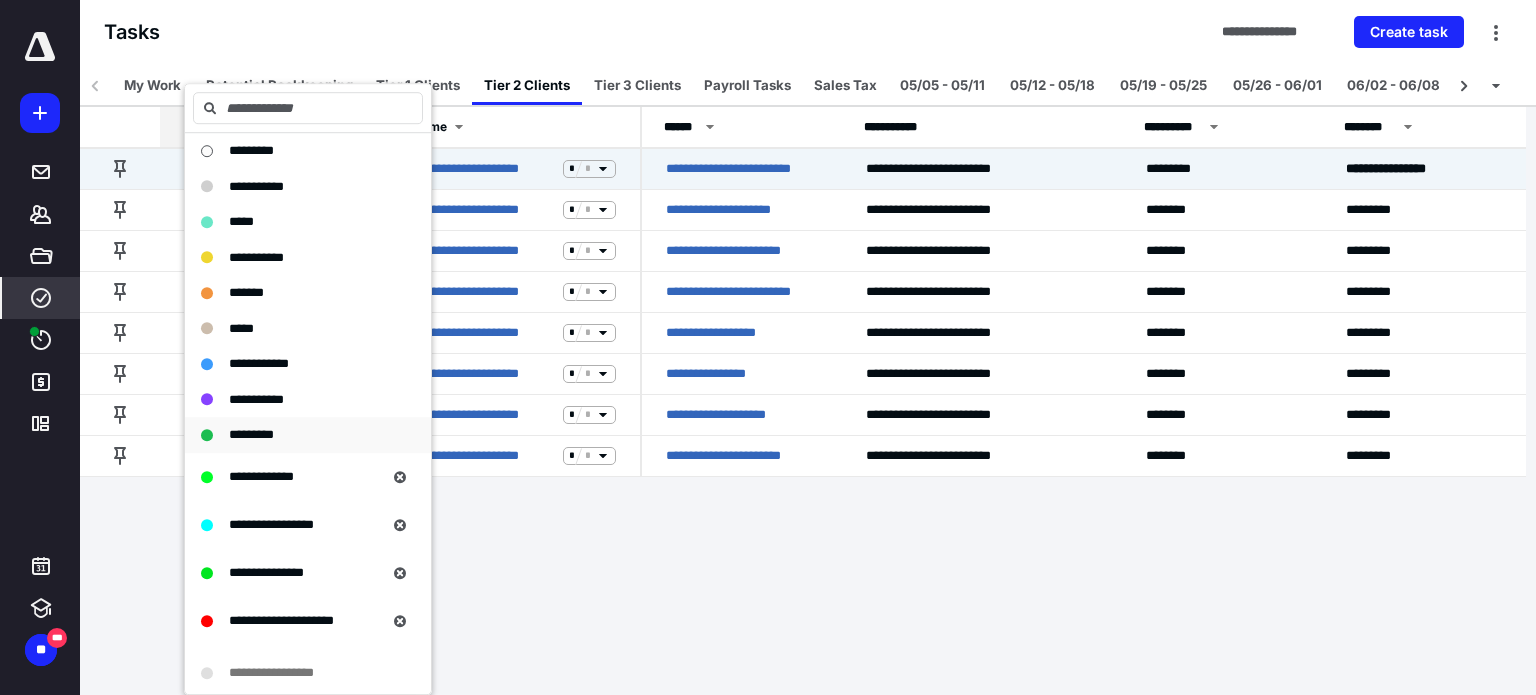 click on "*********" at bounding box center (308, 435) 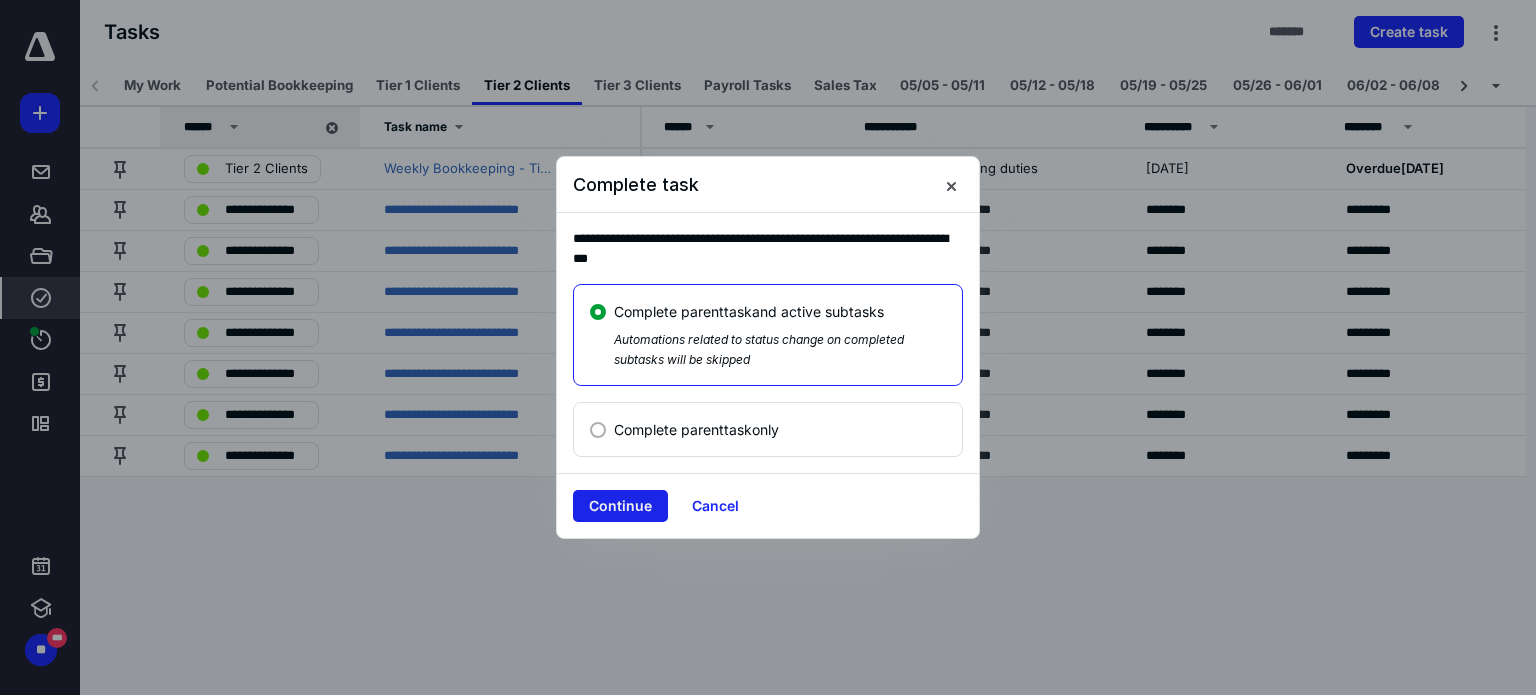 click on "Continue" at bounding box center (620, 506) 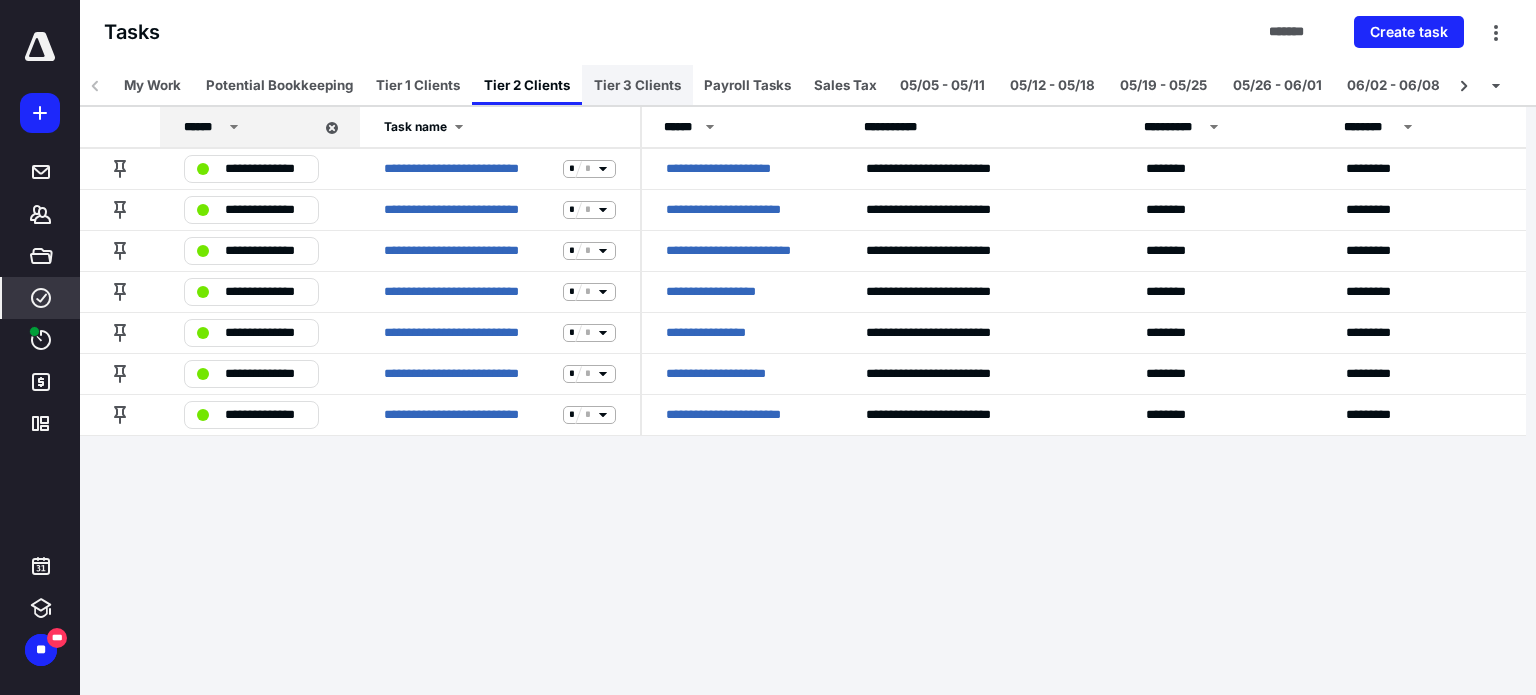 click on "Tier 3 Clients" at bounding box center [637, 85] 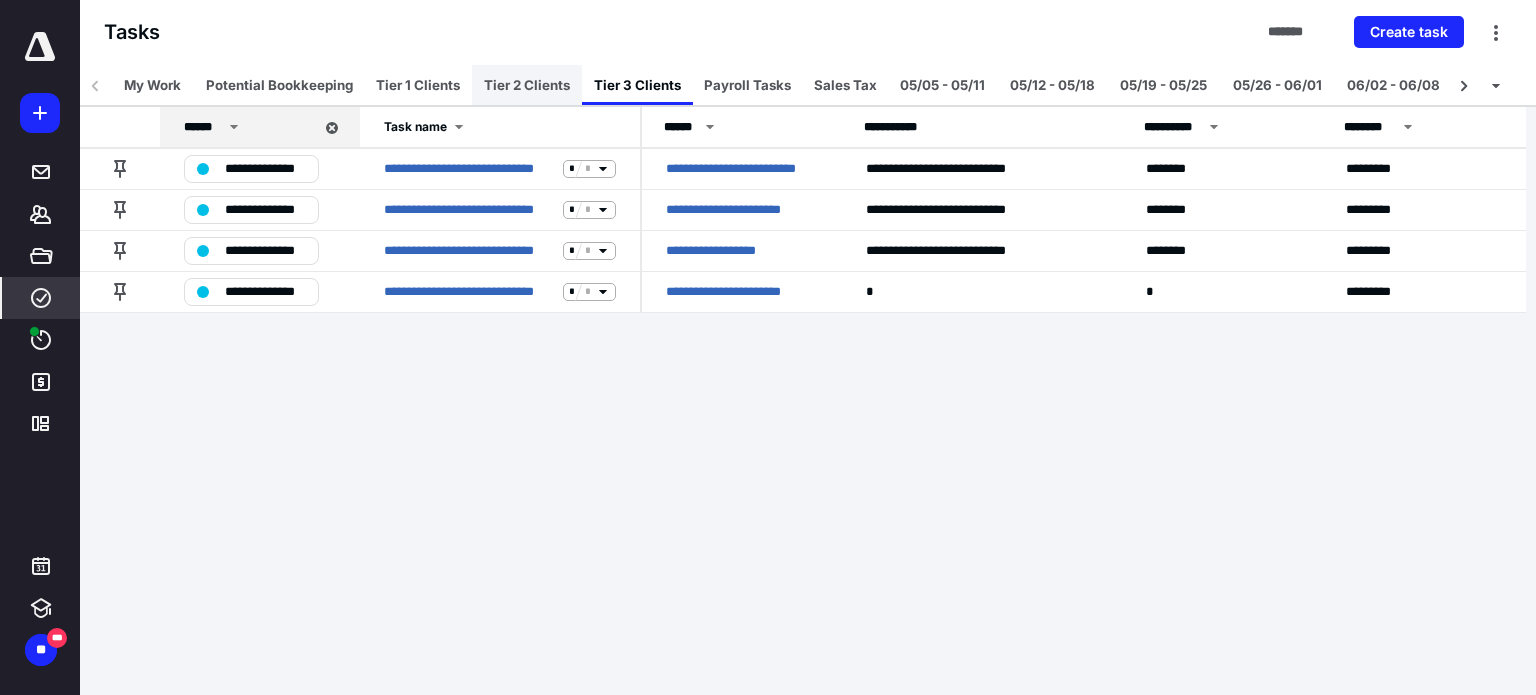 click on "Tier 2 Clients" at bounding box center (527, 85) 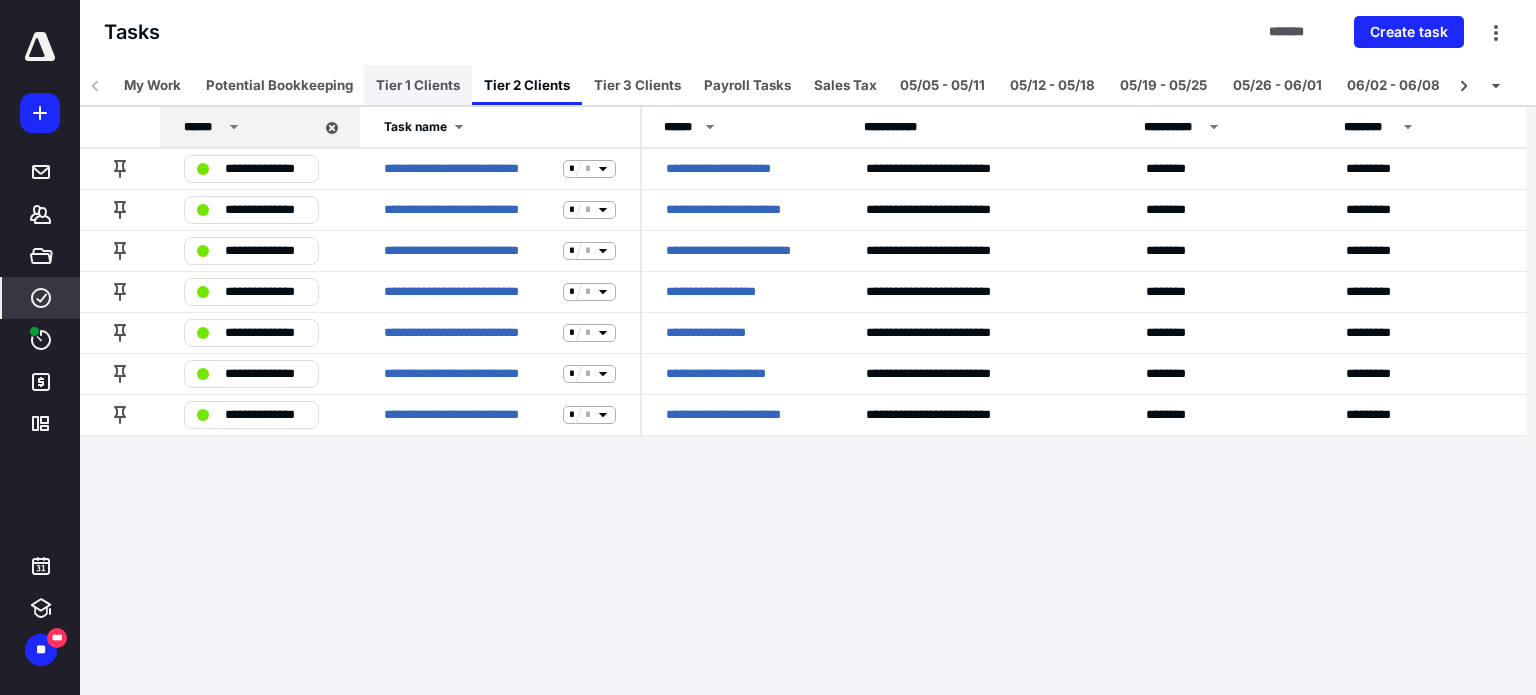 click on "Tier 1 Clients" at bounding box center (418, 85) 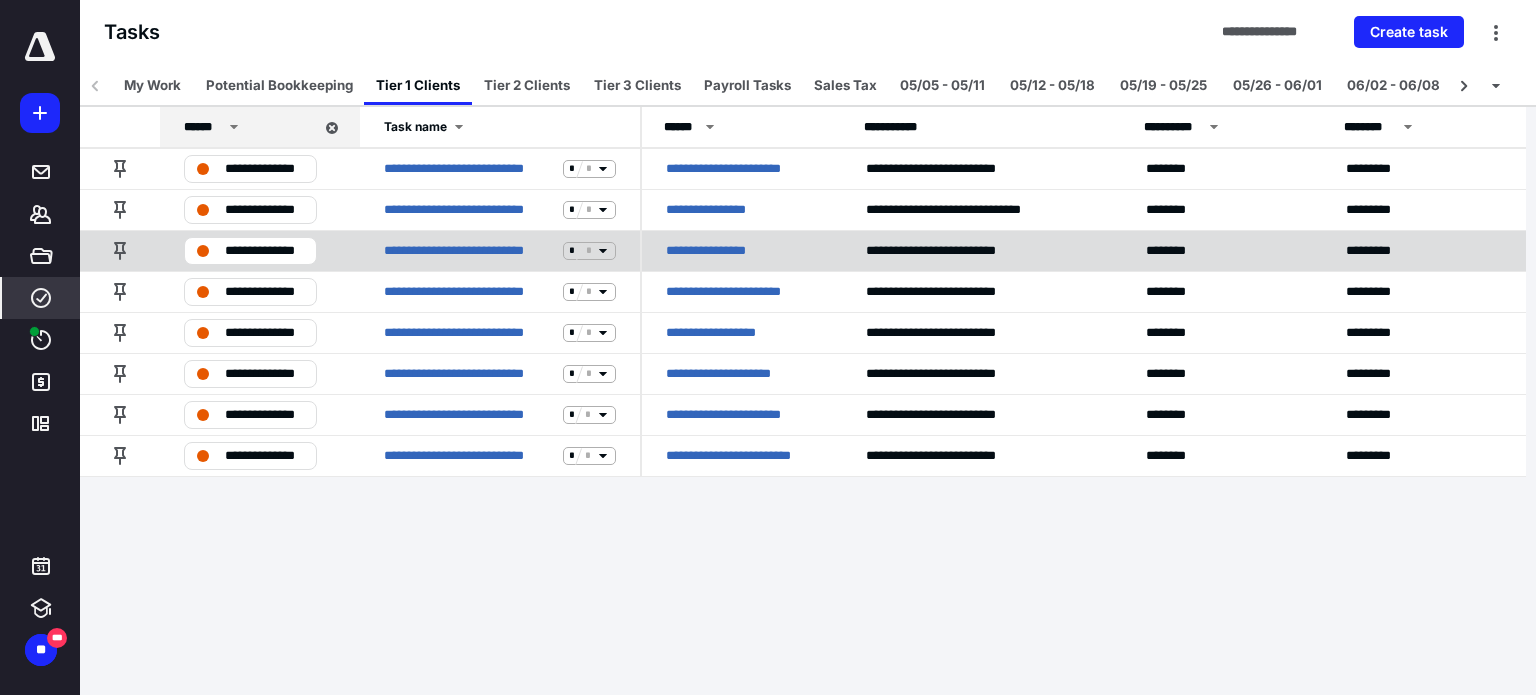 click on "**********" at bounding box center [264, 251] 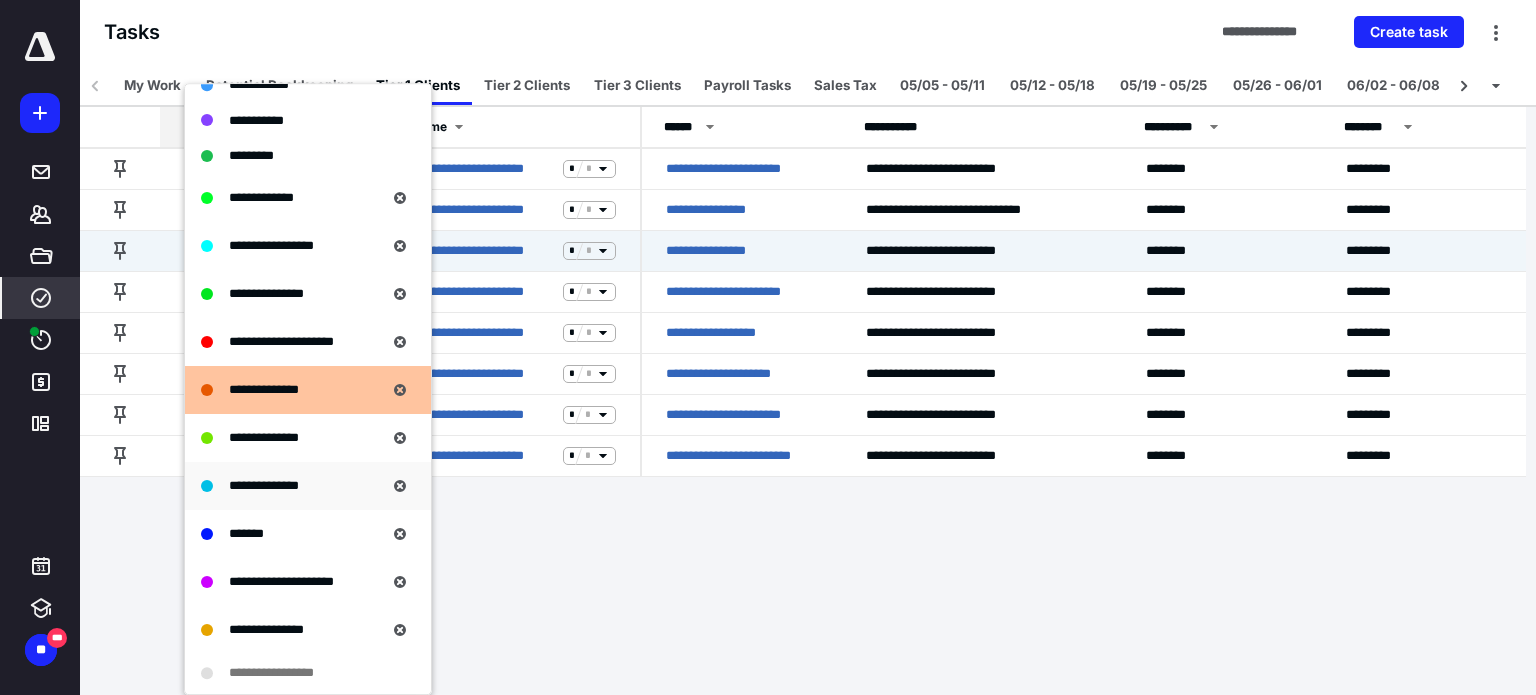 scroll, scrollTop: 300, scrollLeft: 0, axis: vertical 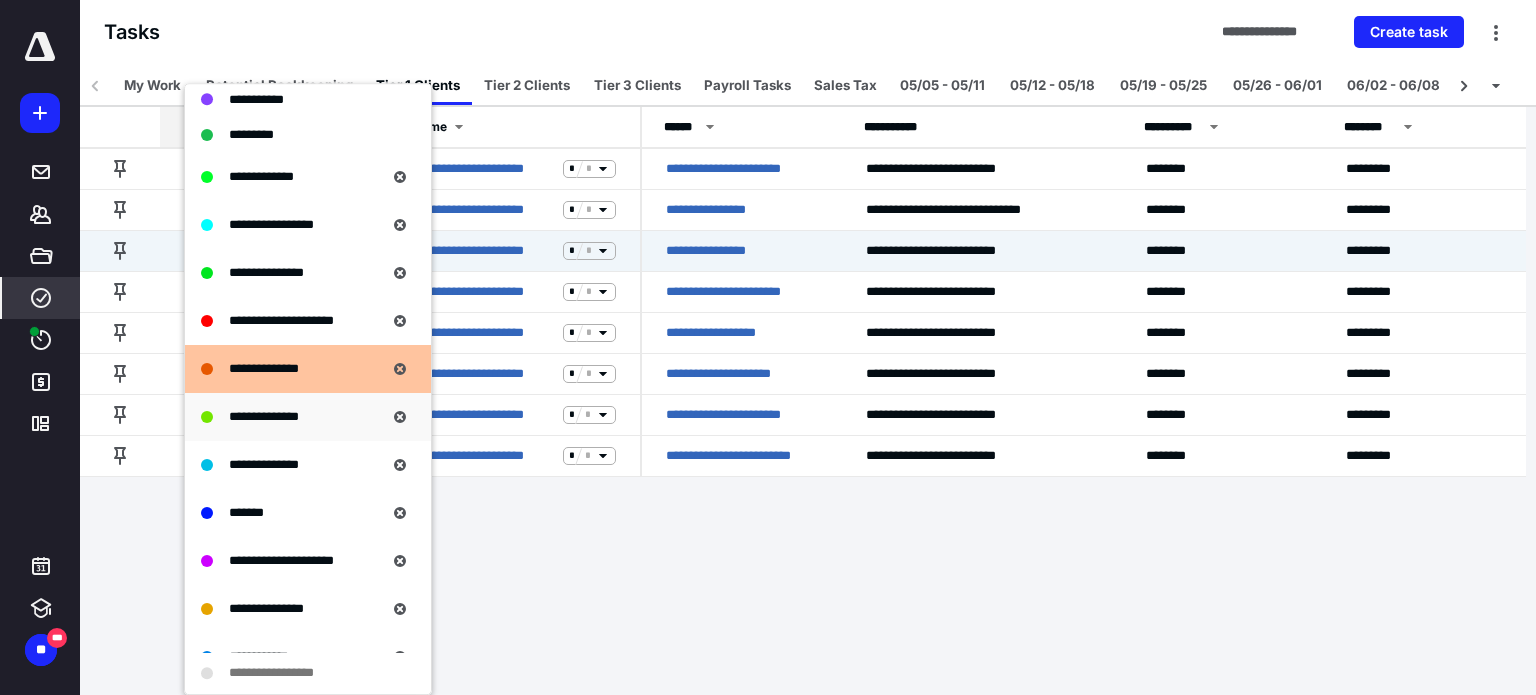click on "**********" at bounding box center (264, 416) 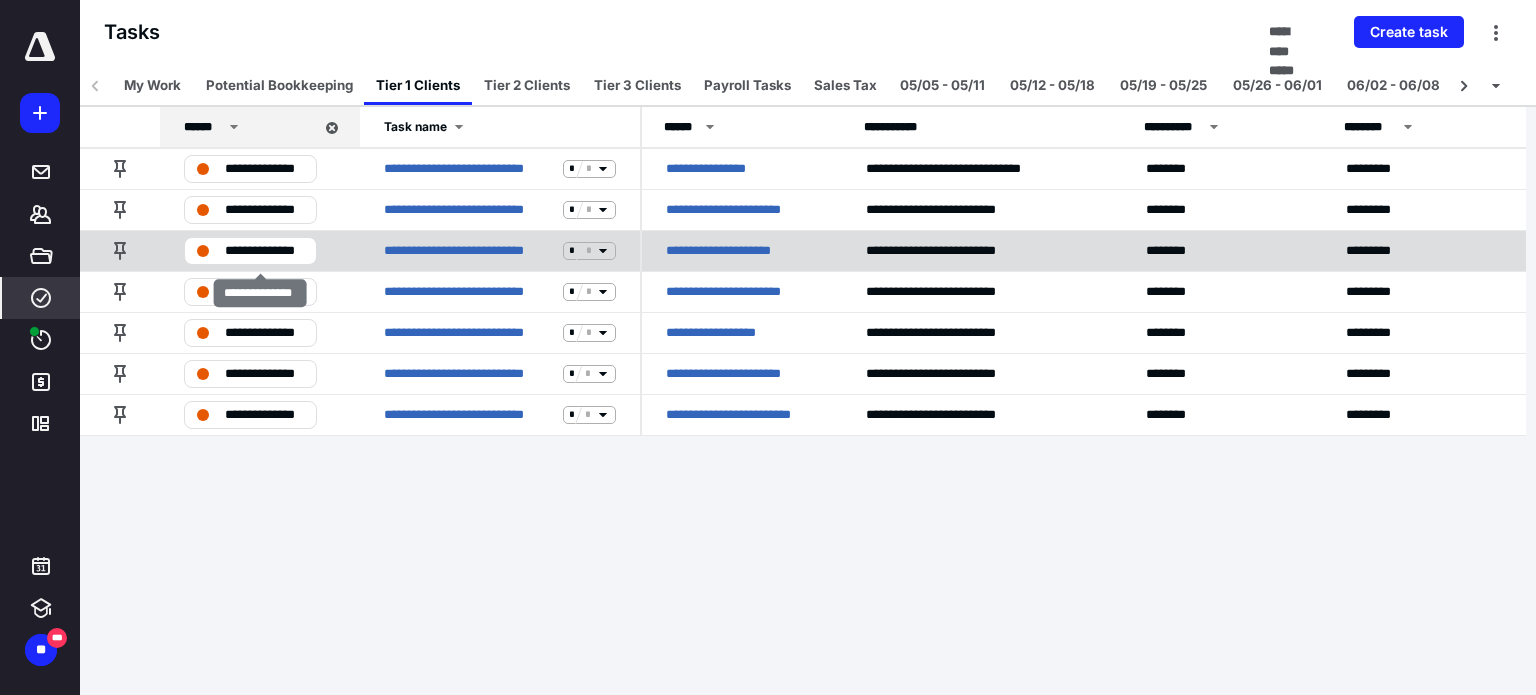 click on "**********" at bounding box center (264, 251) 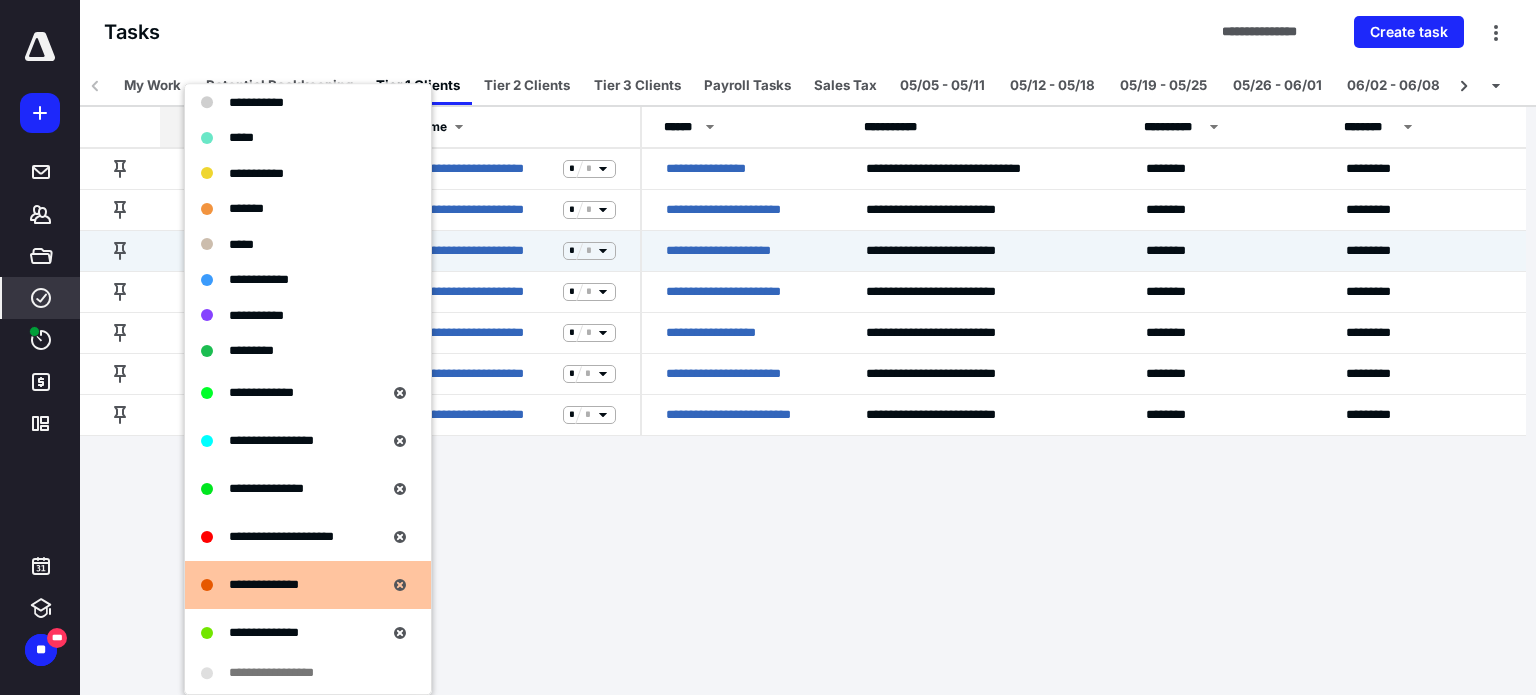 scroll, scrollTop: 200, scrollLeft: 0, axis: vertical 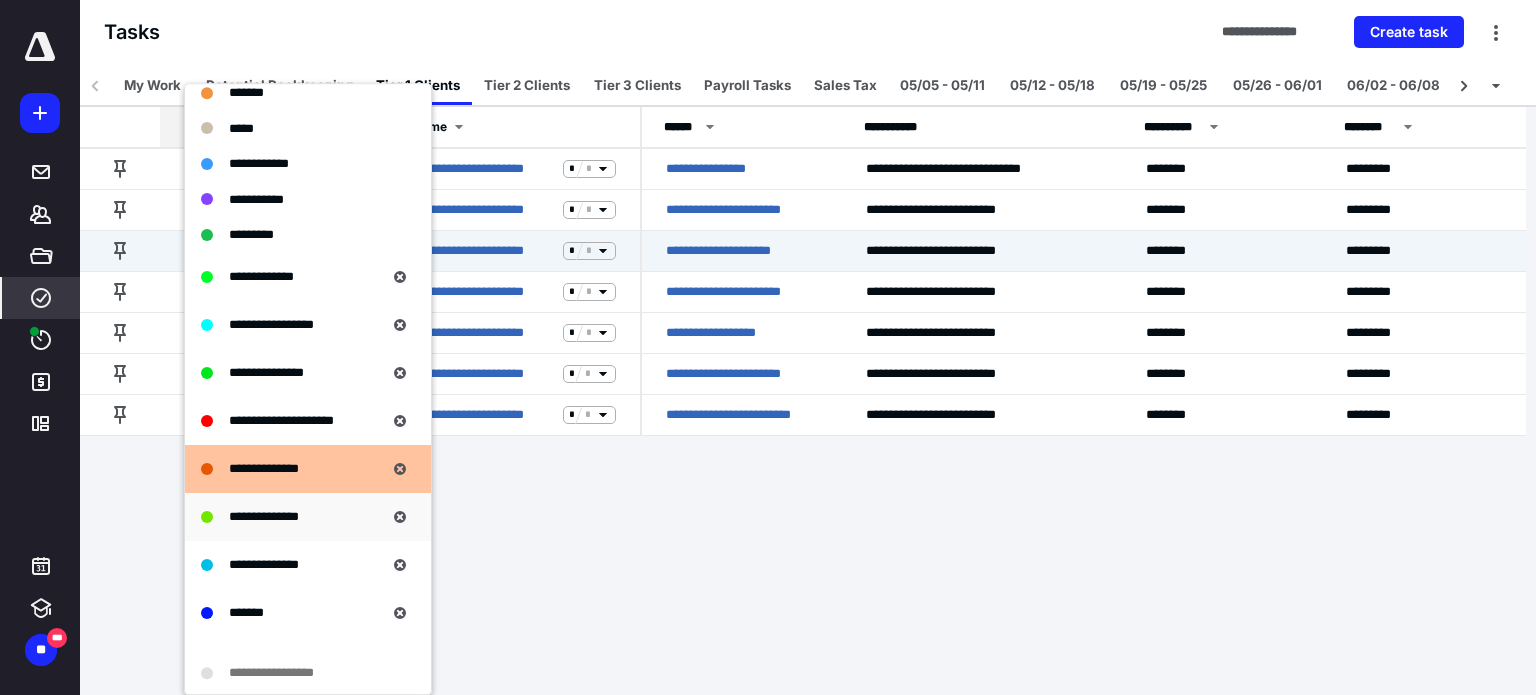click on "**********" at bounding box center [264, 517] 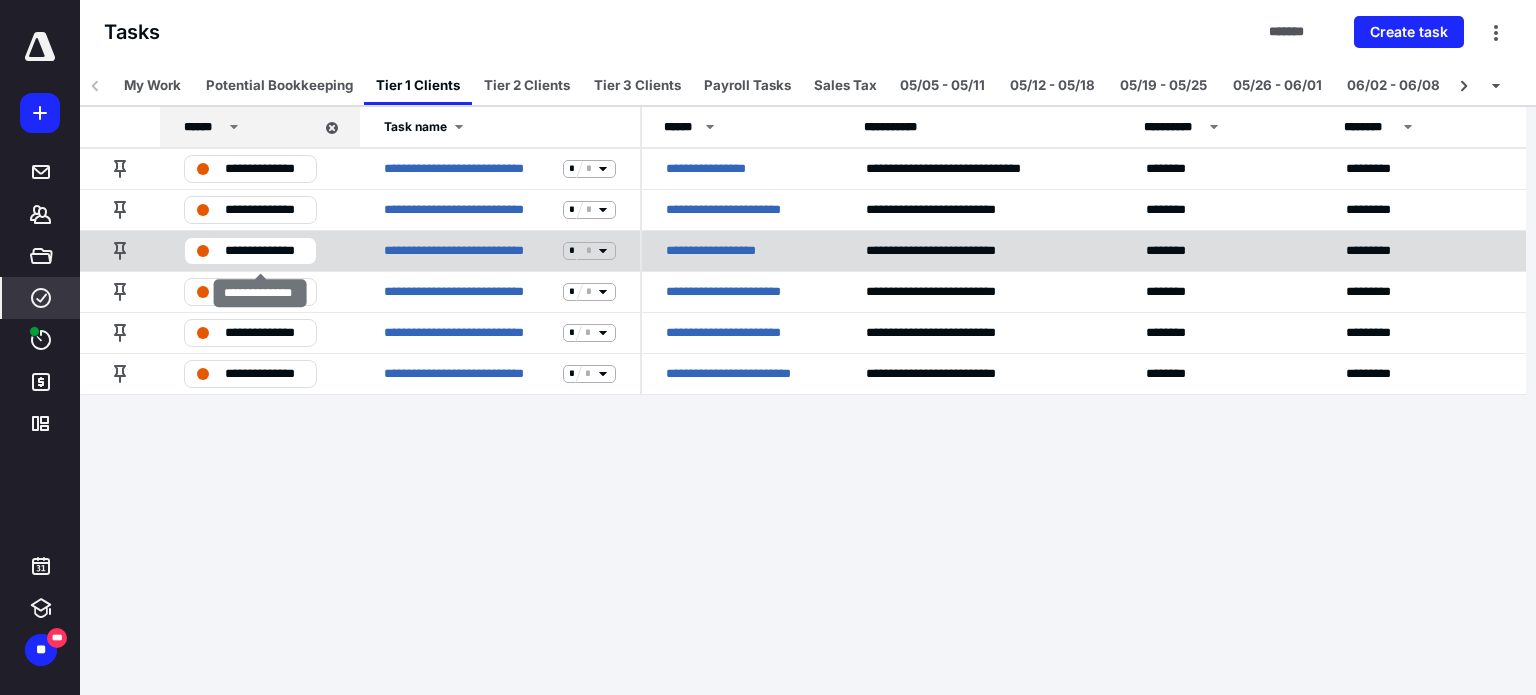 click on "**********" at bounding box center [264, 251] 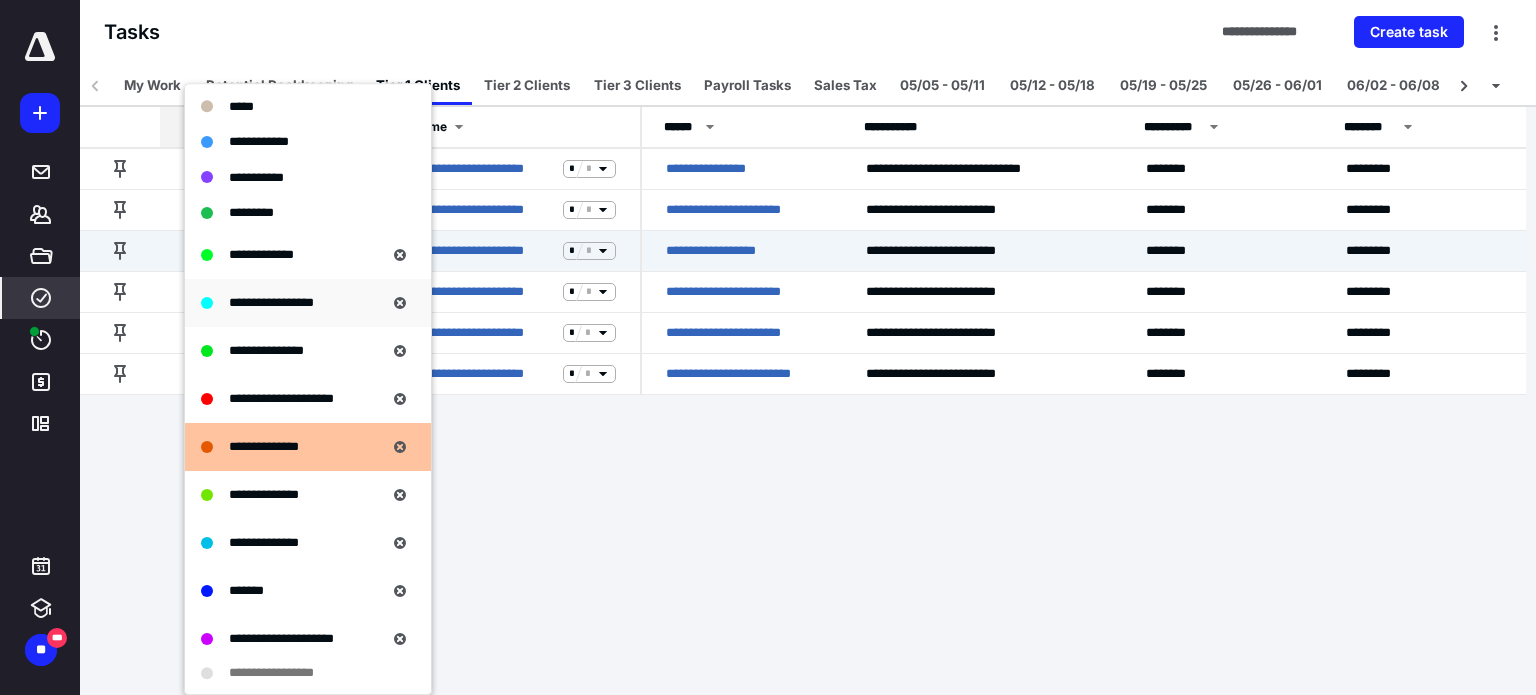 scroll, scrollTop: 300, scrollLeft: 0, axis: vertical 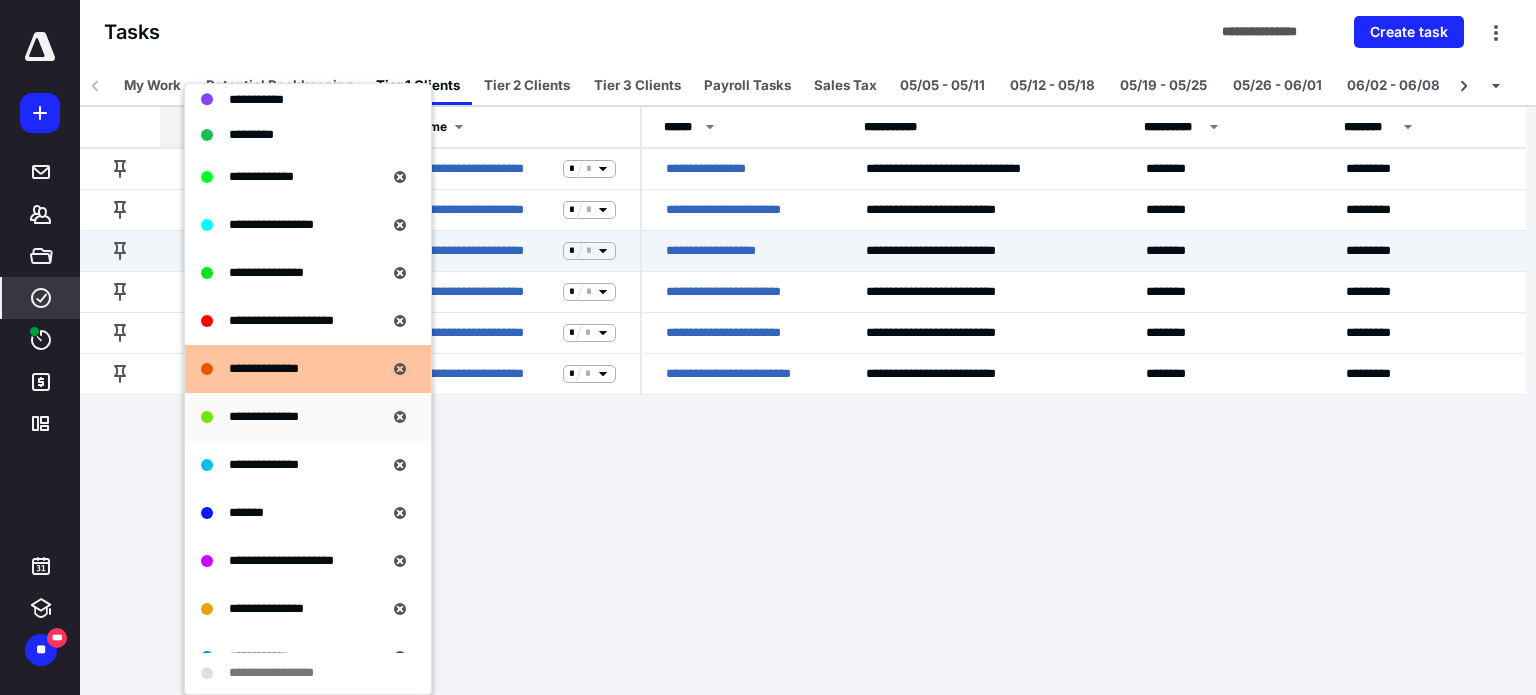 click on "**********" at bounding box center (264, 416) 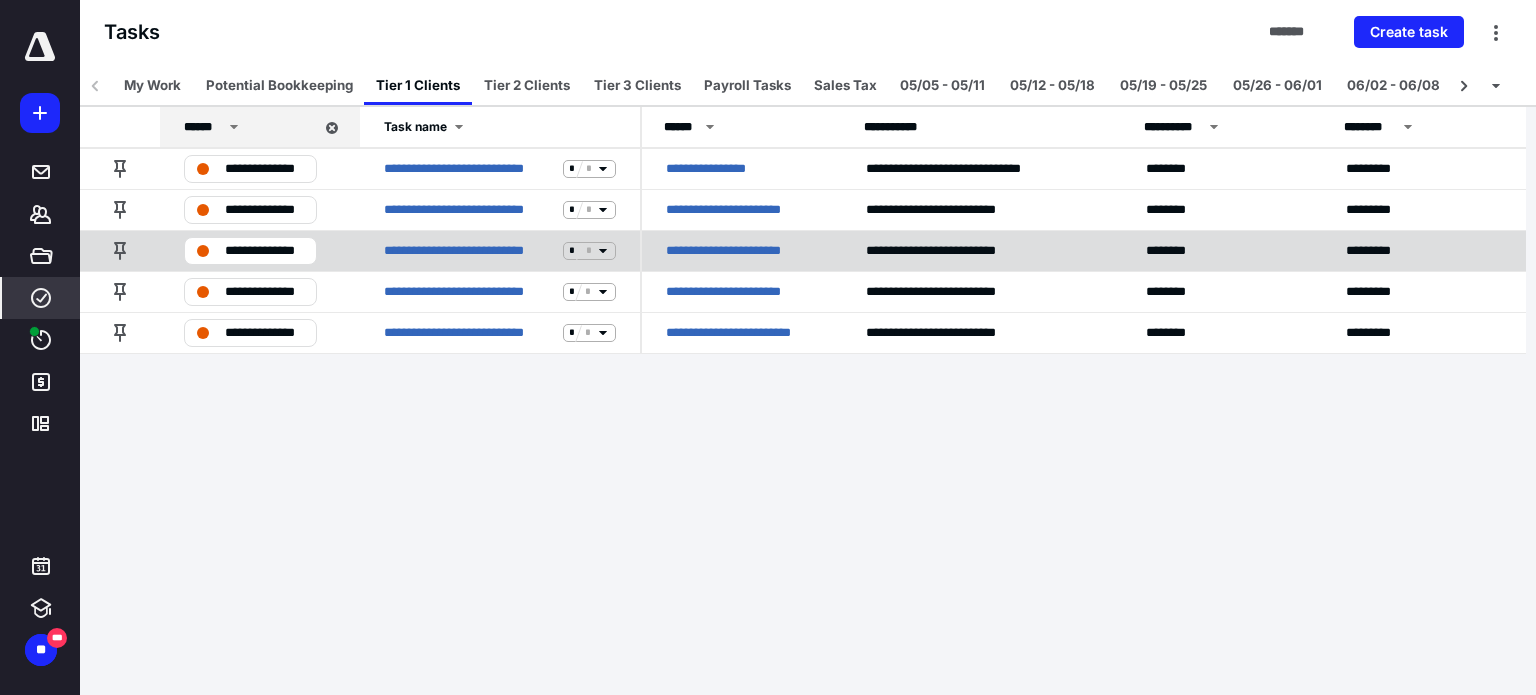 click on "**********" at bounding box center (264, 251) 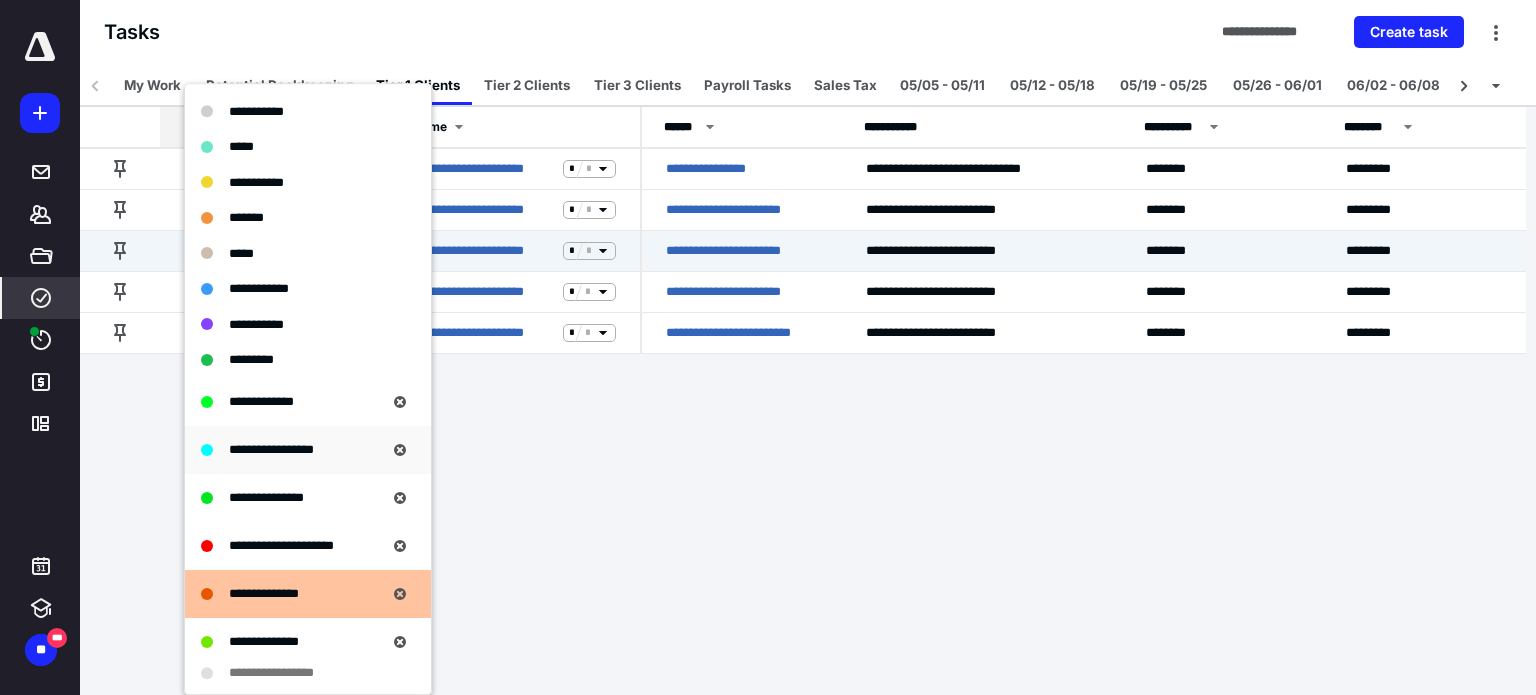 scroll, scrollTop: 300, scrollLeft: 0, axis: vertical 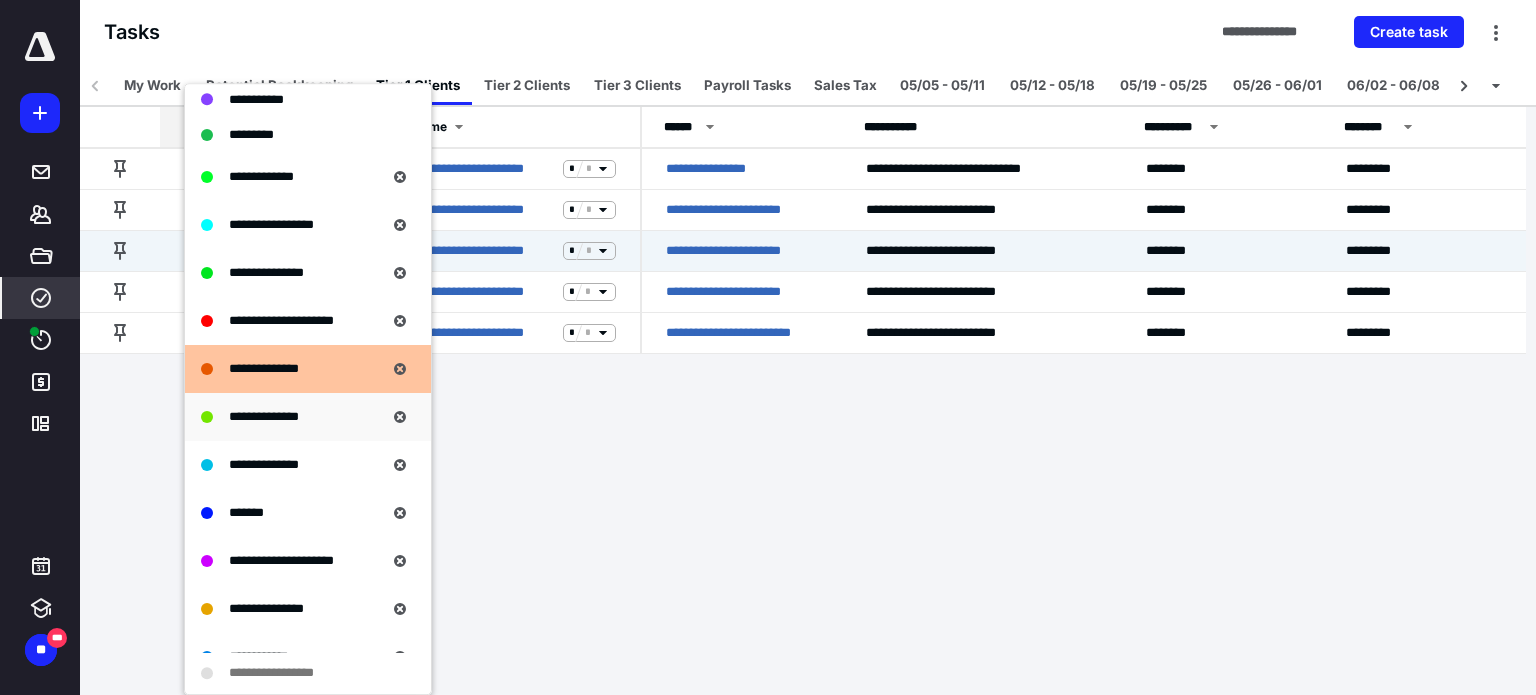 click on "**********" at bounding box center (264, 417) 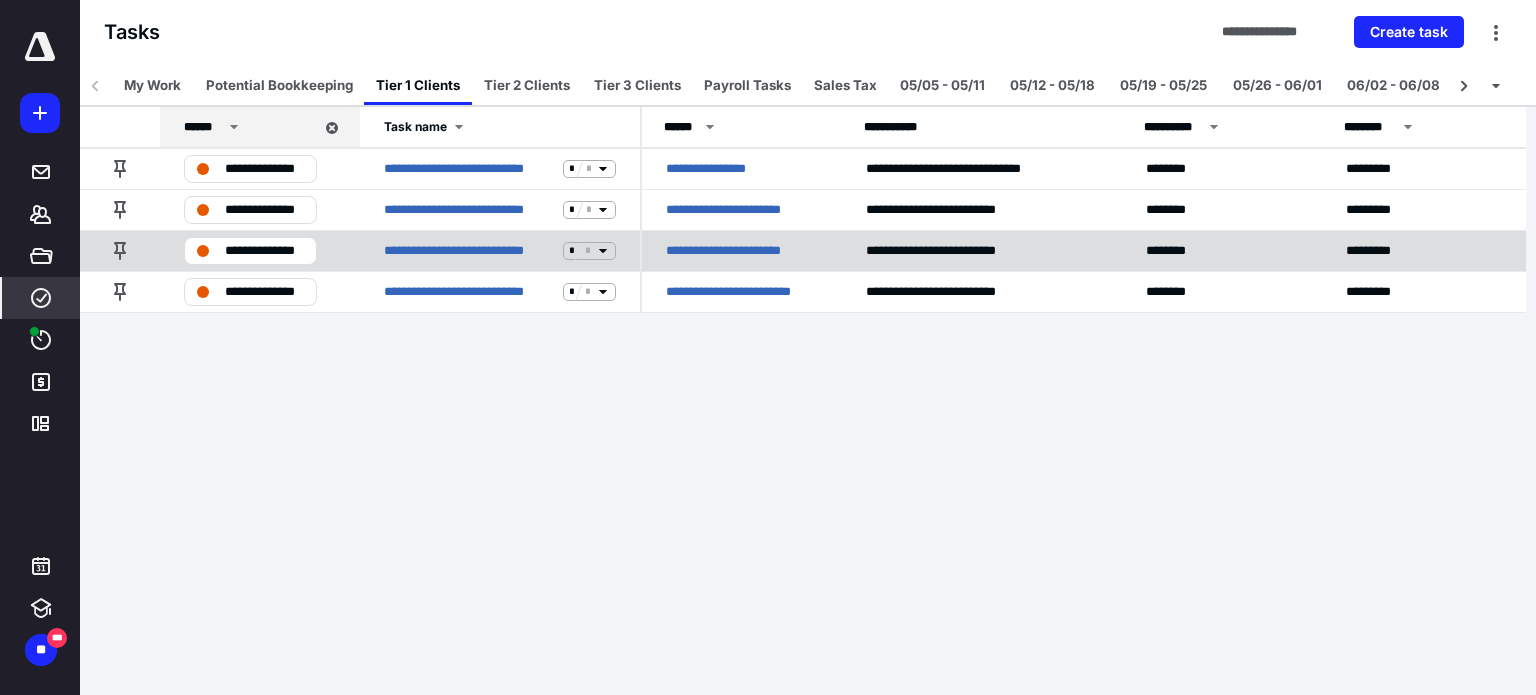click on "**********" at bounding box center [264, 251] 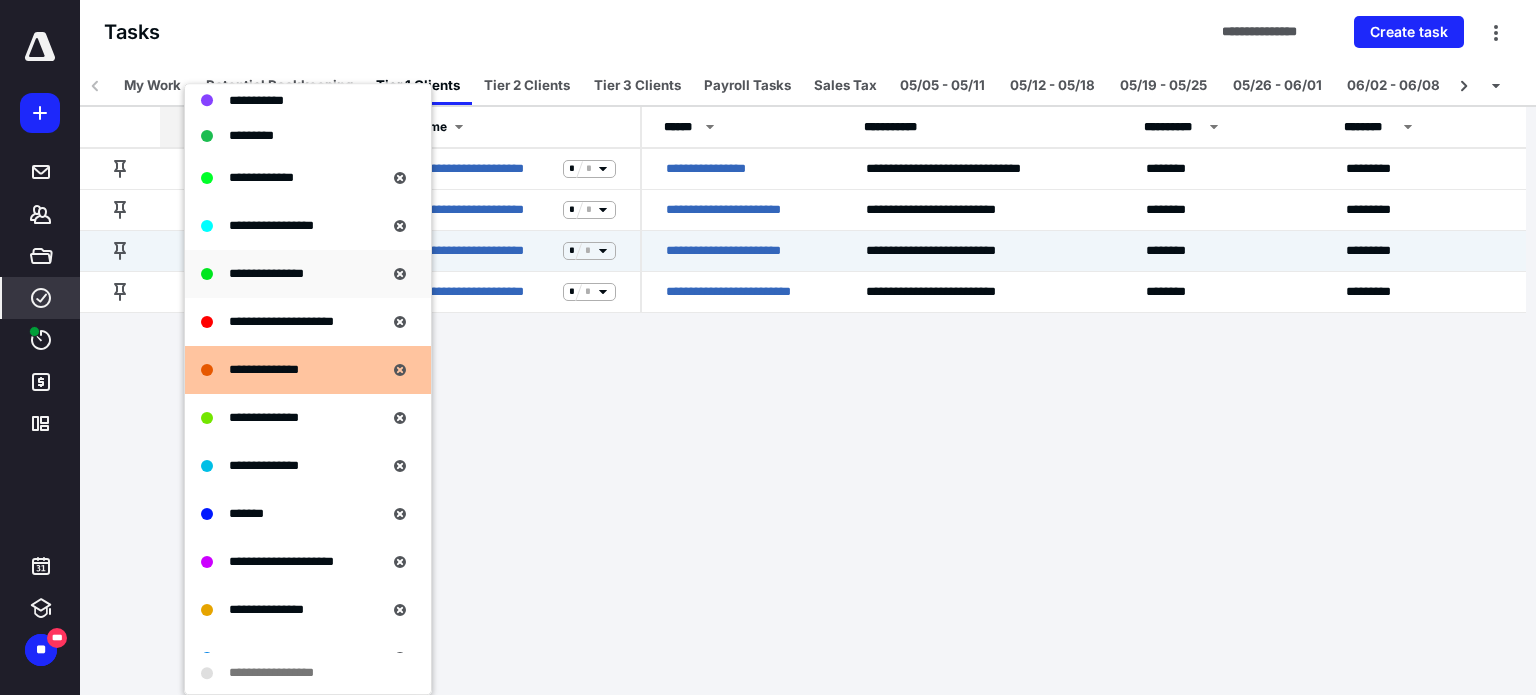 scroll, scrollTop: 300, scrollLeft: 0, axis: vertical 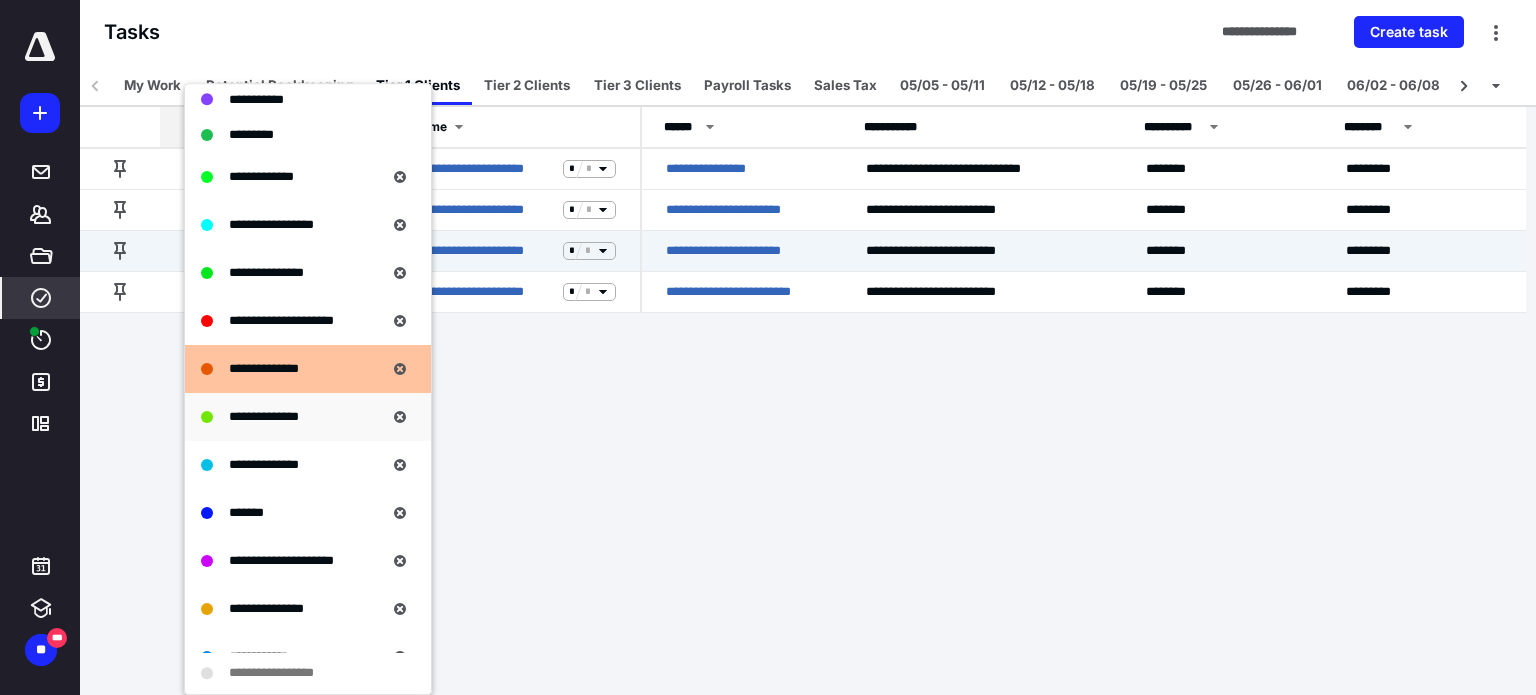 click on "**********" at bounding box center [308, 417] 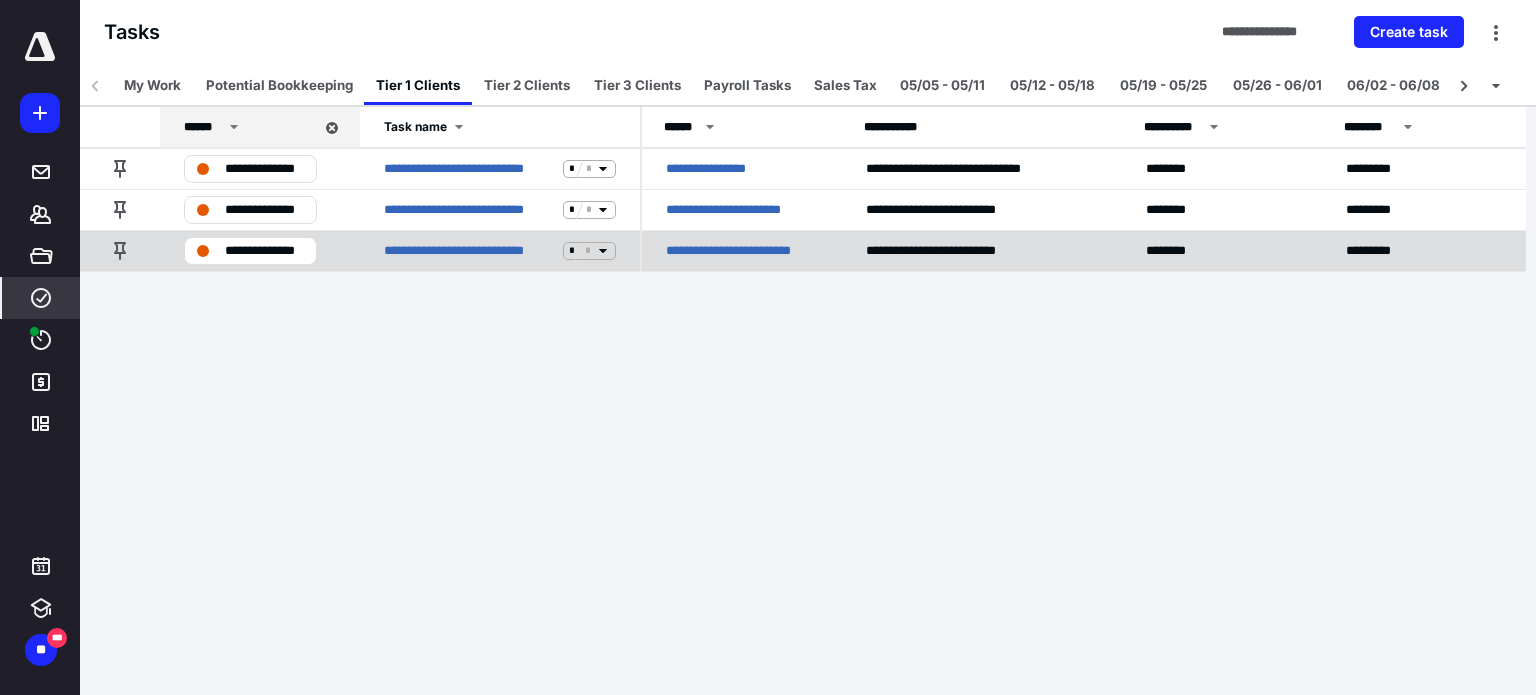 click on "**********" at bounding box center [264, 251] 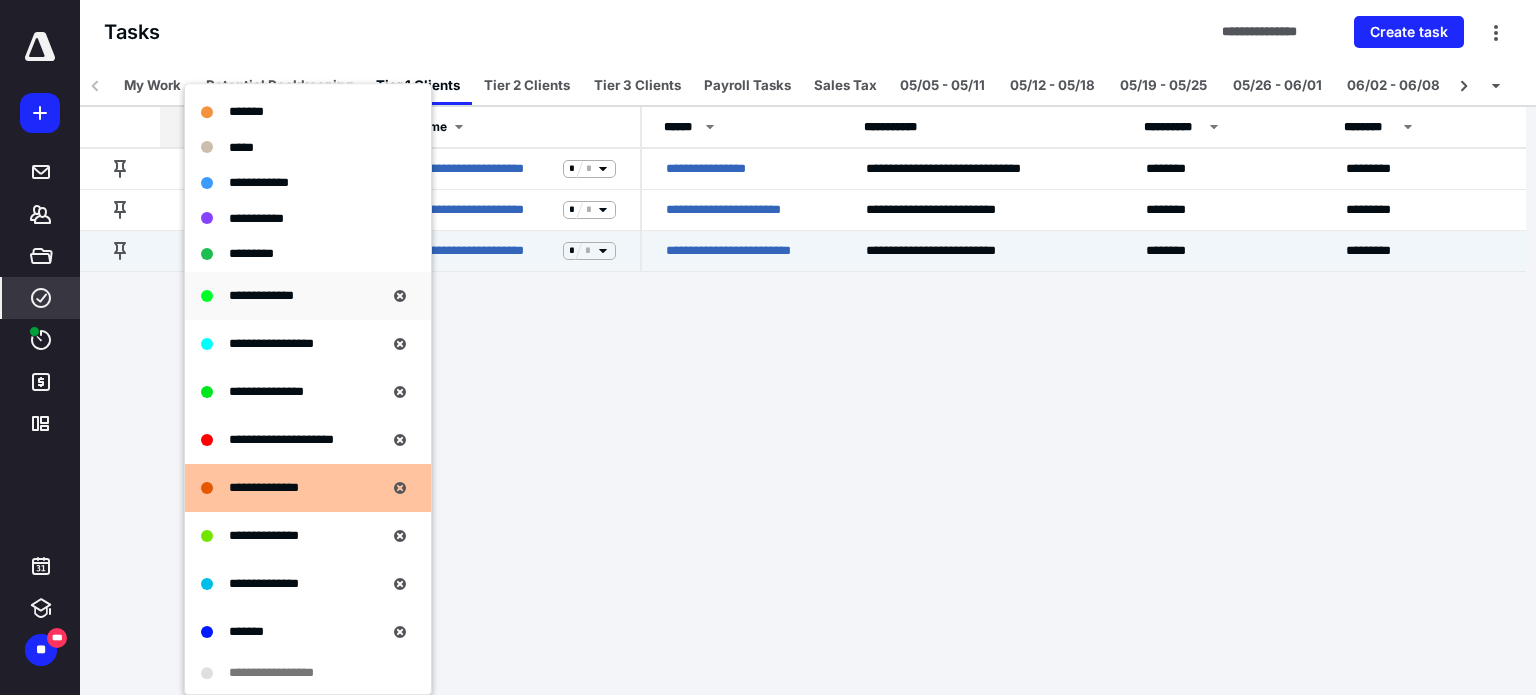 scroll, scrollTop: 200, scrollLeft: 0, axis: vertical 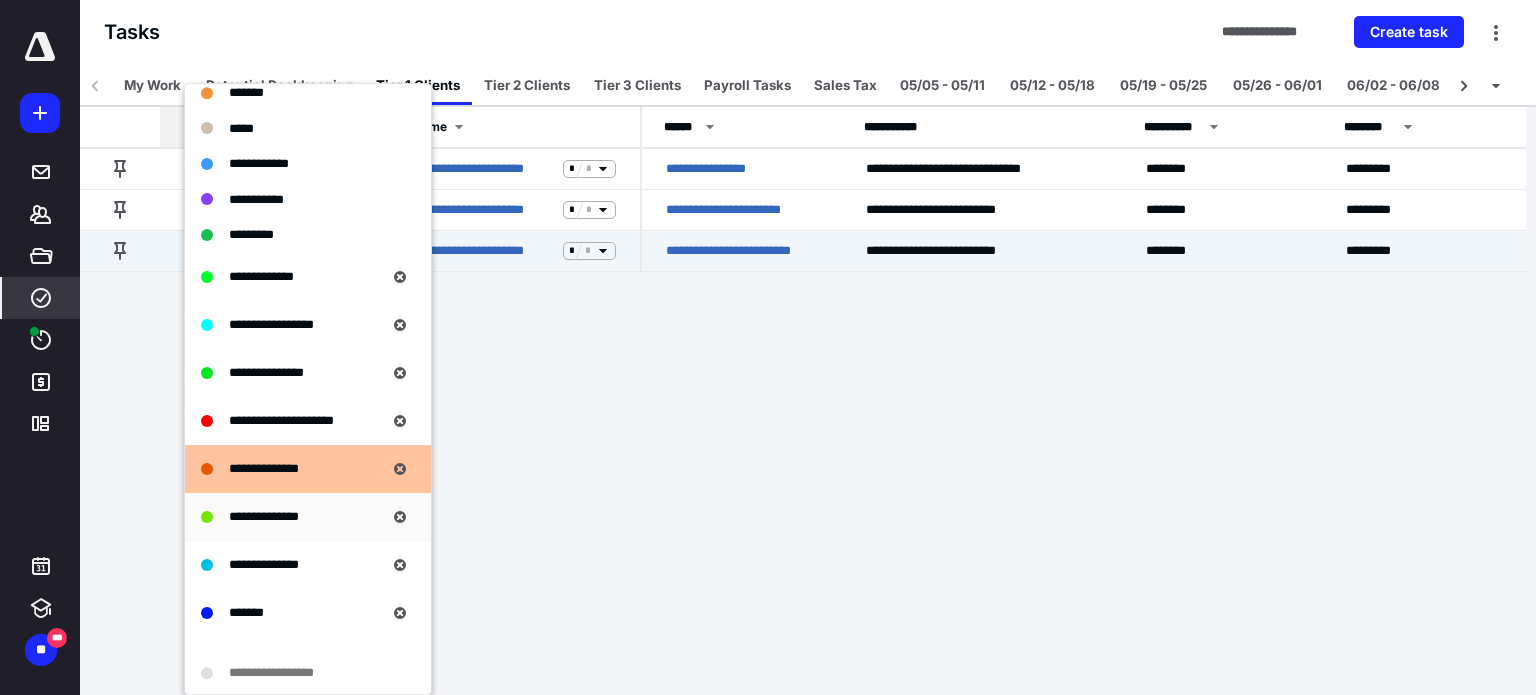 click on "**********" at bounding box center (264, 516) 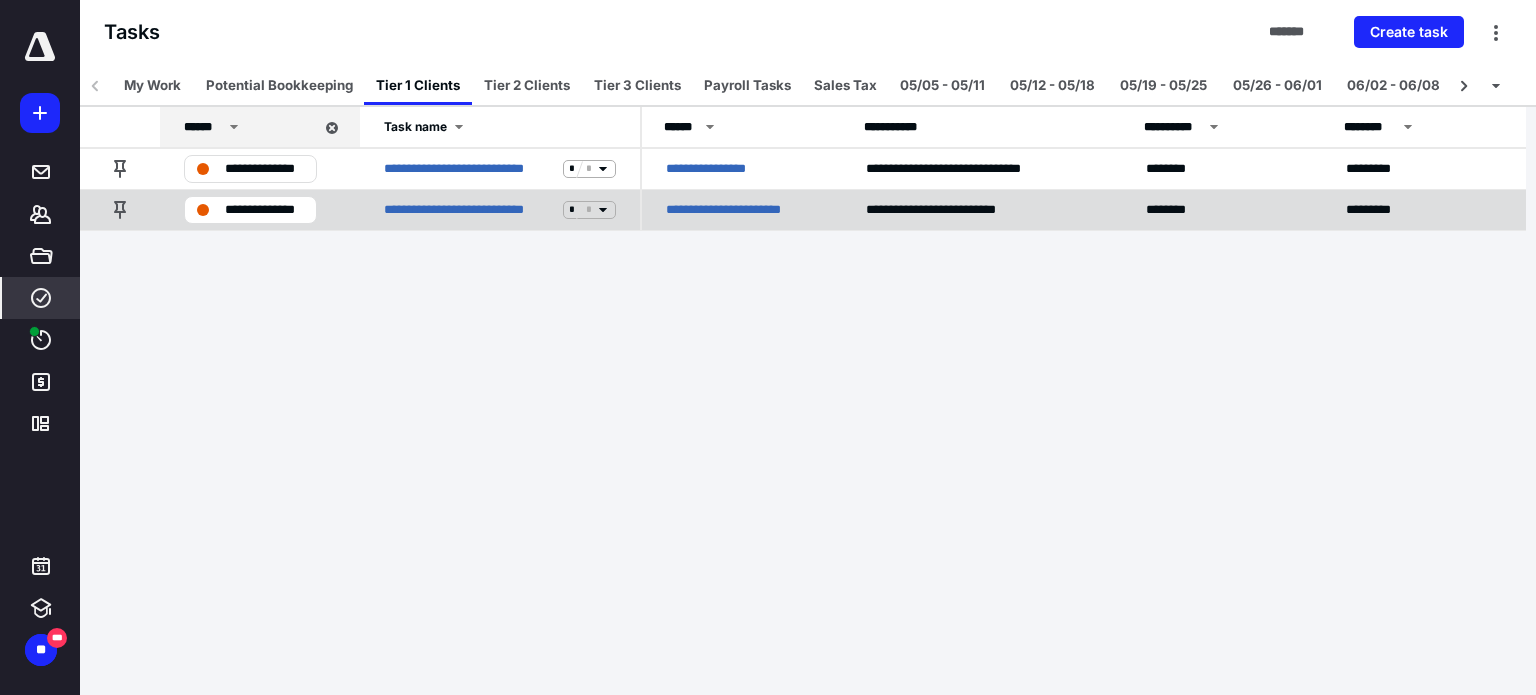 click on "**********" at bounding box center (264, 210) 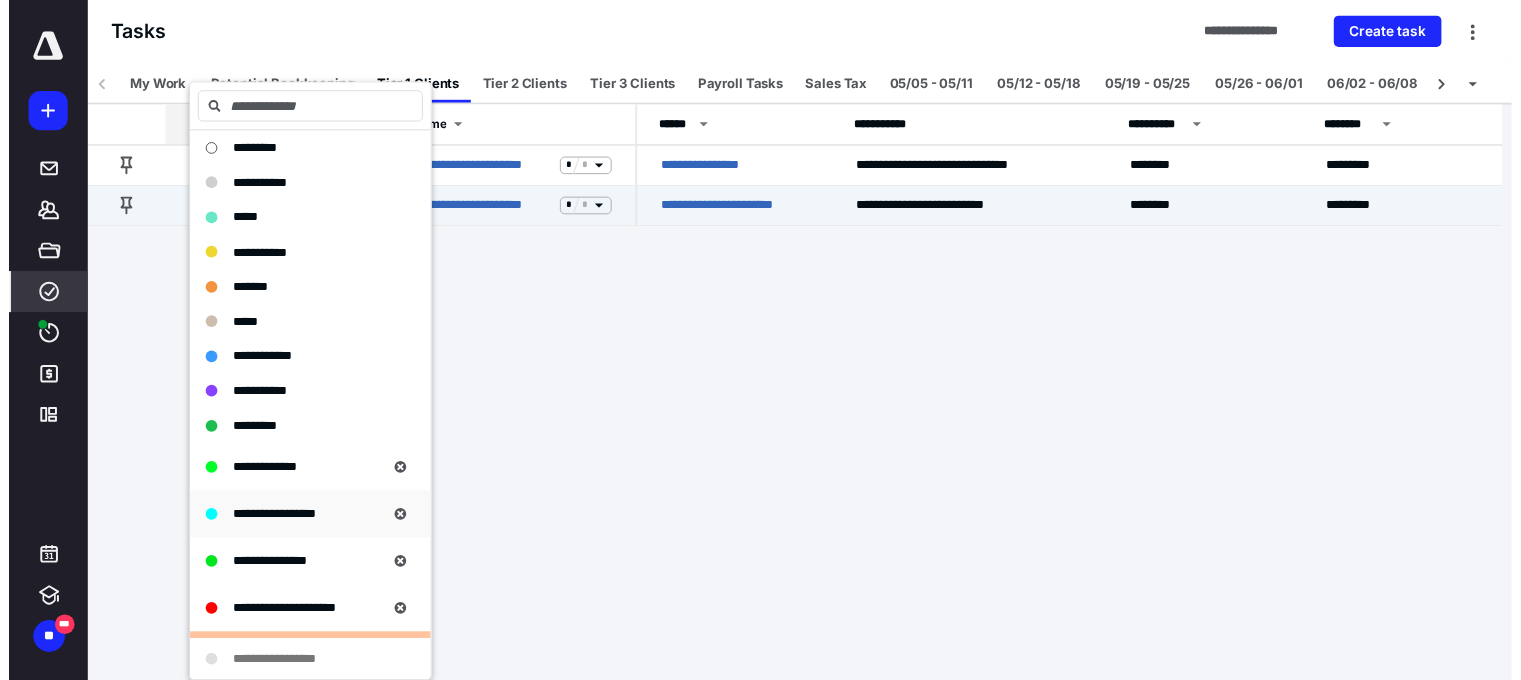 scroll, scrollTop: 500, scrollLeft: 0, axis: vertical 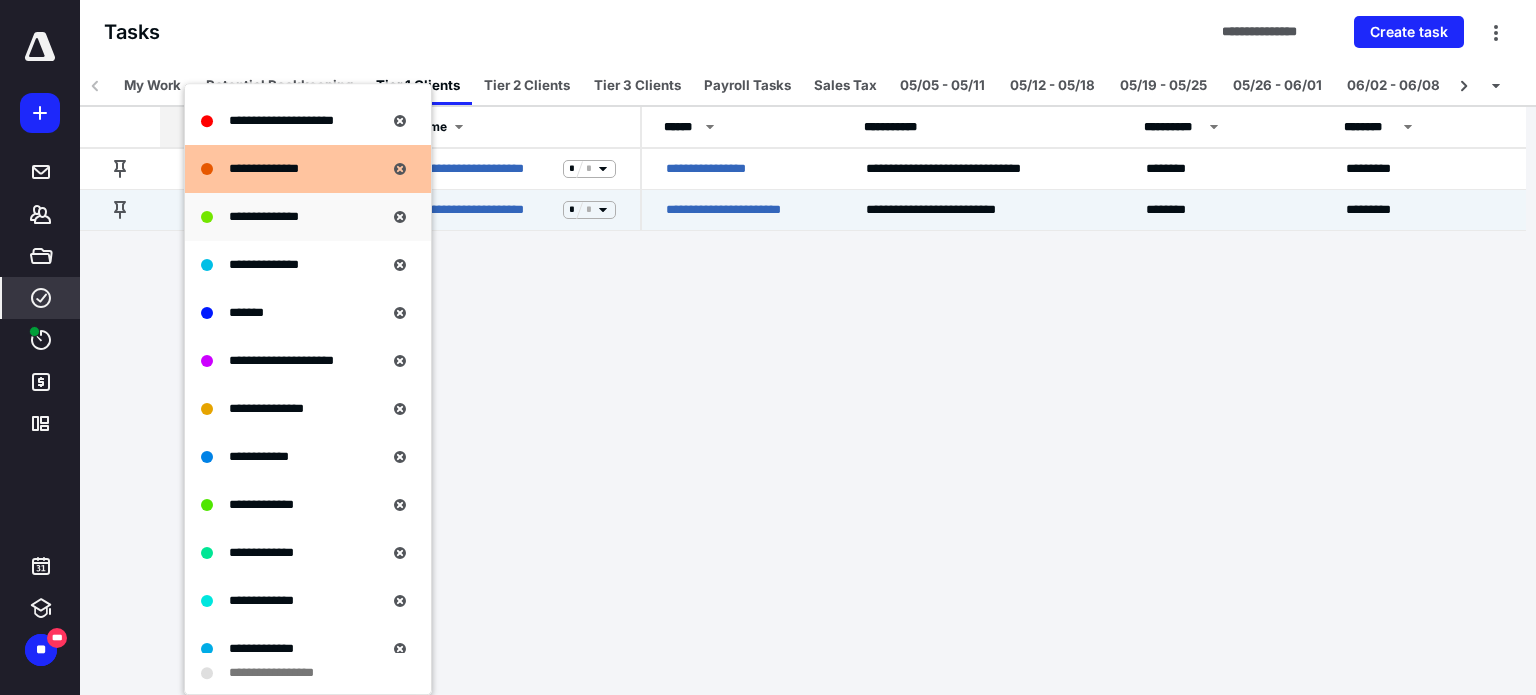 click on "**********" at bounding box center (264, 217) 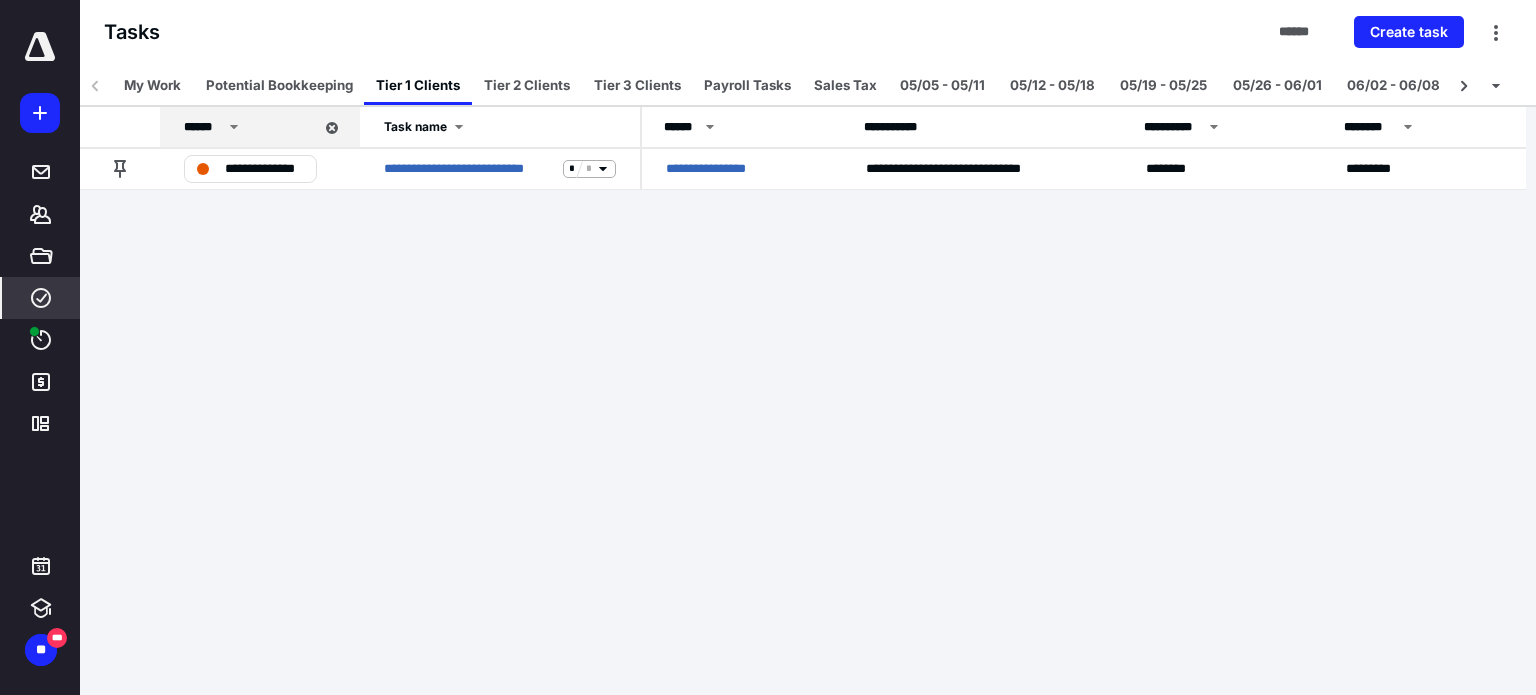 click on "**********" at bounding box center (768, 347) 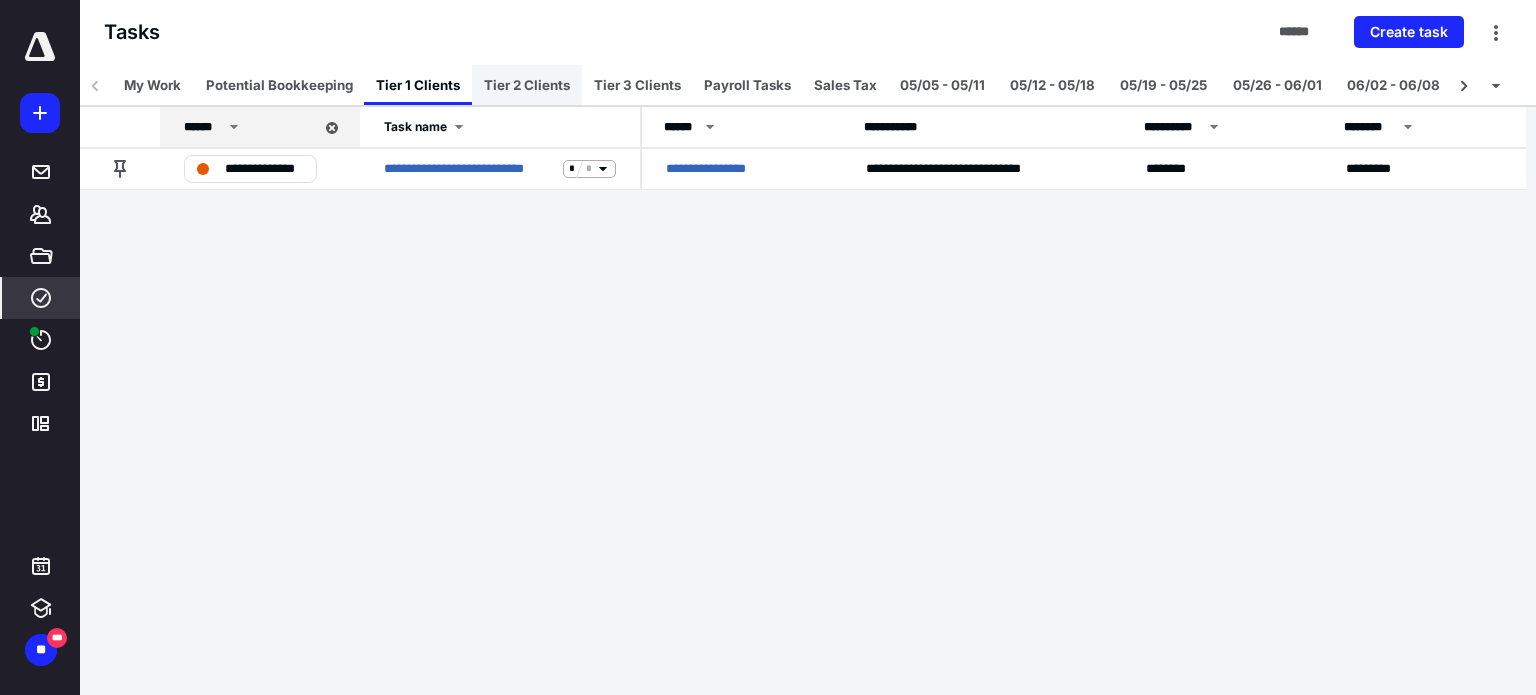 click on "Tier 2 Clients" at bounding box center (527, 85) 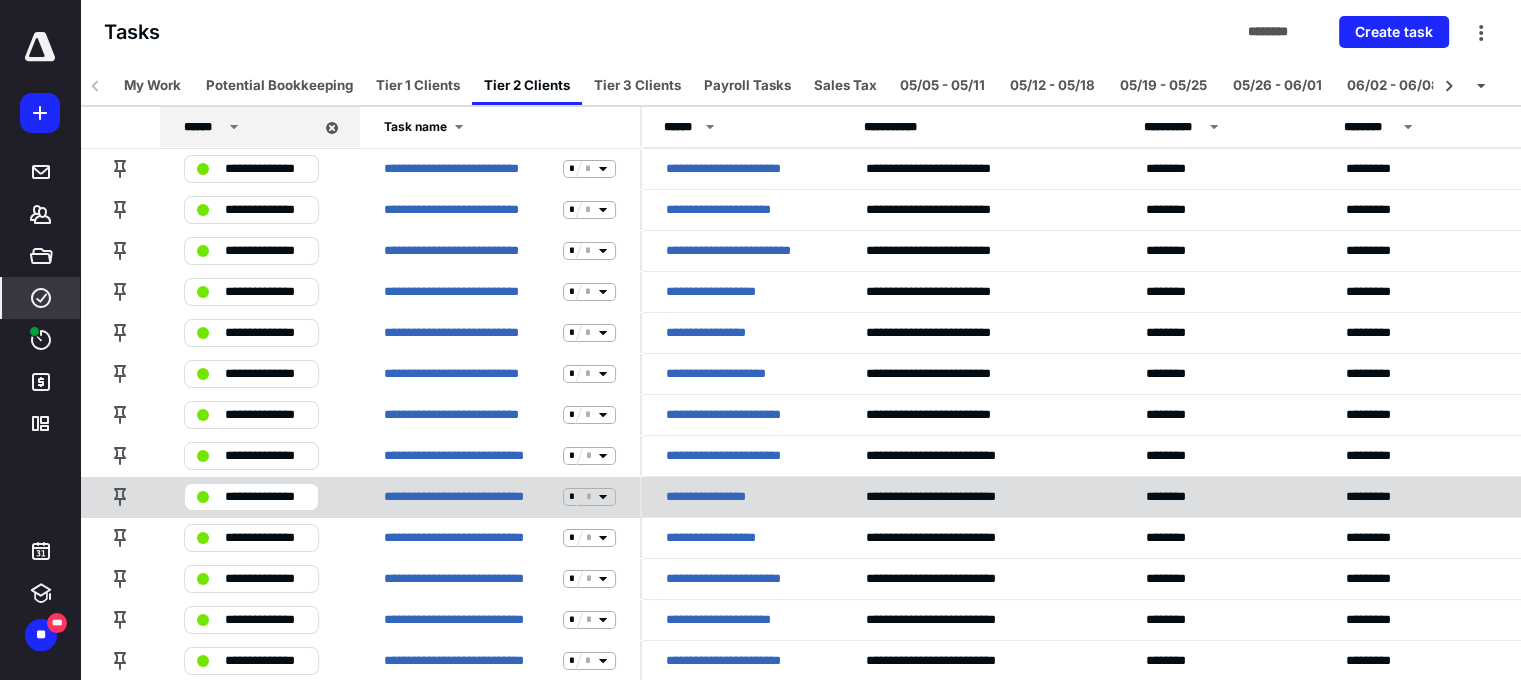 scroll, scrollTop: 64, scrollLeft: 0, axis: vertical 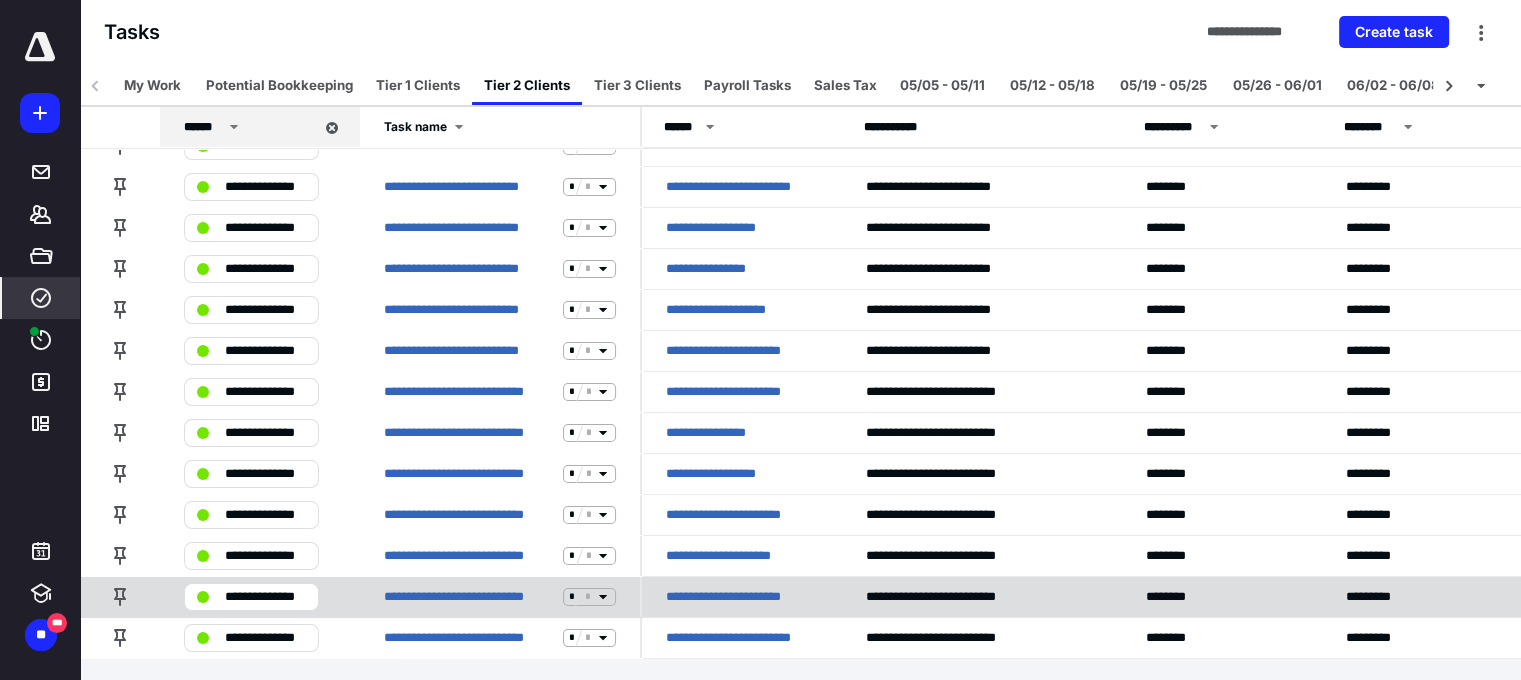 click on "**********" at bounding box center (265, 597) 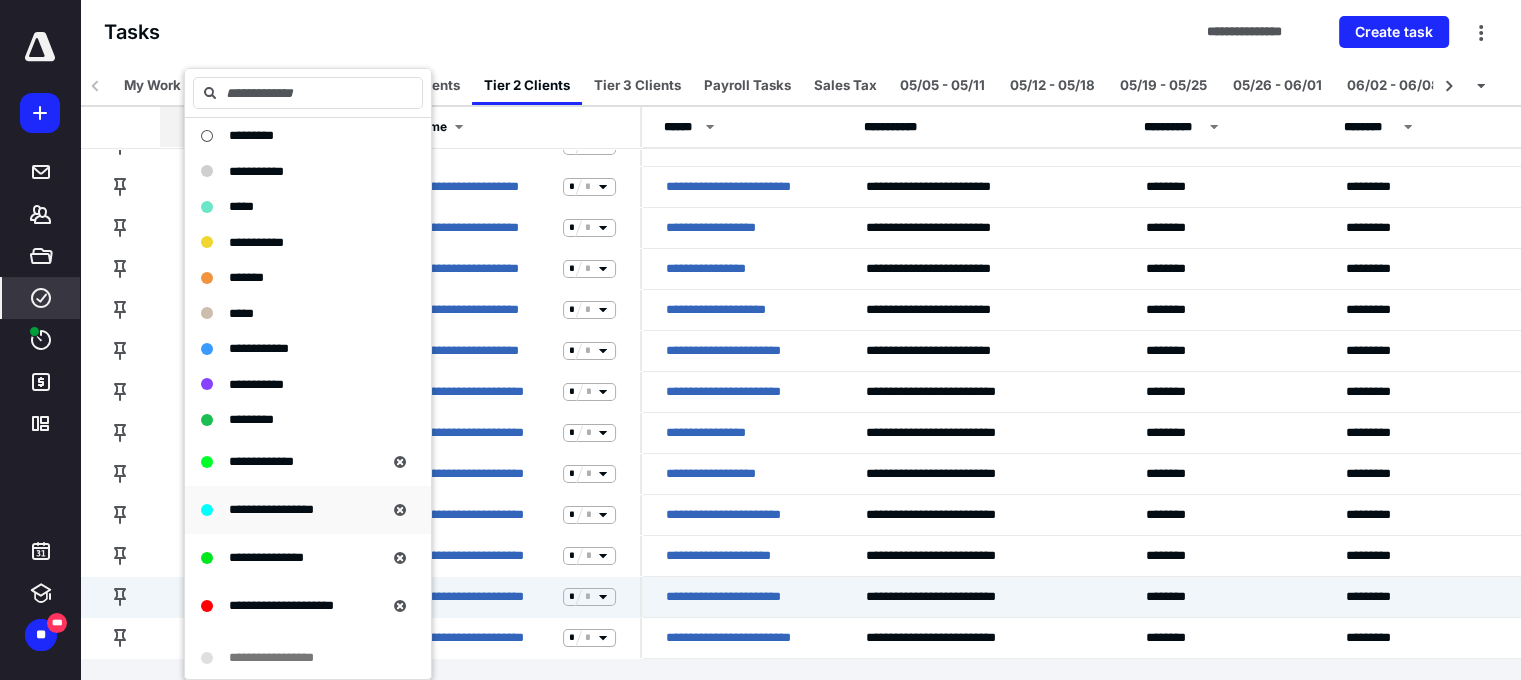 scroll, scrollTop: 300, scrollLeft: 0, axis: vertical 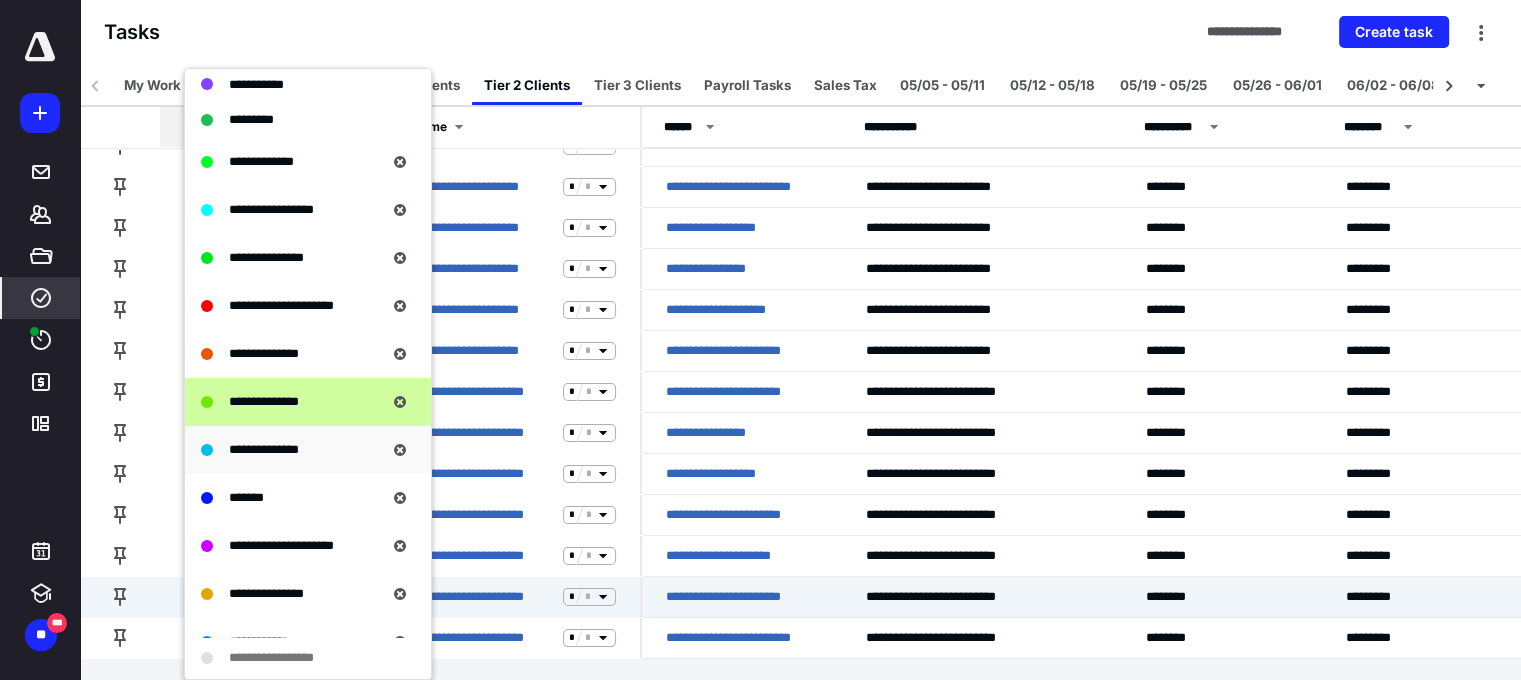 click on "**********" at bounding box center [264, 450] 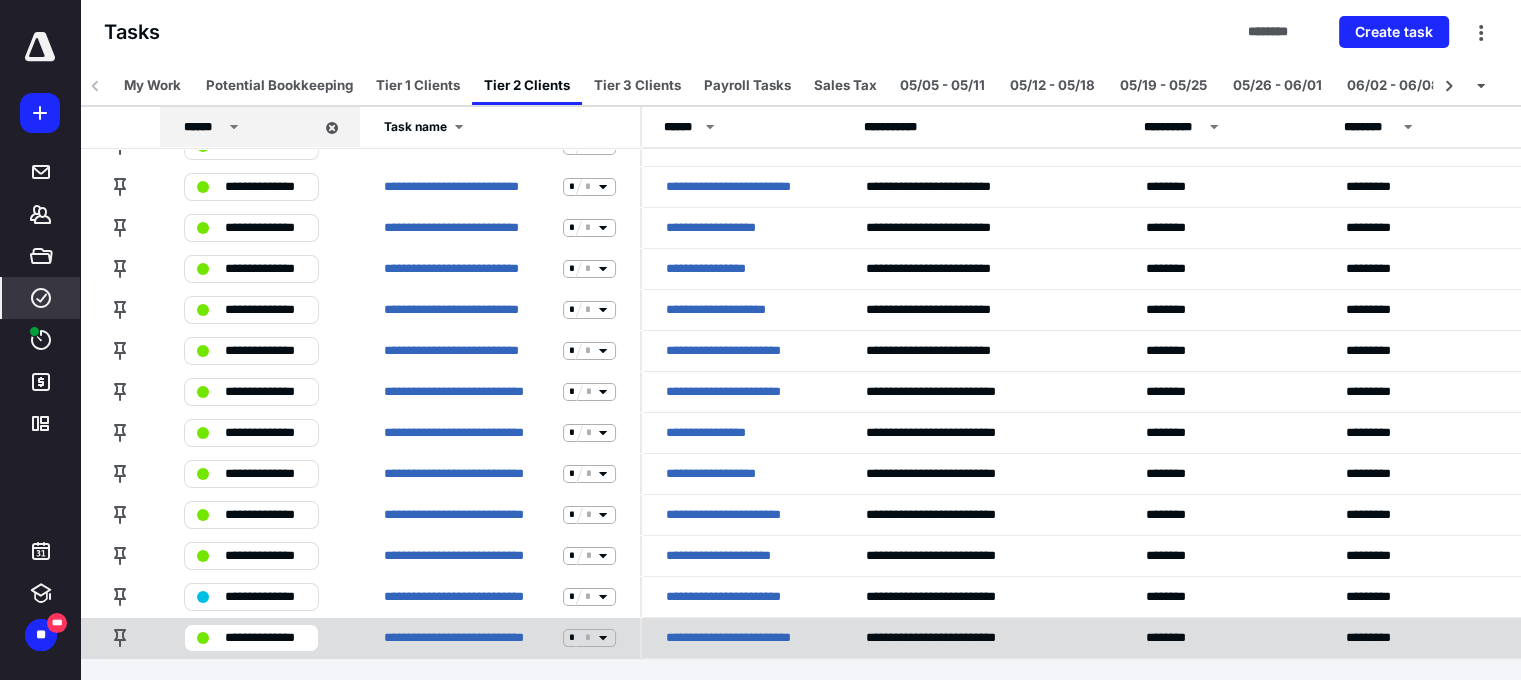 scroll, scrollTop: 23, scrollLeft: 0, axis: vertical 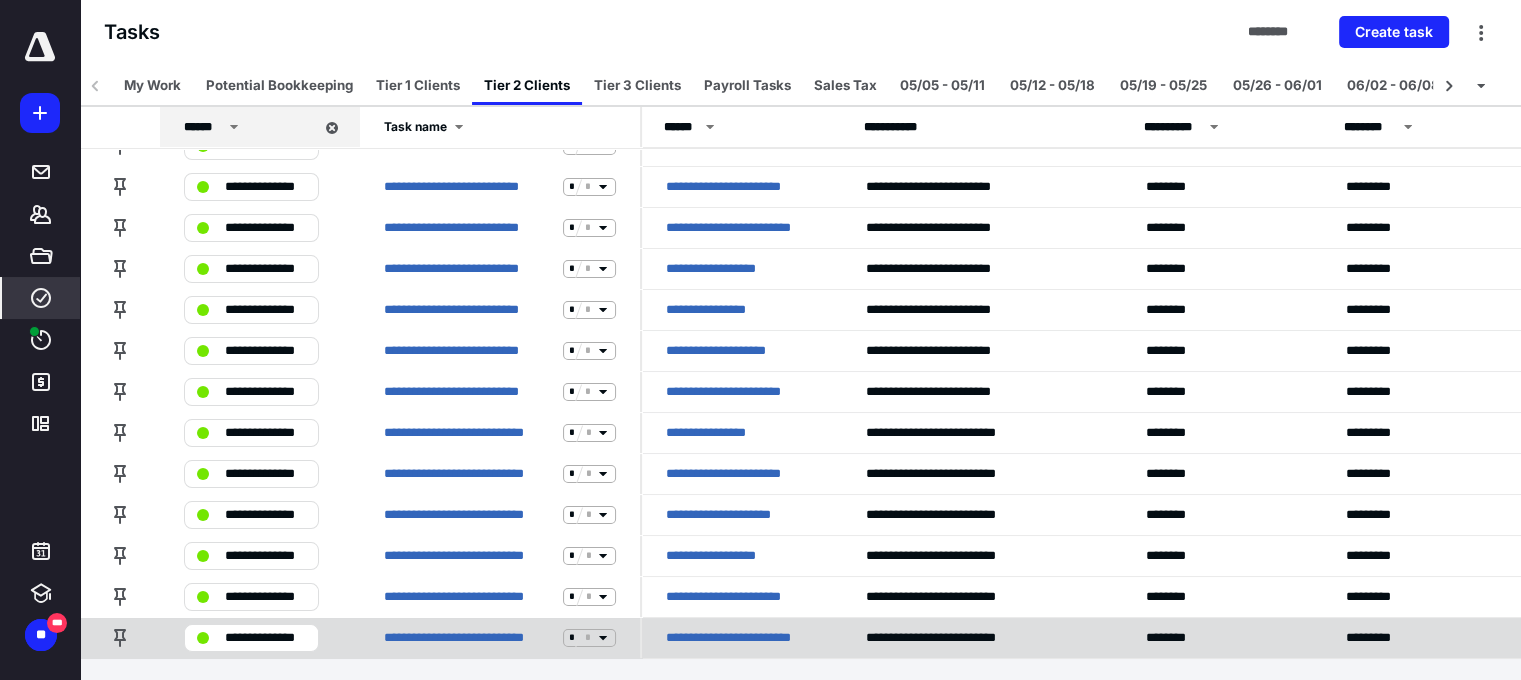click on "**********" at bounding box center [265, 638] 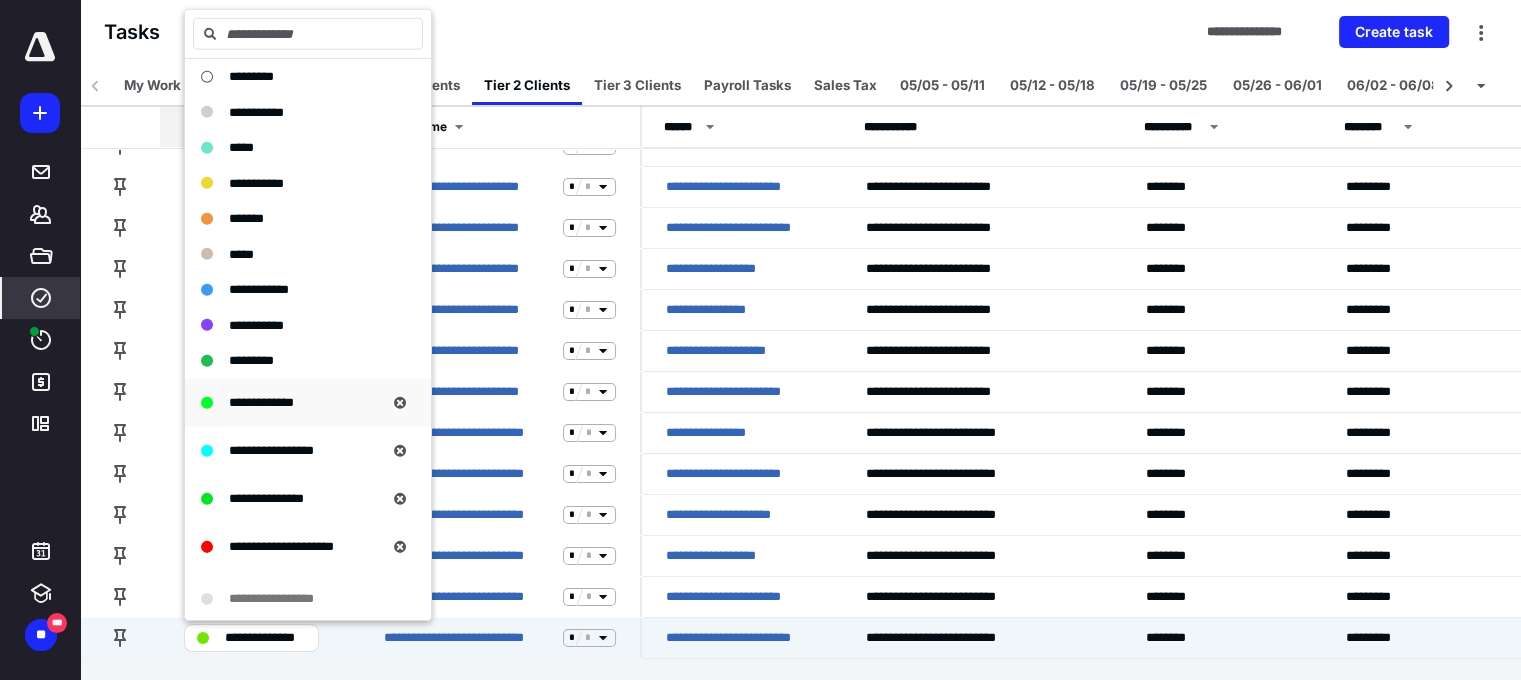 scroll, scrollTop: 300, scrollLeft: 0, axis: vertical 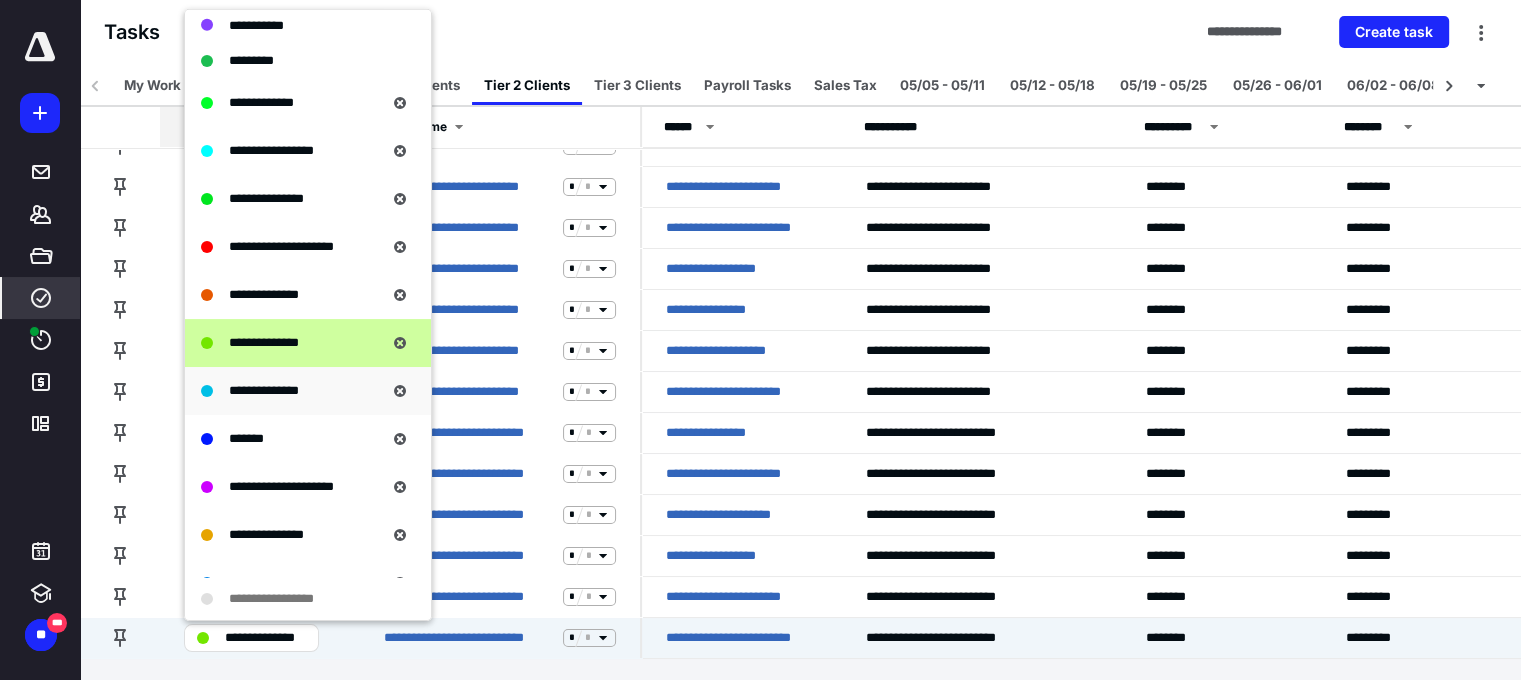 click on "**********" at bounding box center [264, 390] 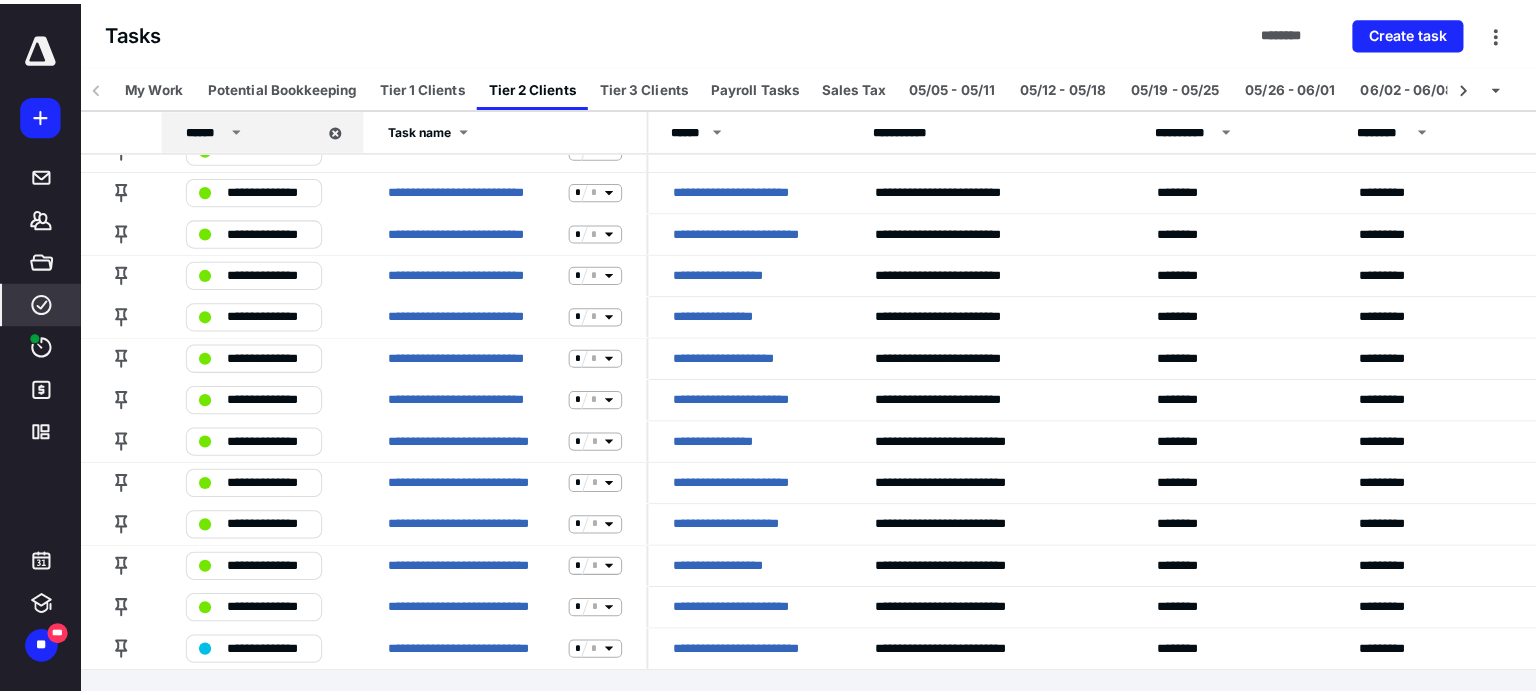 scroll, scrollTop: 0, scrollLeft: 0, axis: both 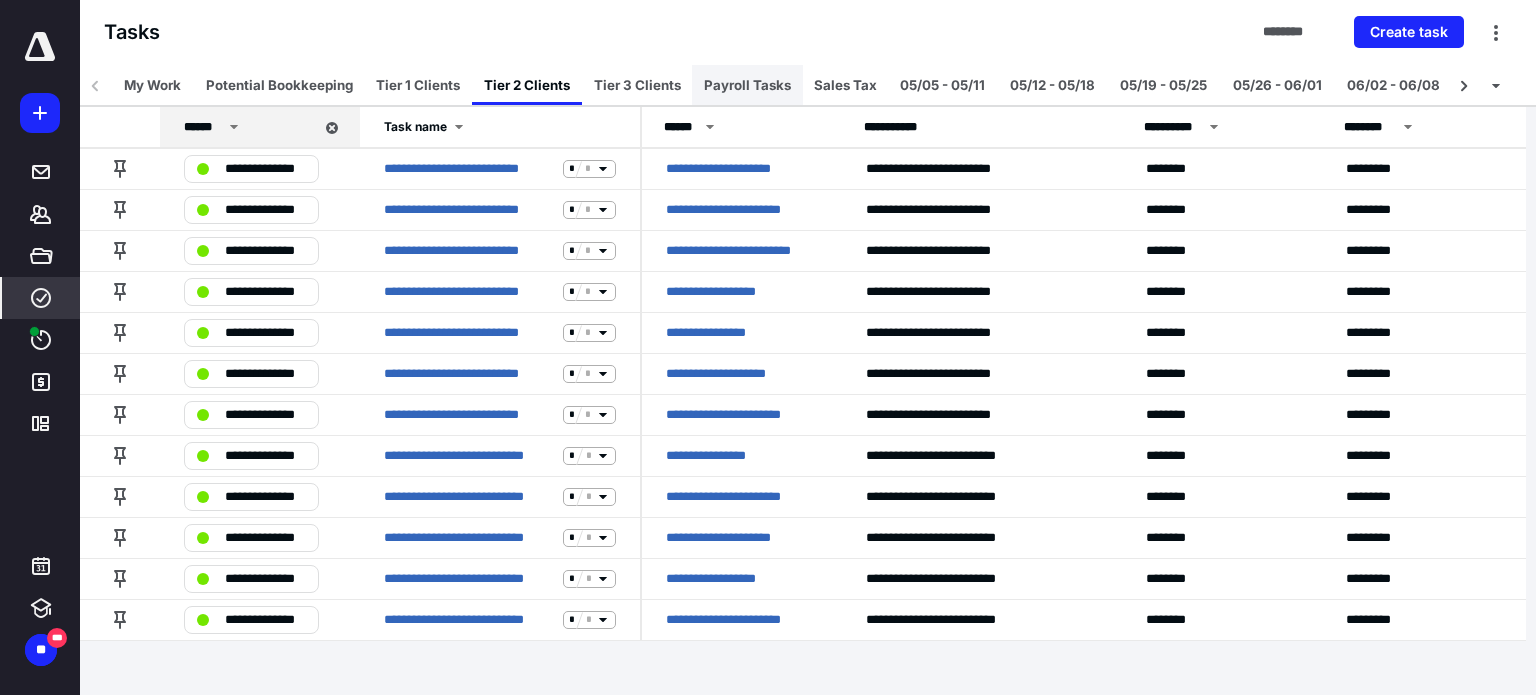 click on "Payroll Tasks" at bounding box center [747, 85] 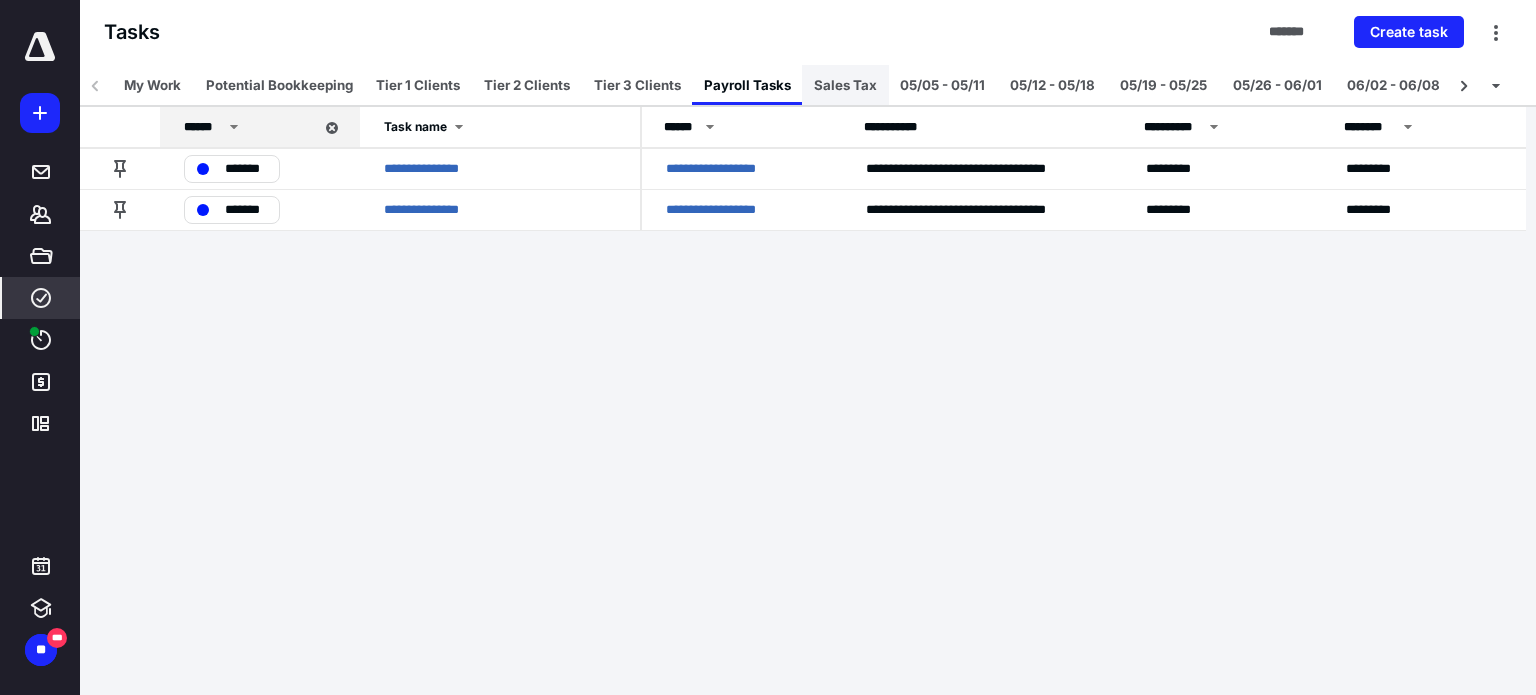 click on "Sales Tax" at bounding box center [845, 85] 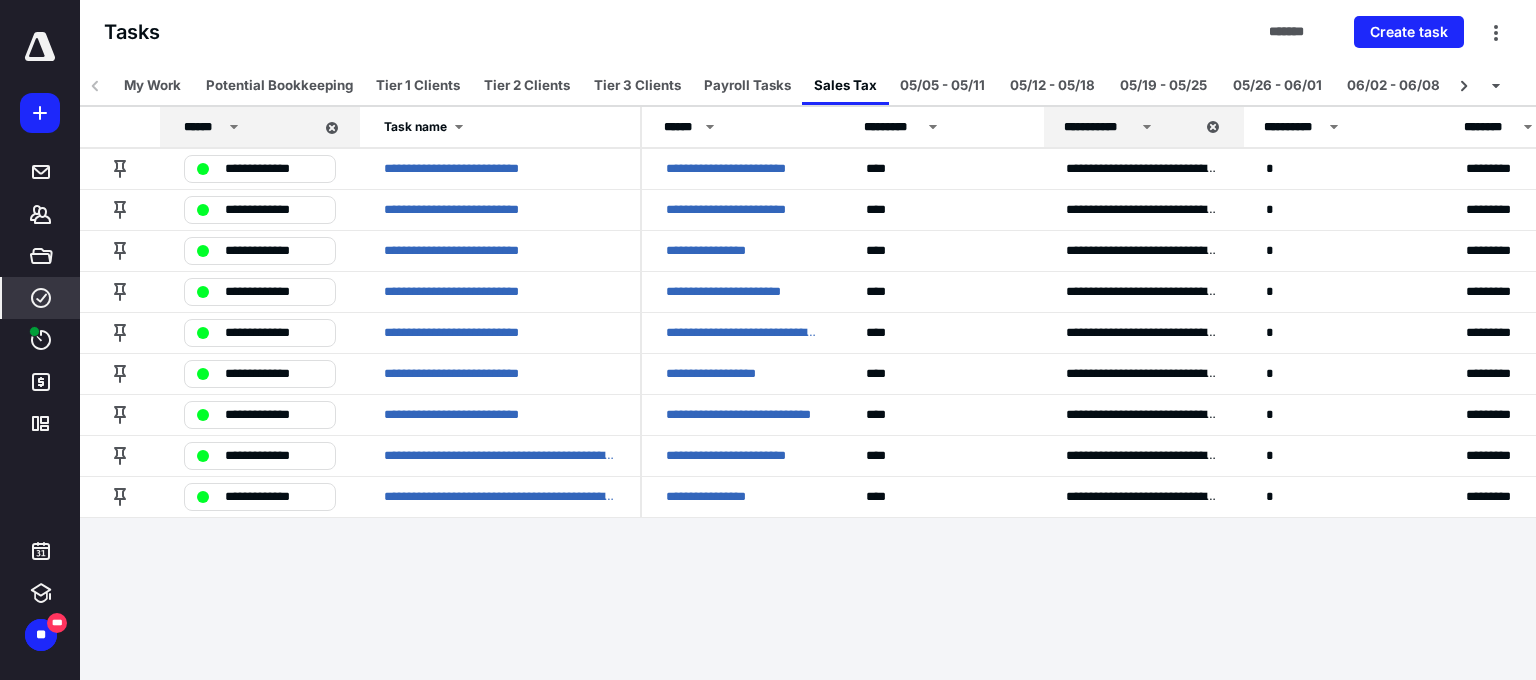 click on "Payroll Tasks" at bounding box center [747, 85] 